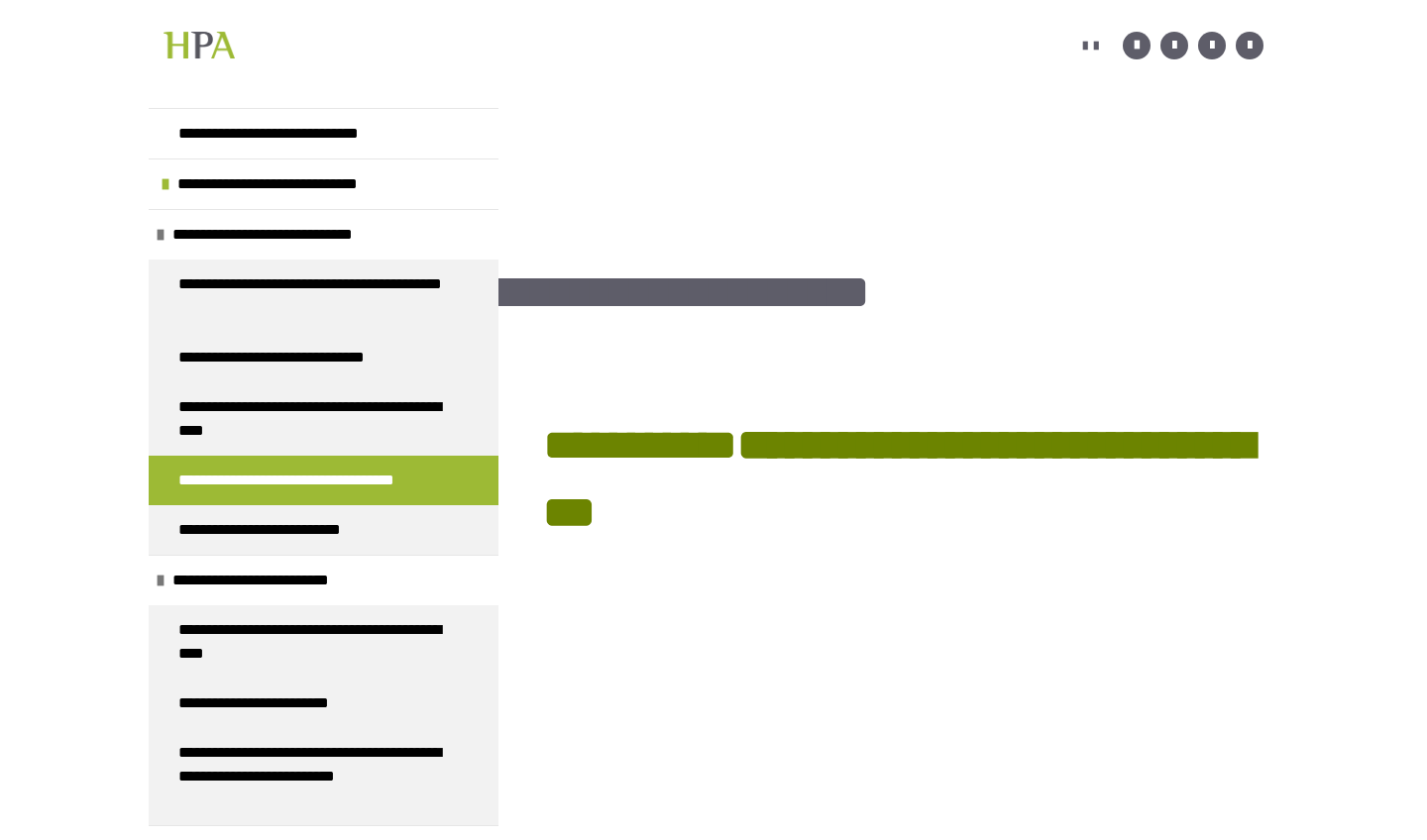 scroll, scrollTop: 358, scrollLeft: 0, axis: vertical 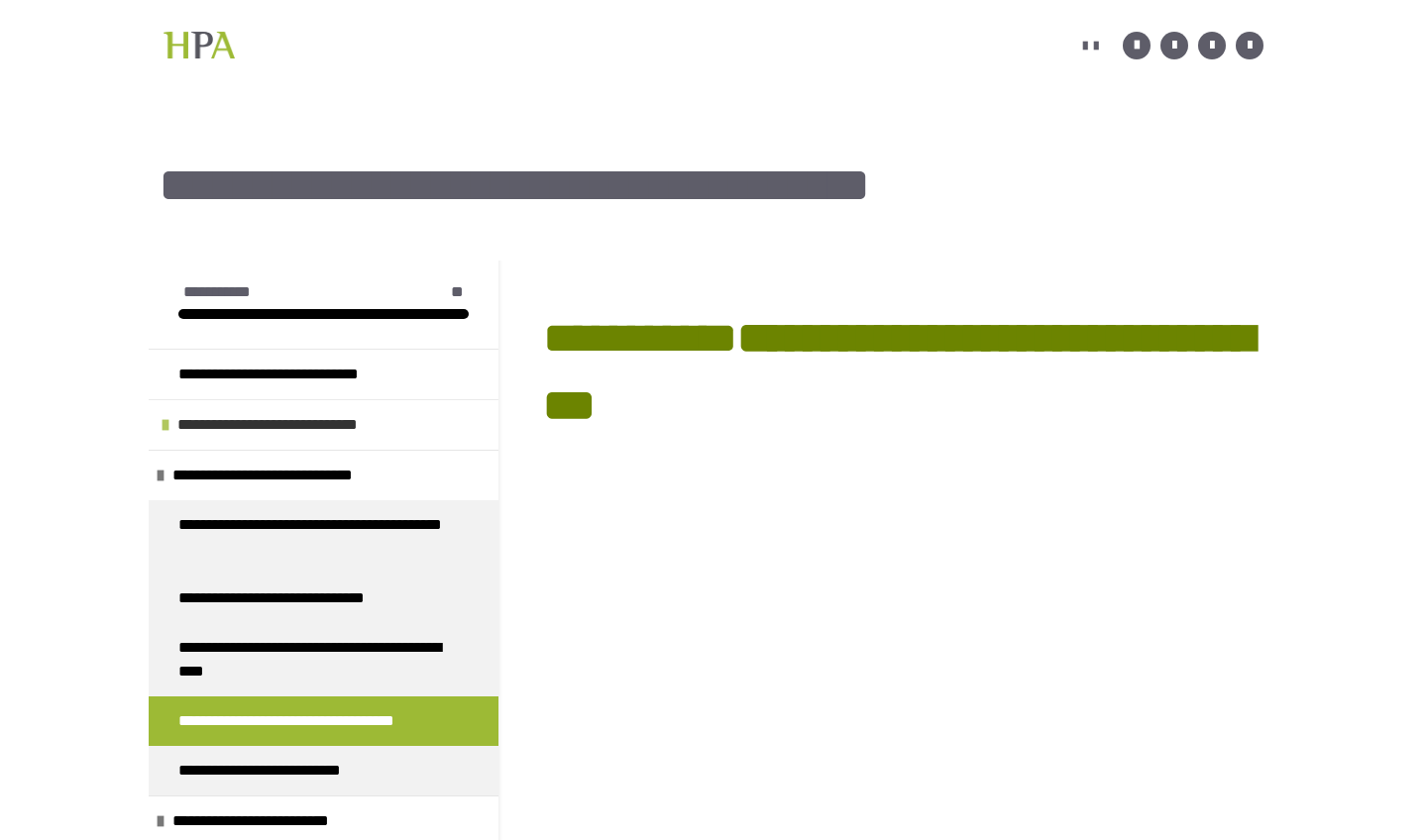 click on "**********" at bounding box center (303, 425) 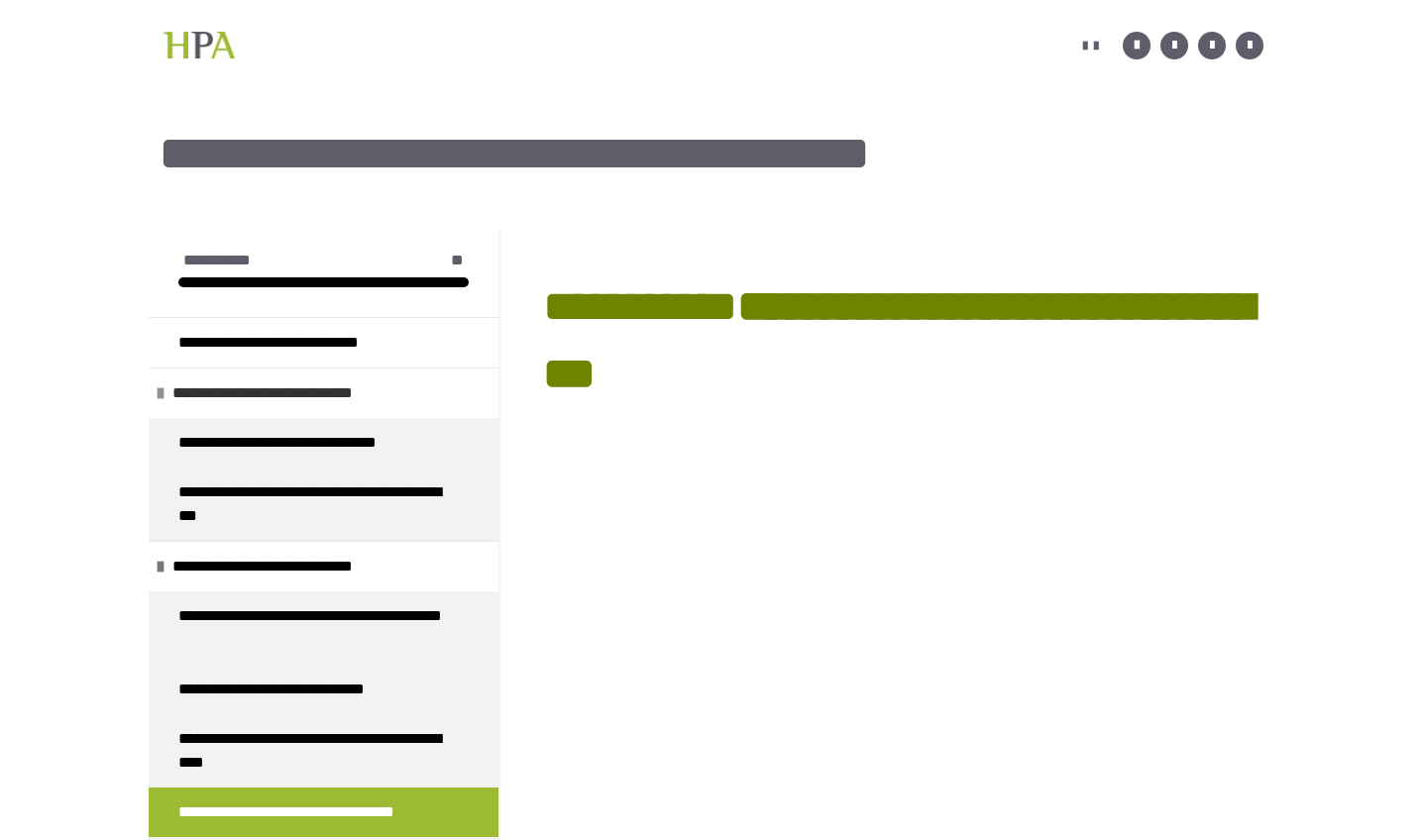 scroll, scrollTop: 140, scrollLeft: 0, axis: vertical 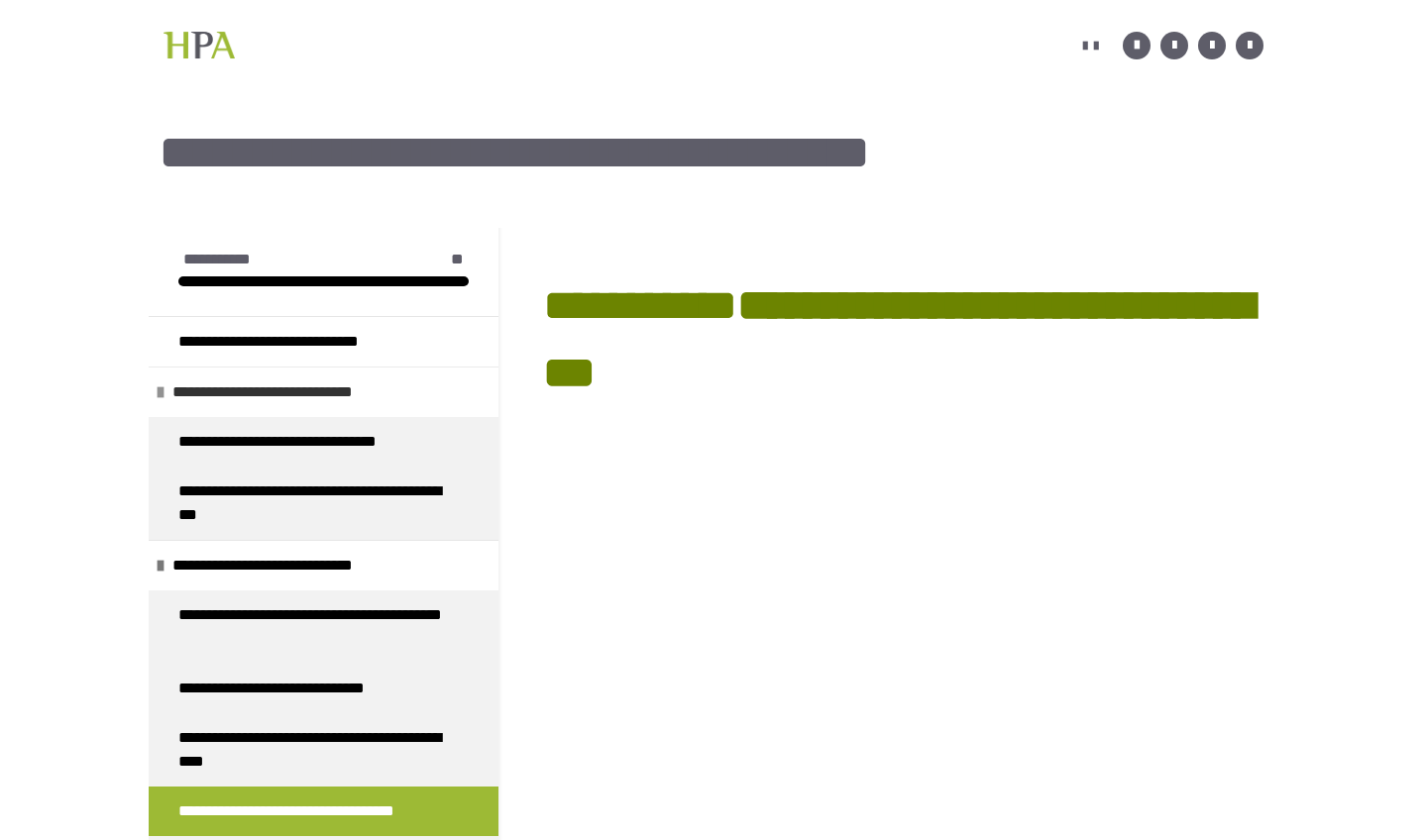 click on "**********" at bounding box center (298, 392) 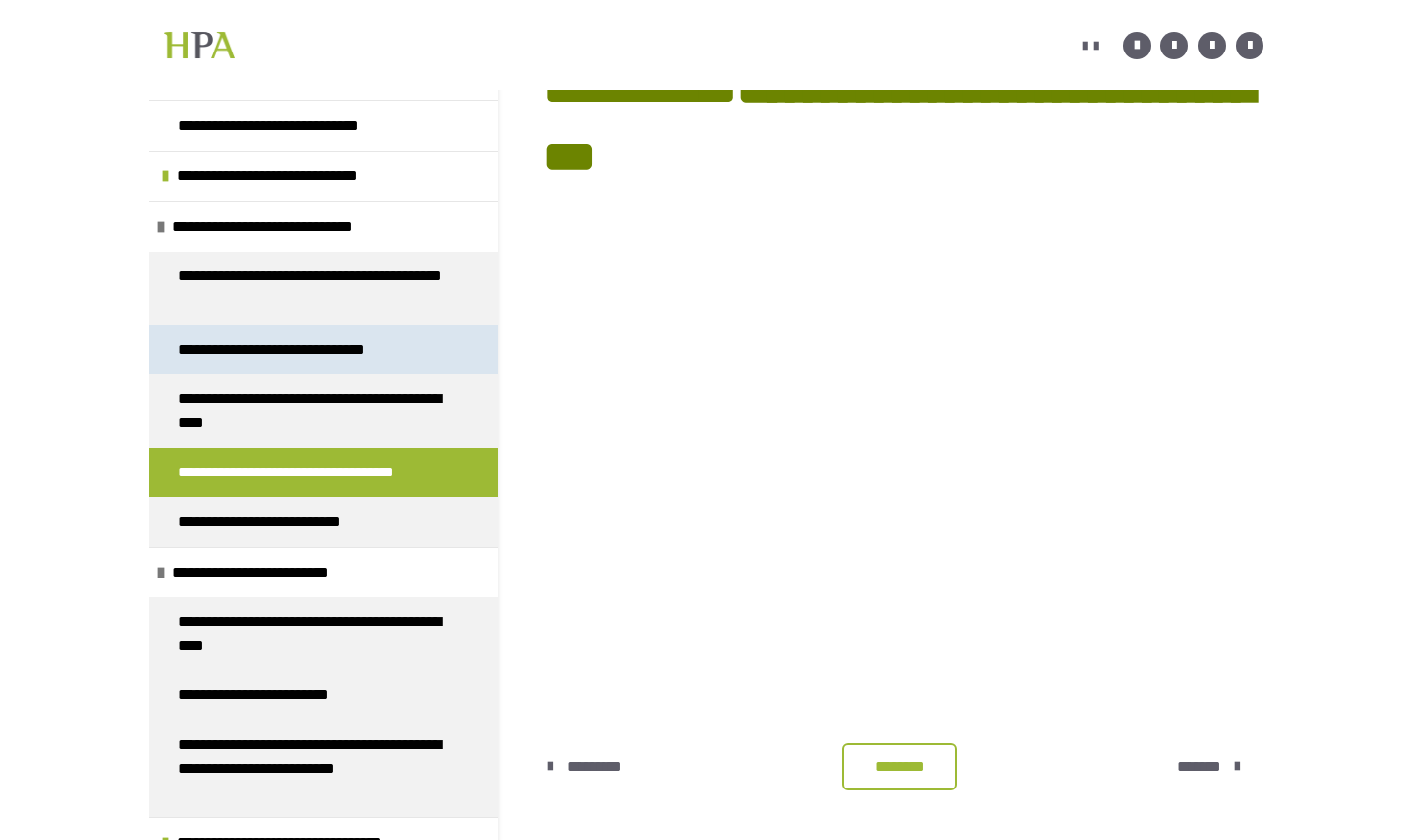 scroll, scrollTop: 361, scrollLeft: 0, axis: vertical 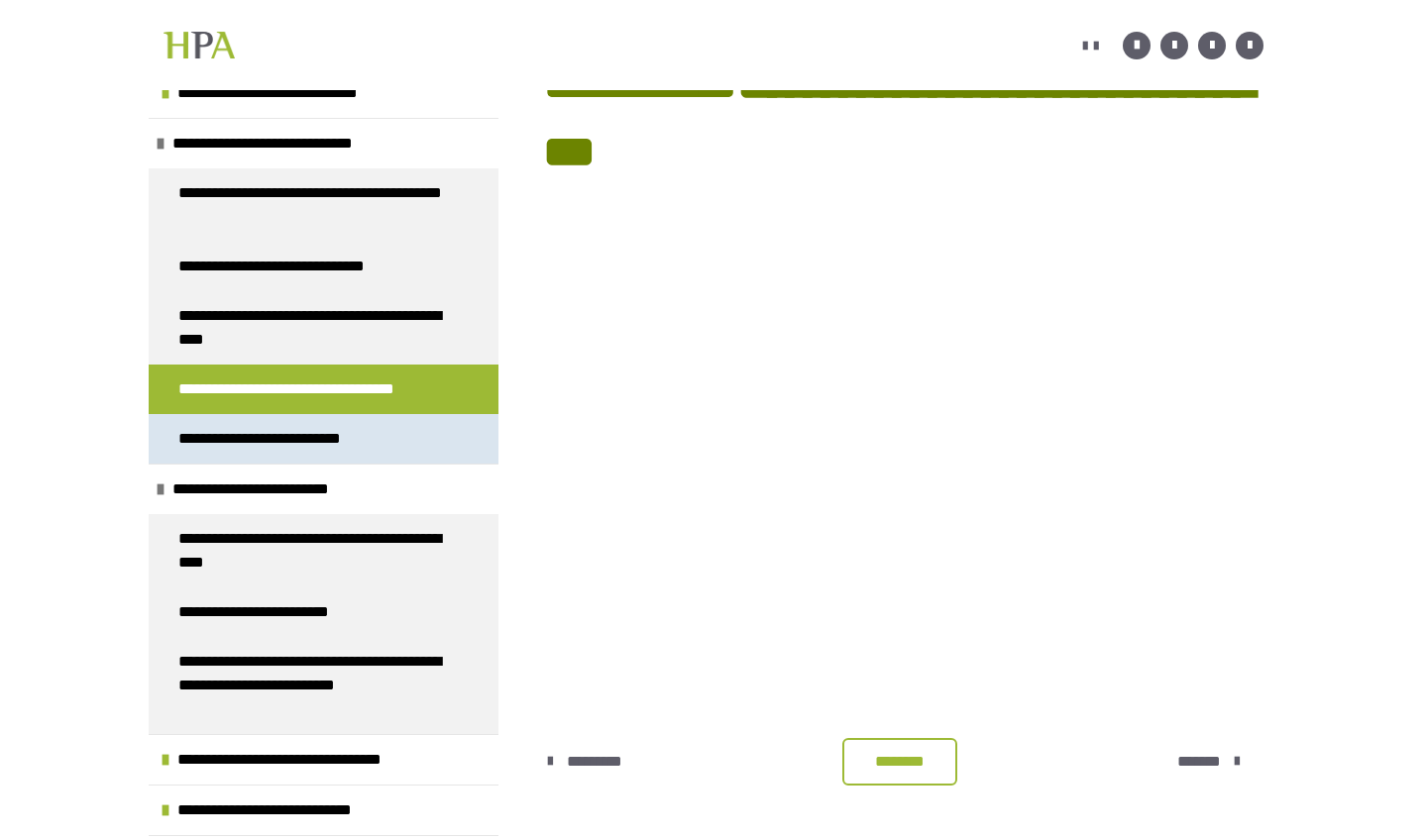 click on "**********" at bounding box center (284, 439) 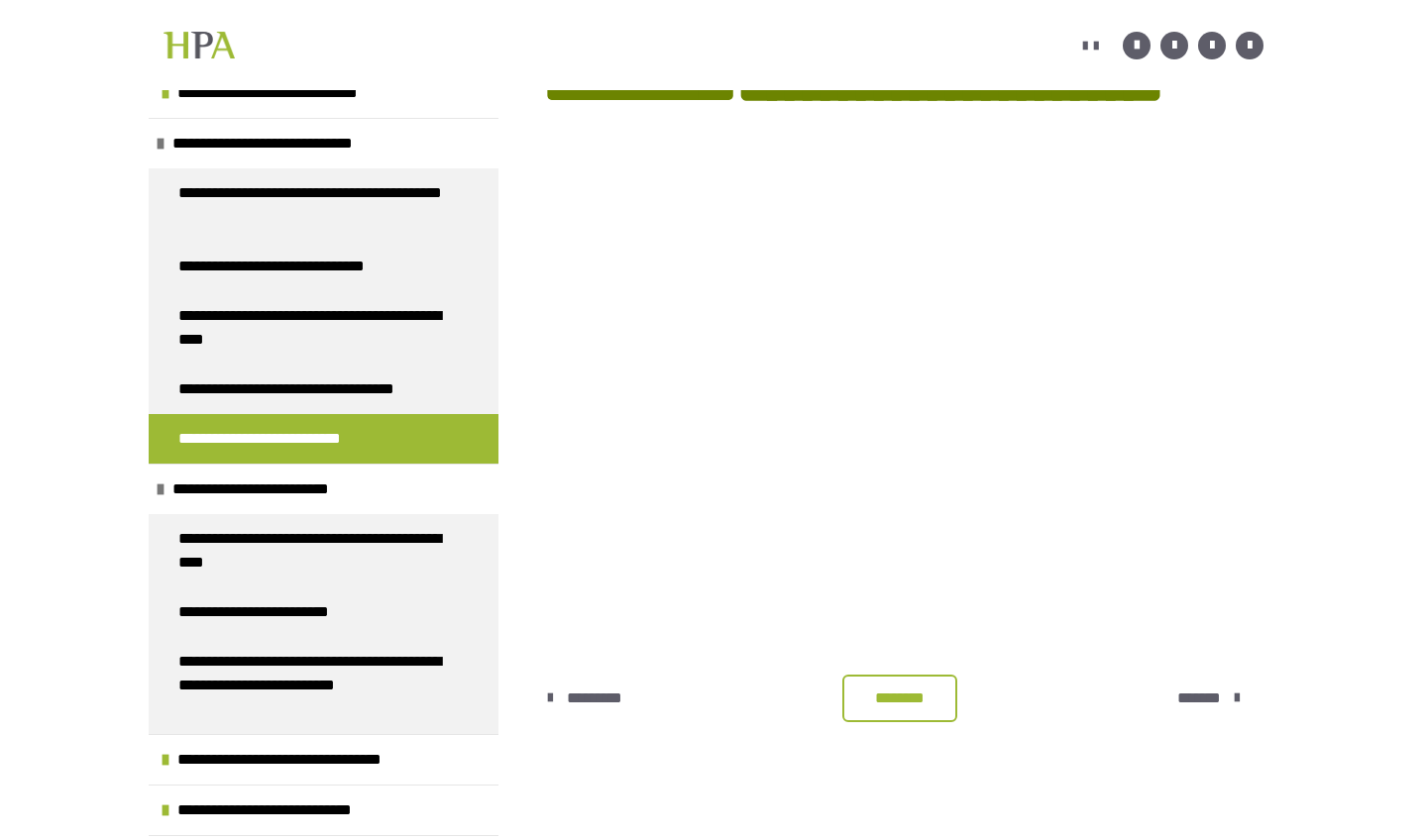 click on "**********" at bounding box center [714, 321] 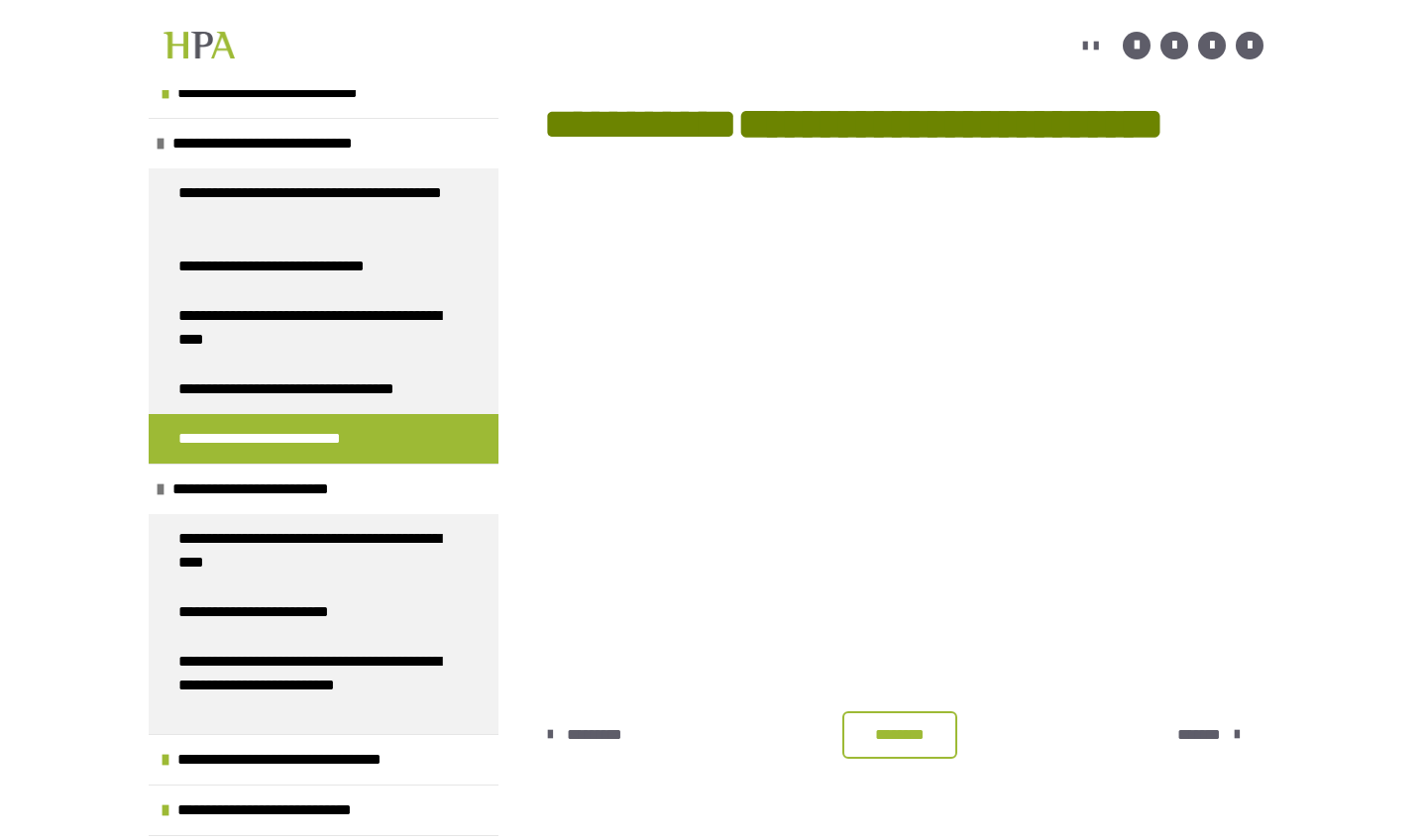 scroll, scrollTop: 0, scrollLeft: 0, axis: both 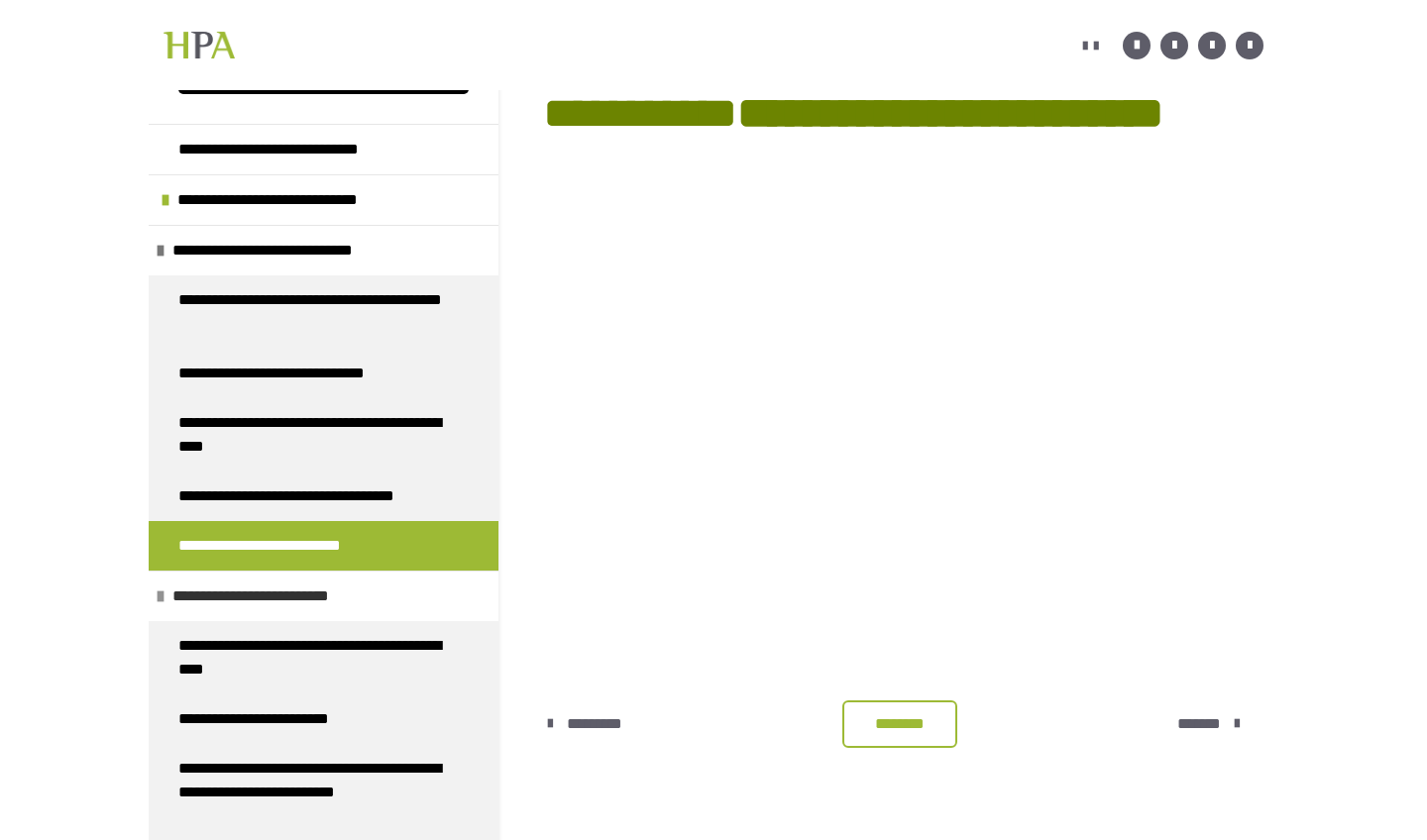 click on "**********" at bounding box center (283, 596) 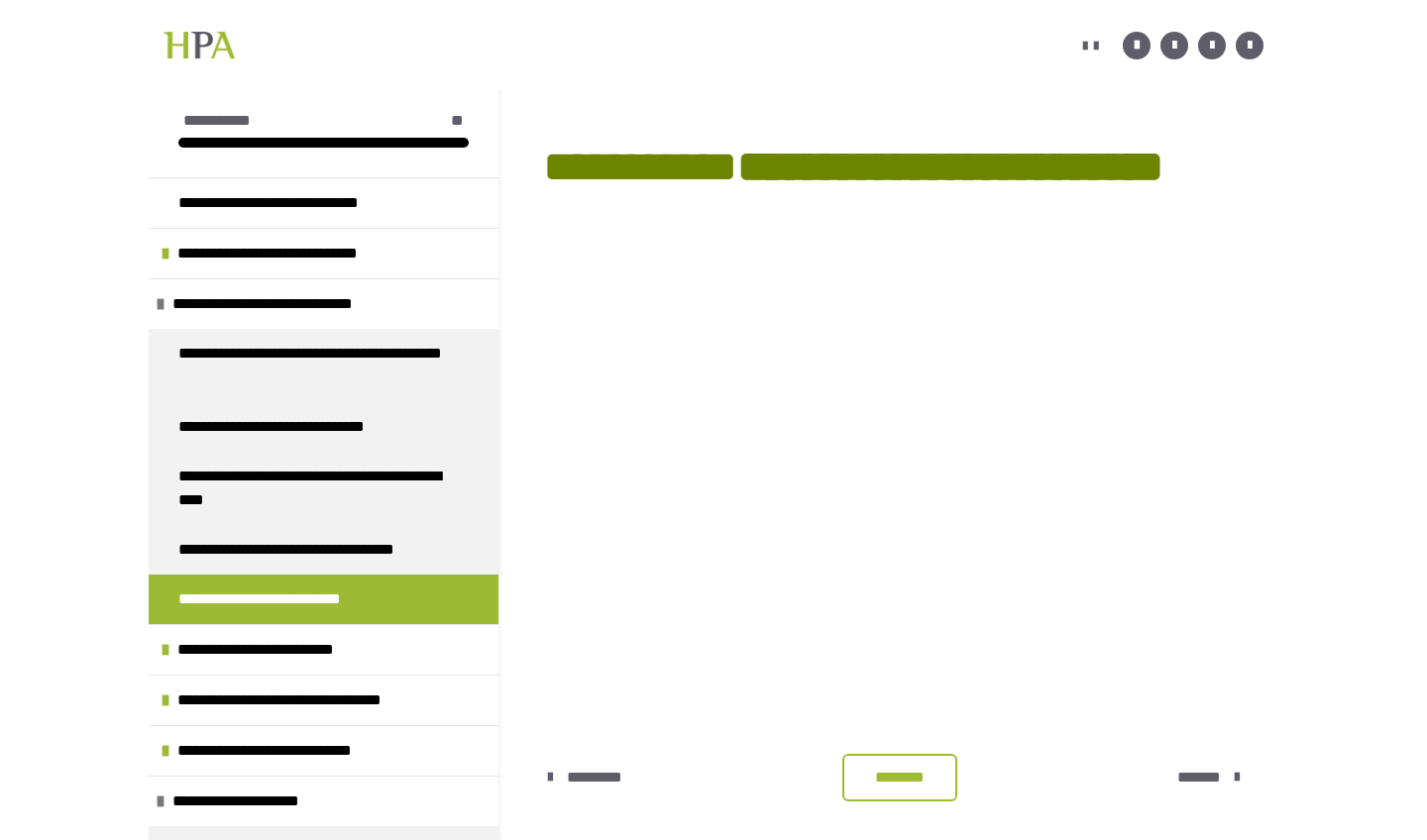 scroll, scrollTop: 256, scrollLeft: 0, axis: vertical 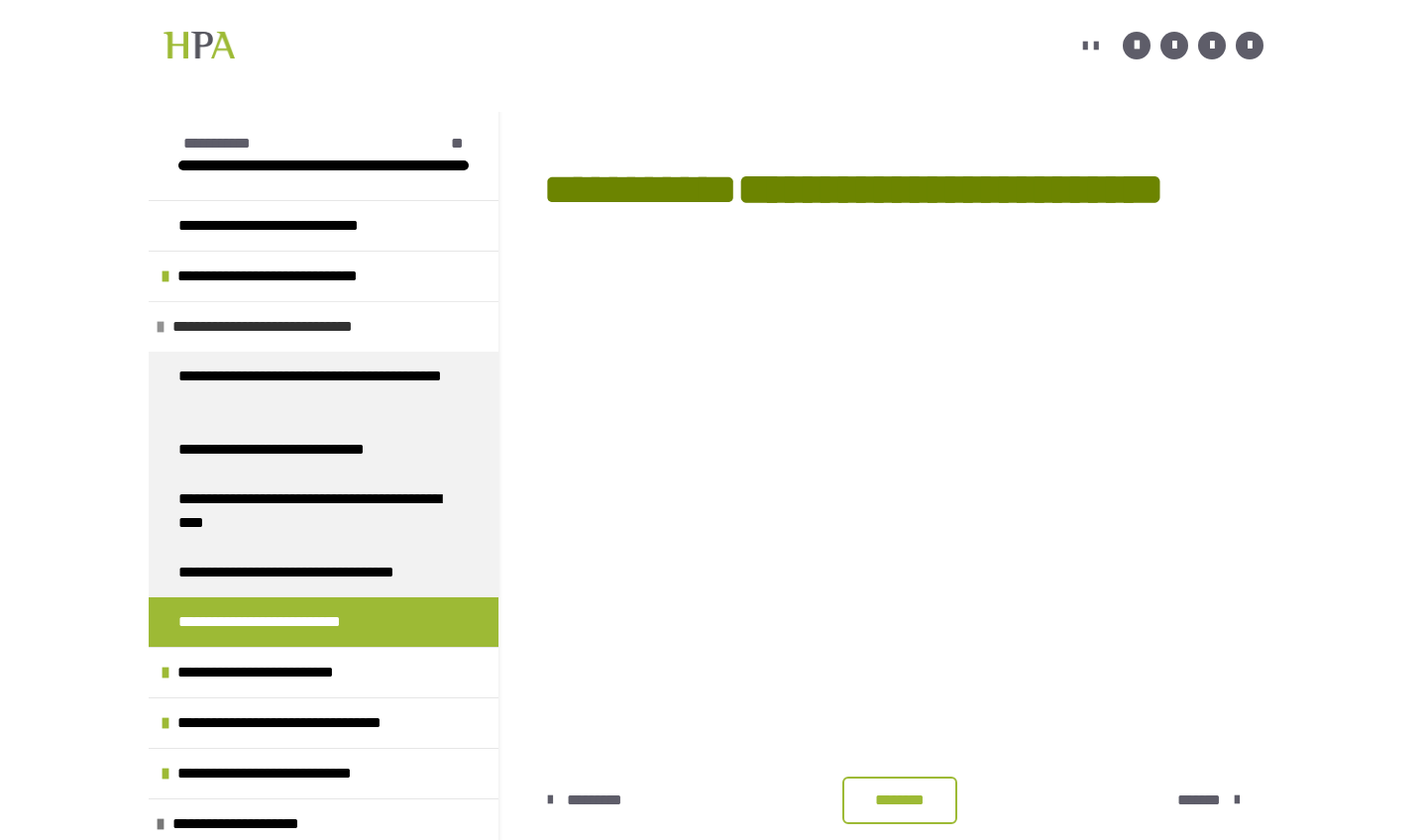 click on "**********" at bounding box center (290, 327) 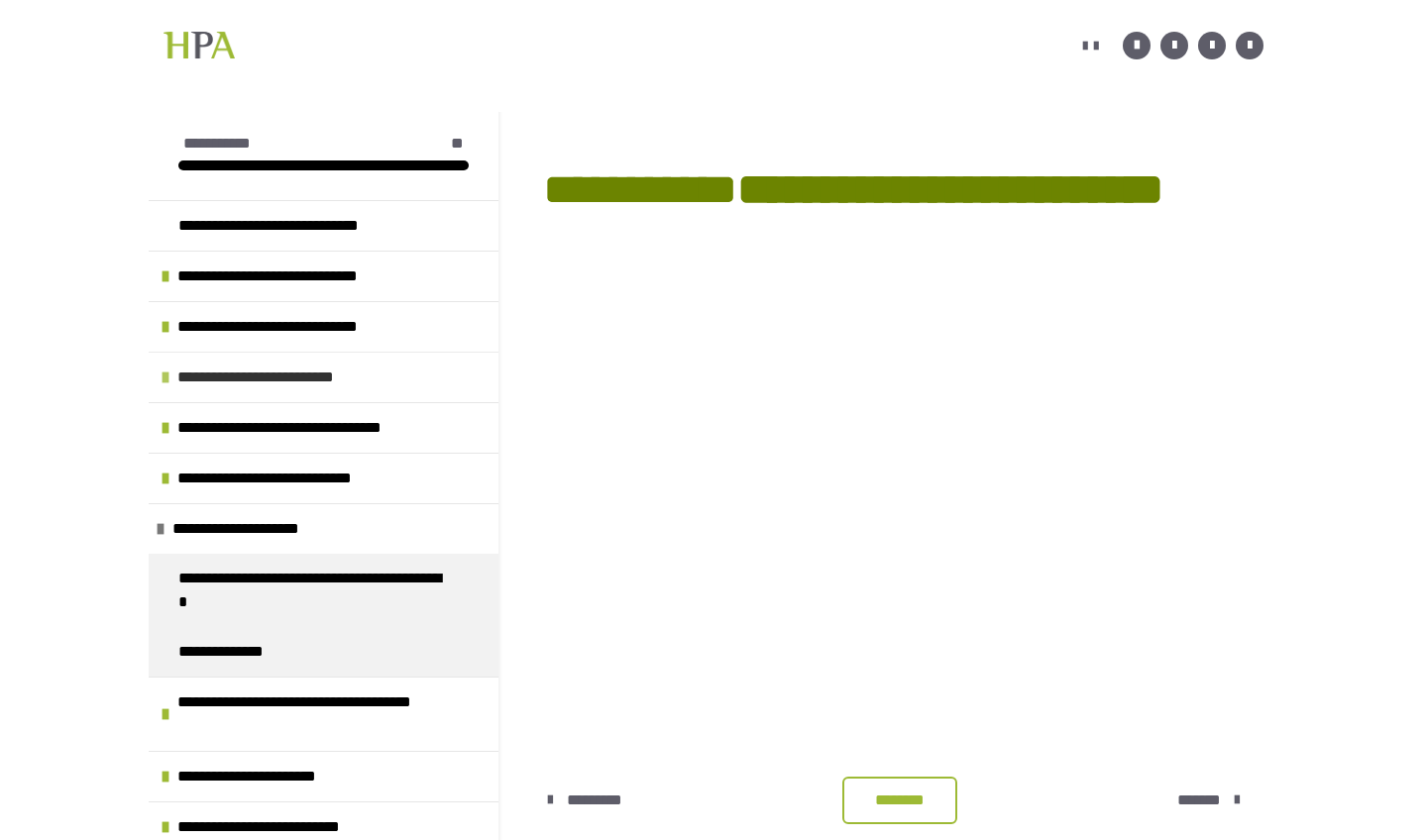 click on "**********" at bounding box center [288, 377] 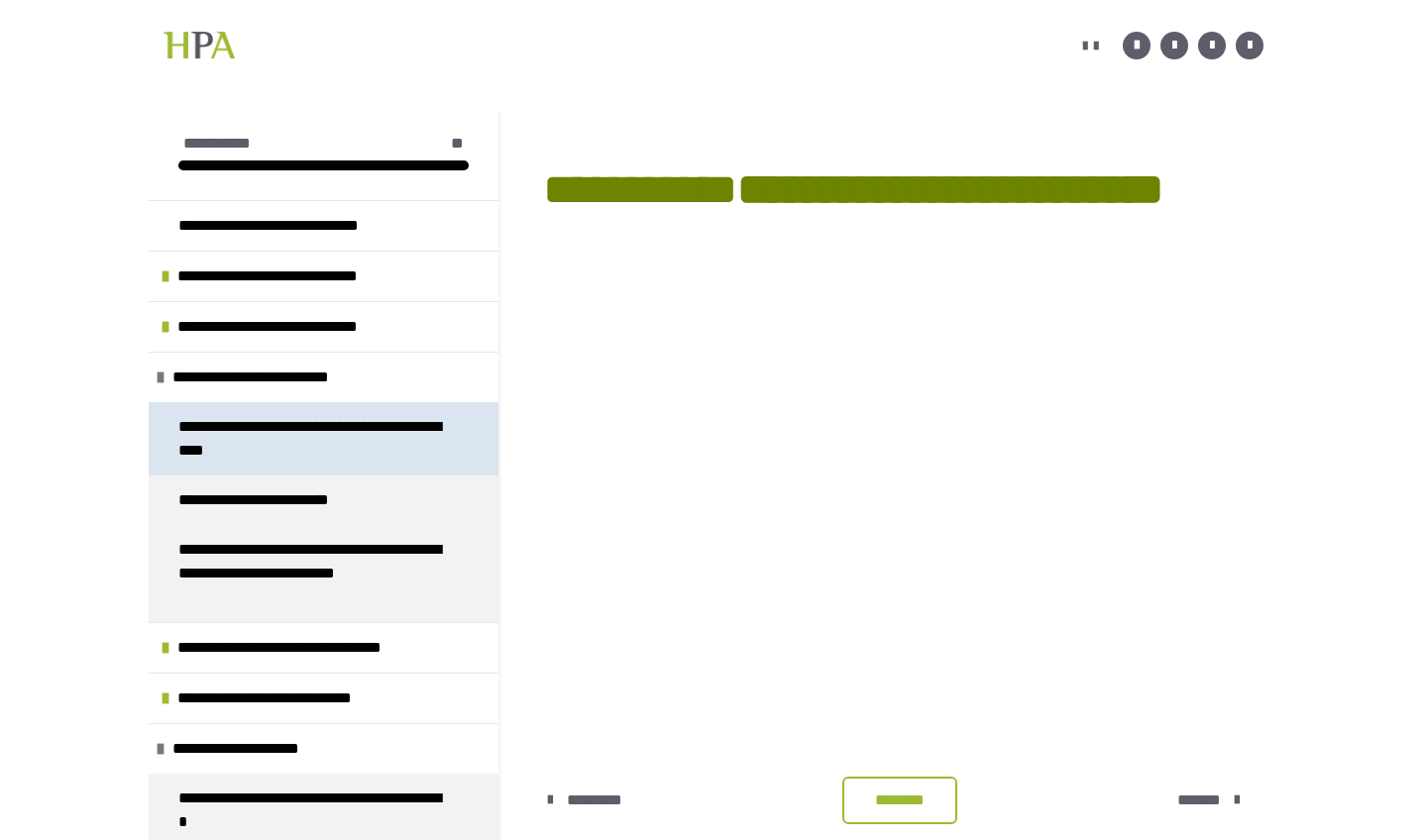click on "**********" at bounding box center (315, 439) 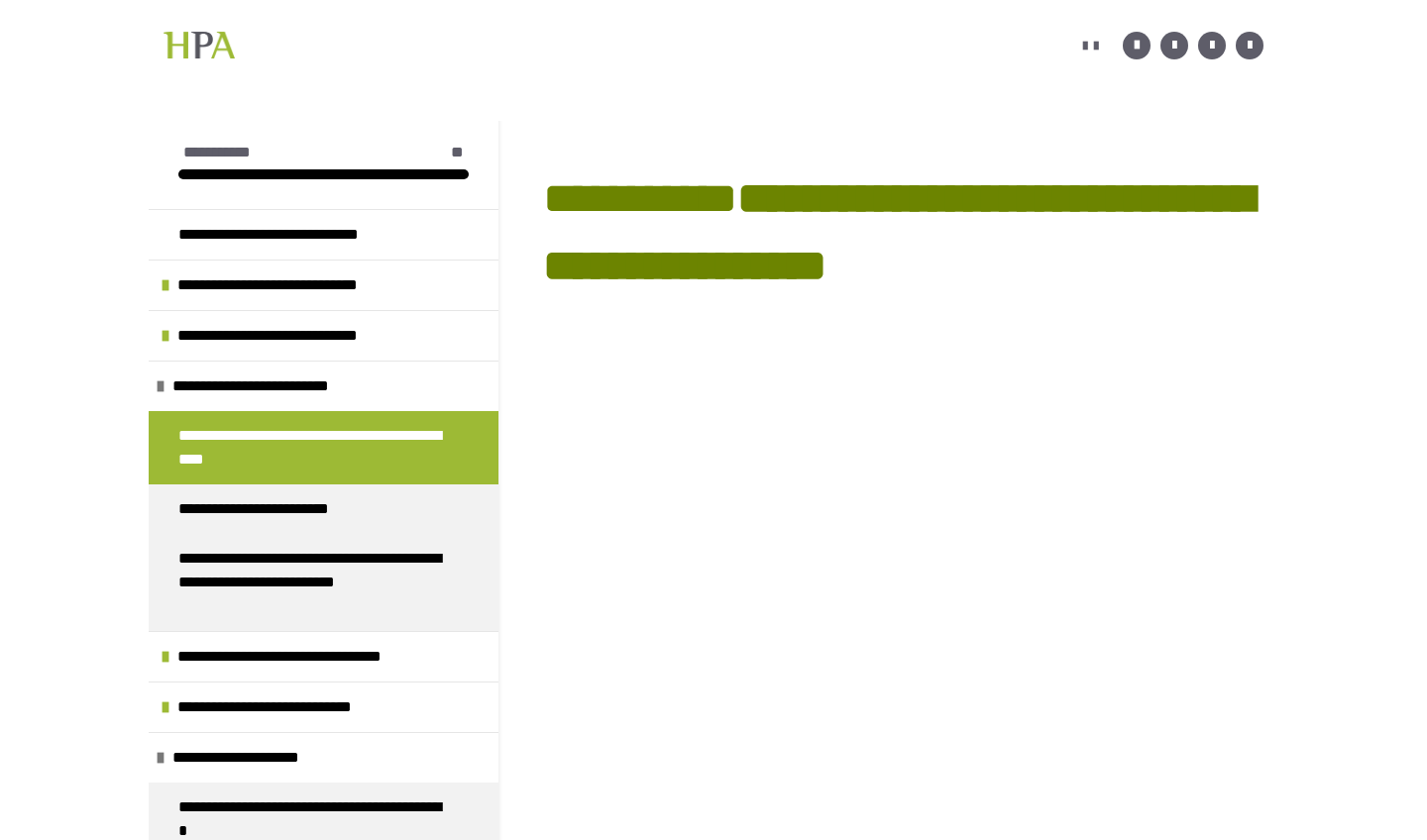 click on "**********" at bounding box center (714, 495) 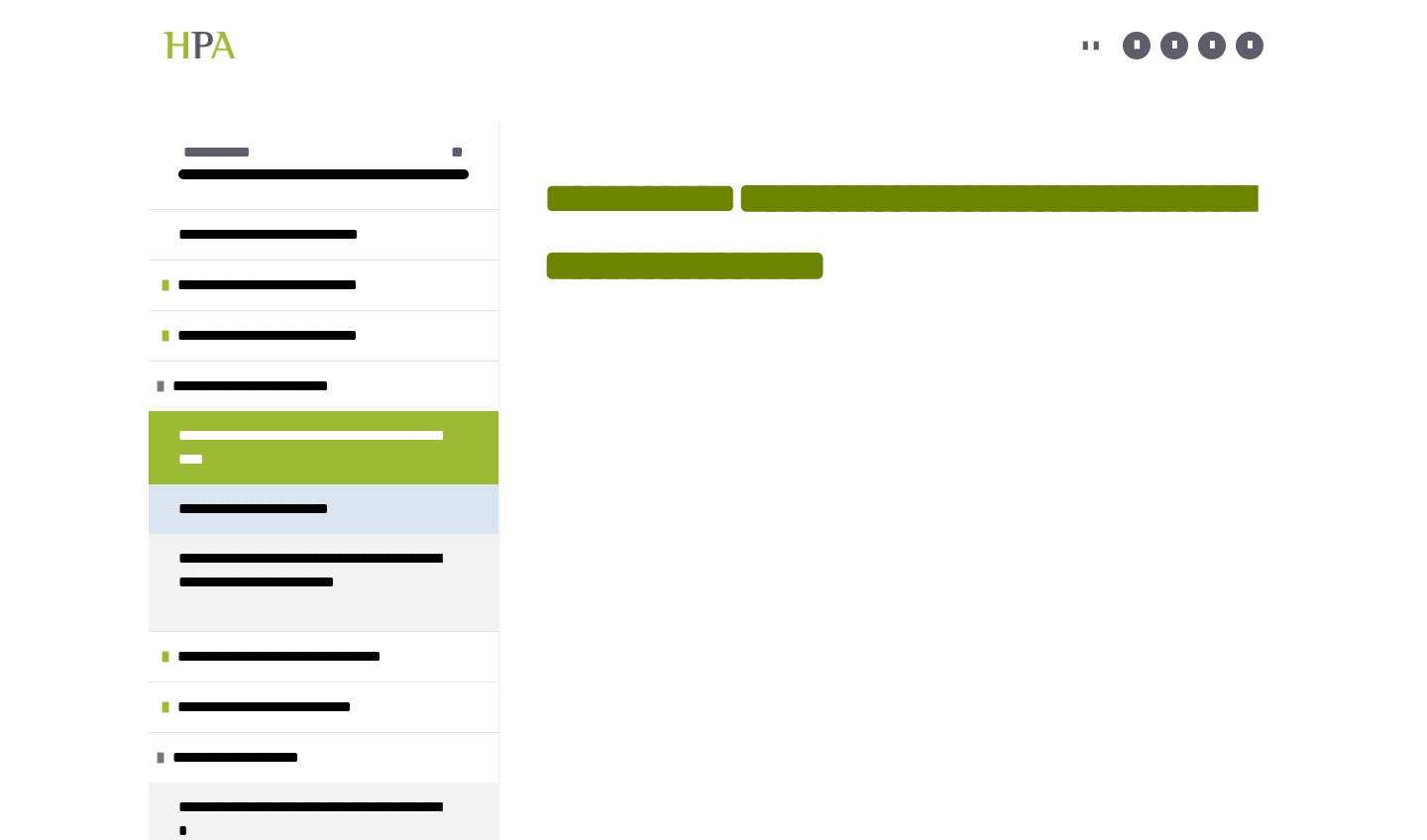 click on "**********" at bounding box center [276, 509] 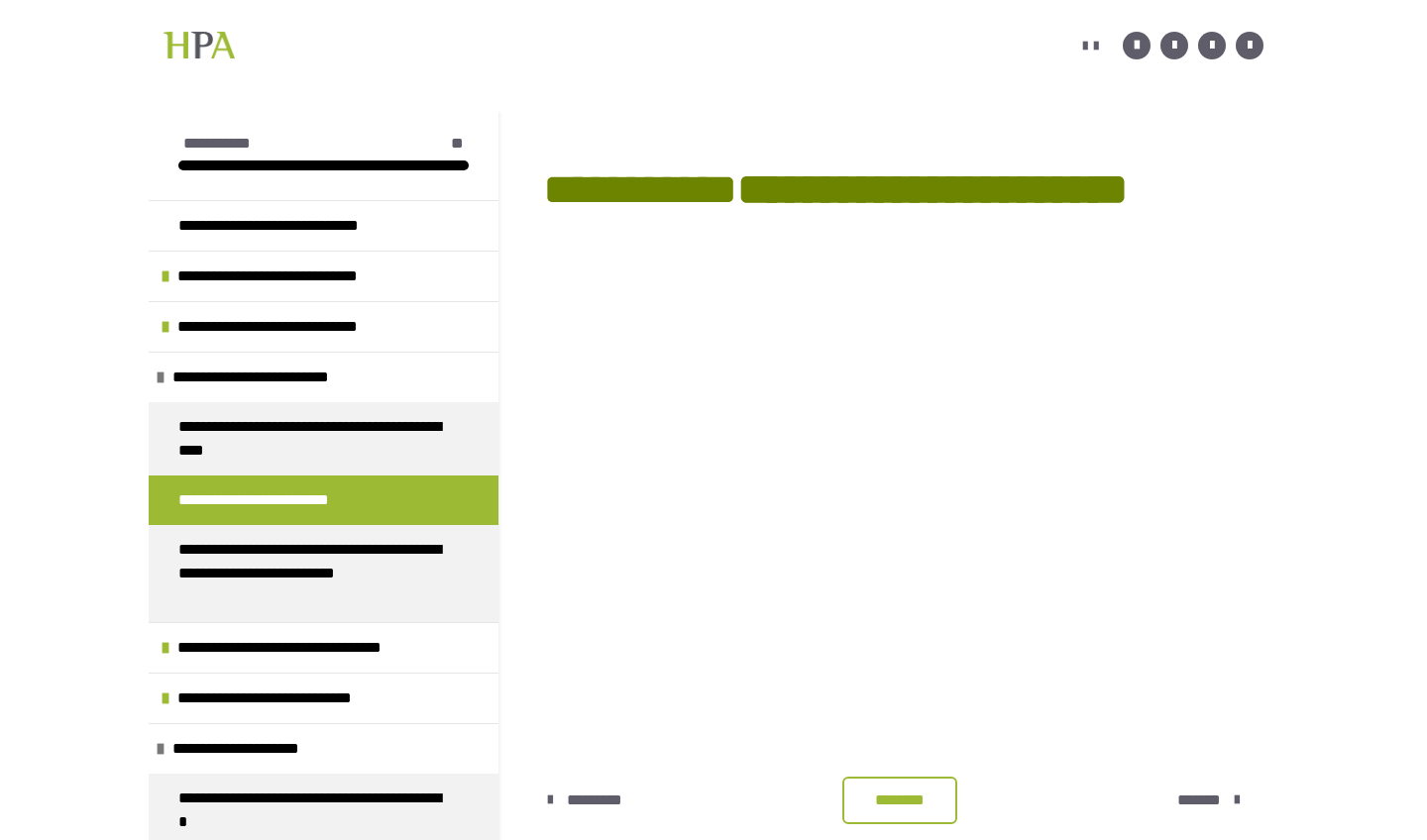 click on "**********" at bounding box center (714, 491) 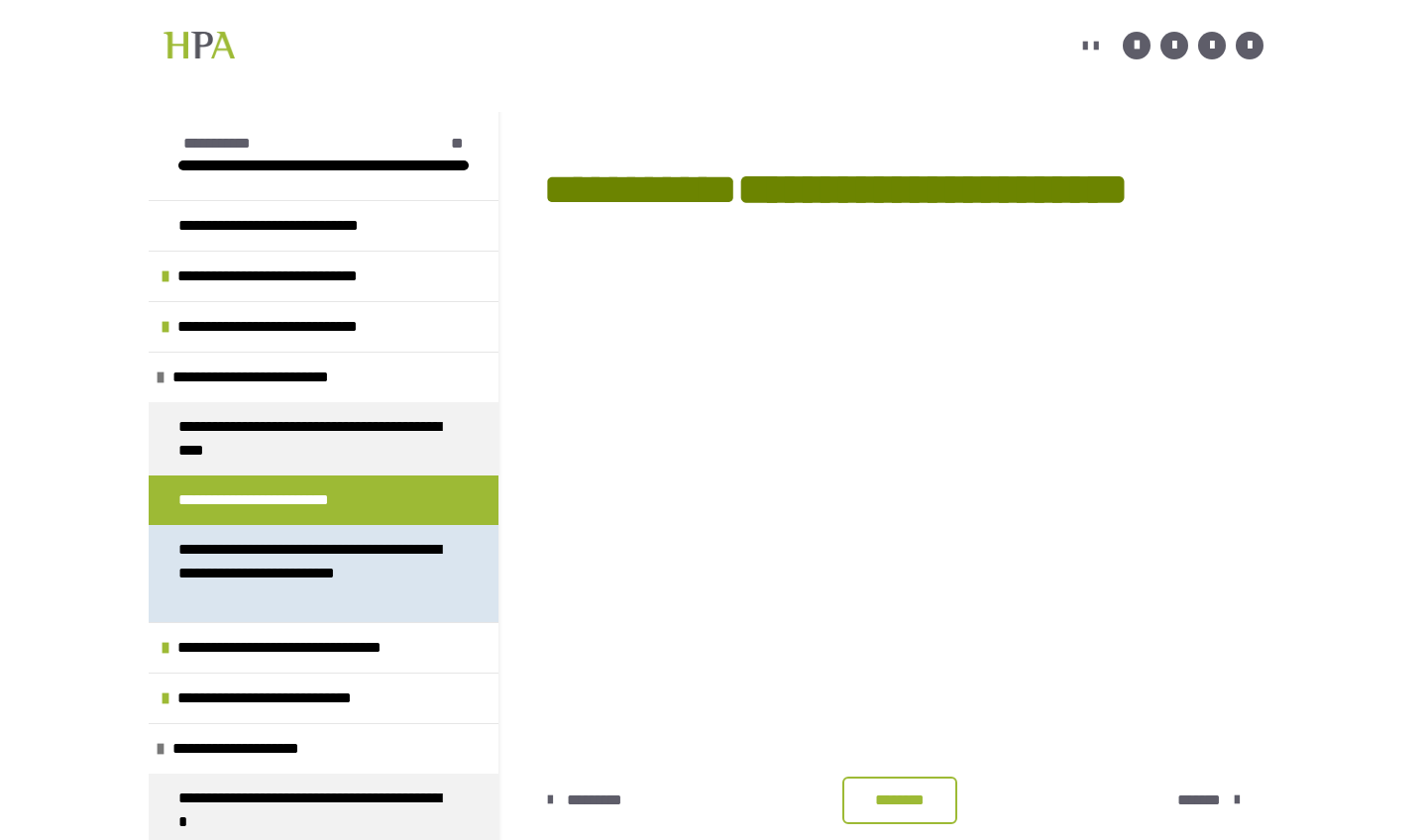 click on "**********" at bounding box center [315, 574] 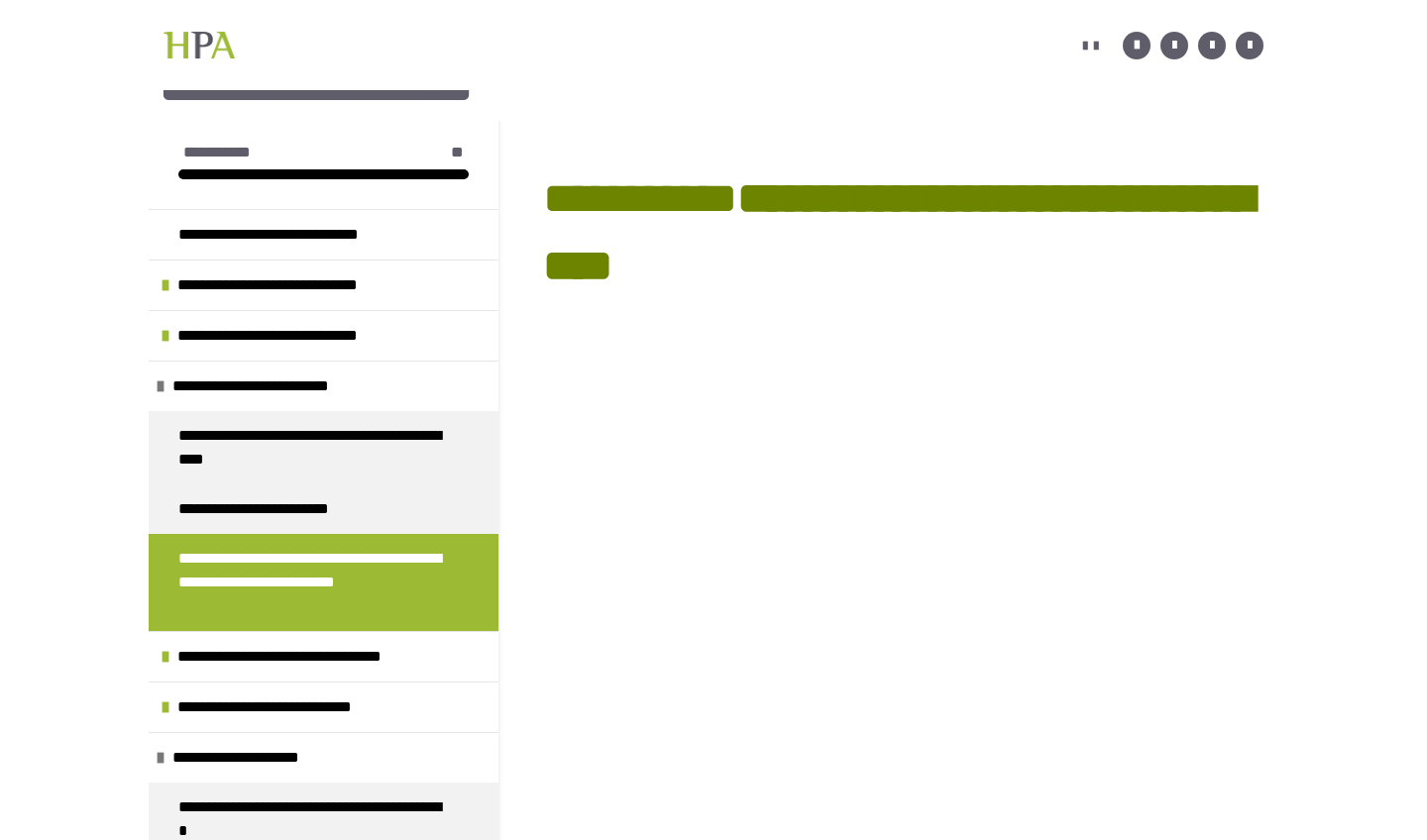 click at bounding box center (903, 499) 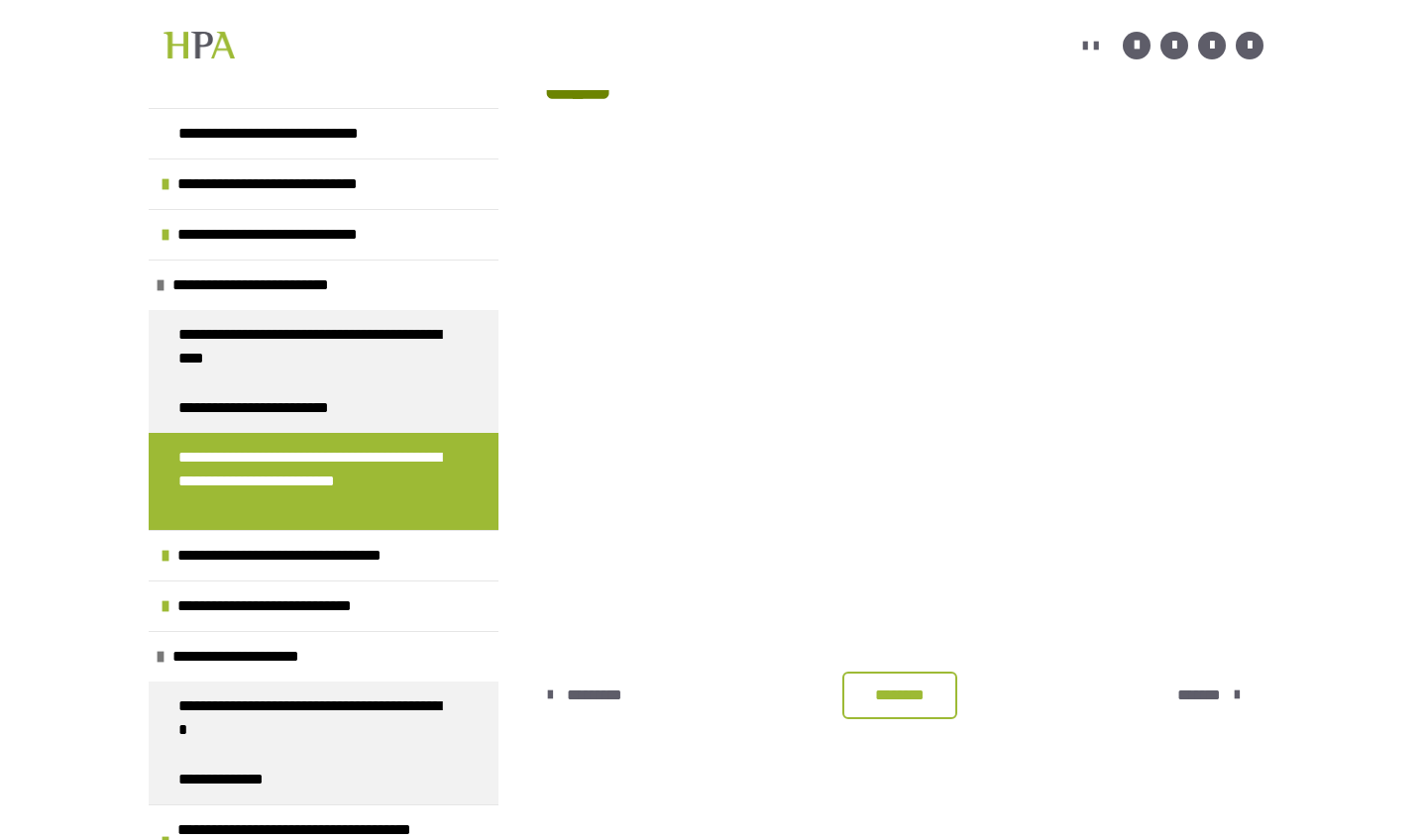 scroll, scrollTop: 436, scrollLeft: 0, axis: vertical 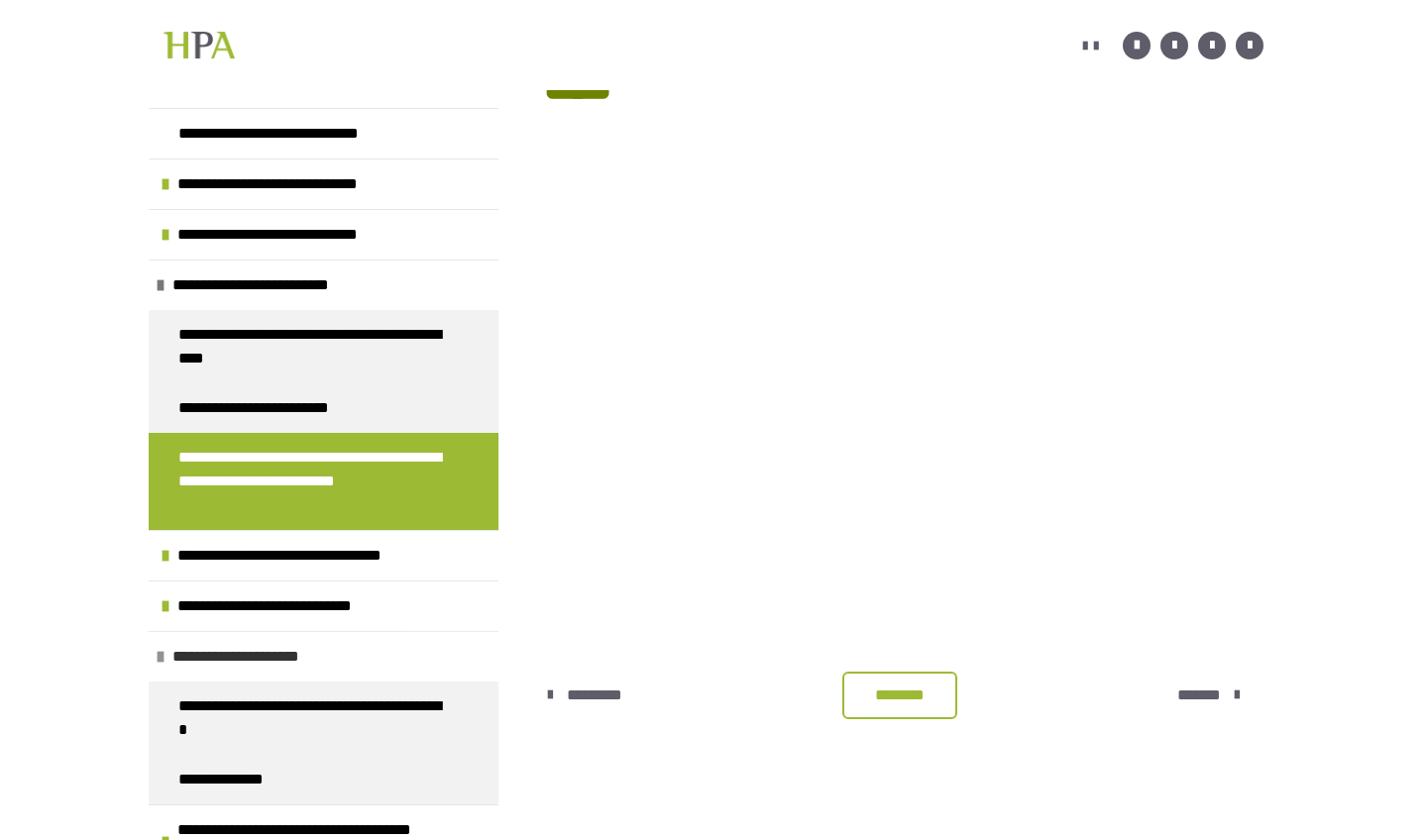 click on "**********" at bounding box center [258, 657] 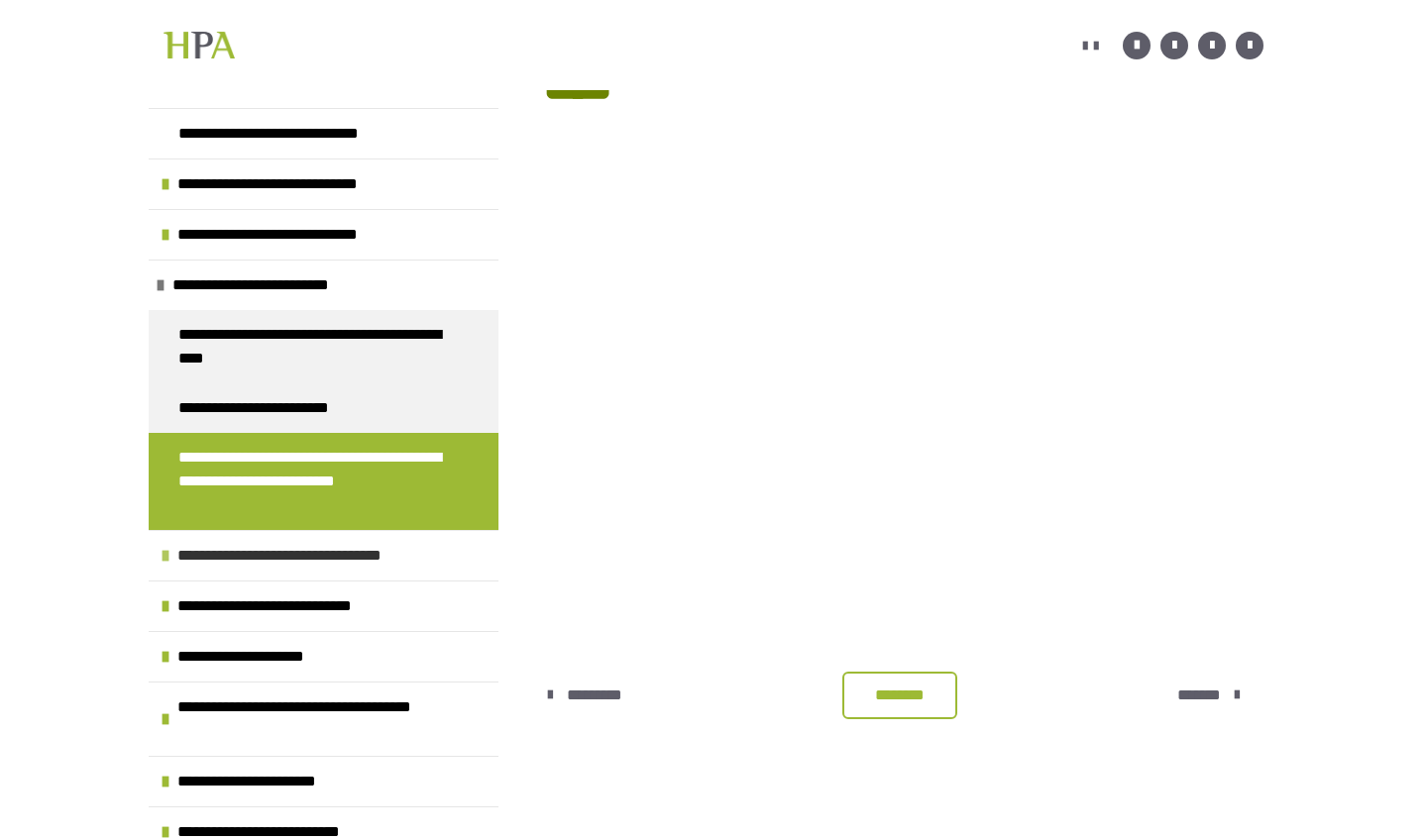 click on "**********" at bounding box center [306, 556] 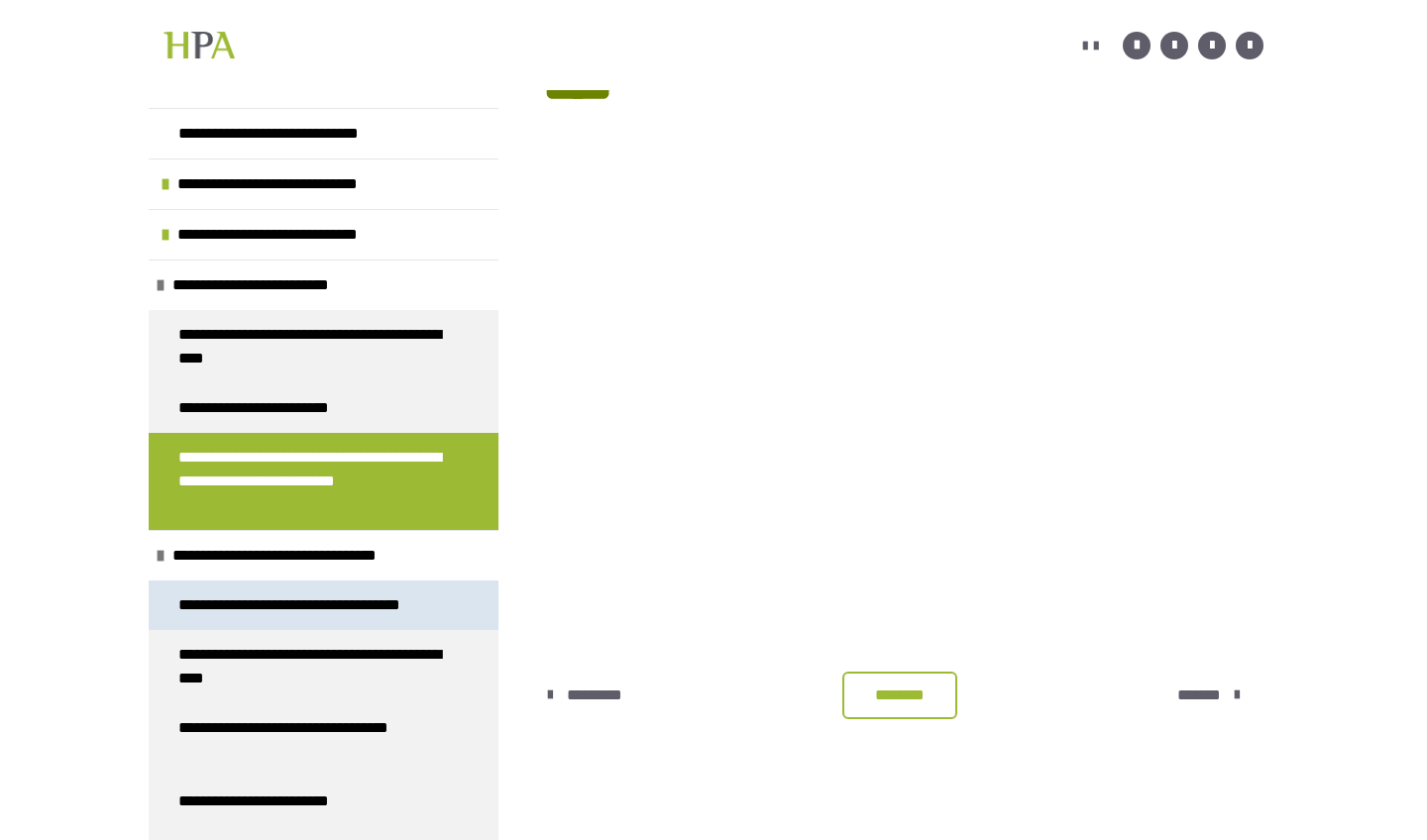 scroll, scrollTop: 436, scrollLeft: 0, axis: vertical 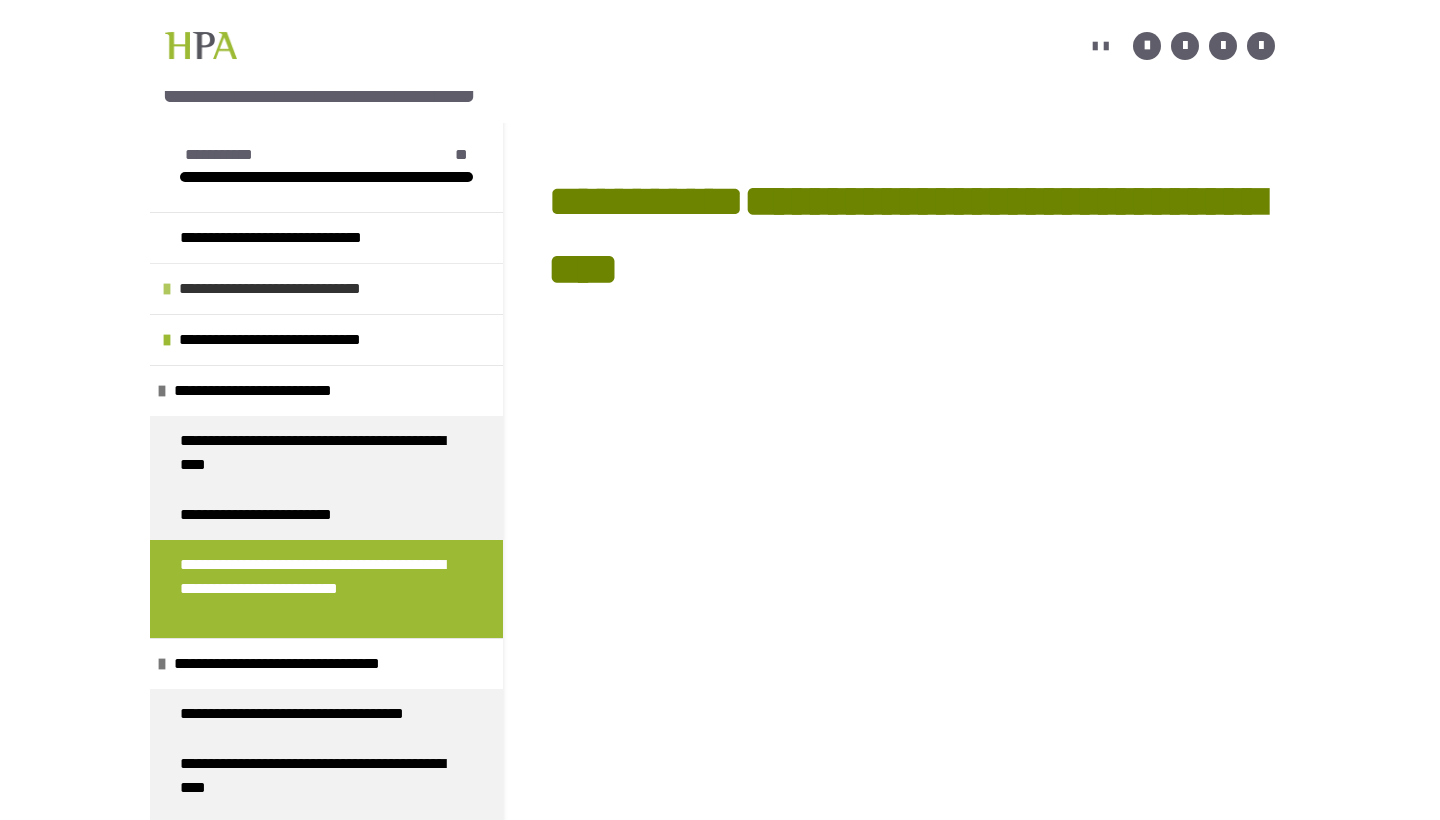 click on "**********" at bounding box center (306, 289) 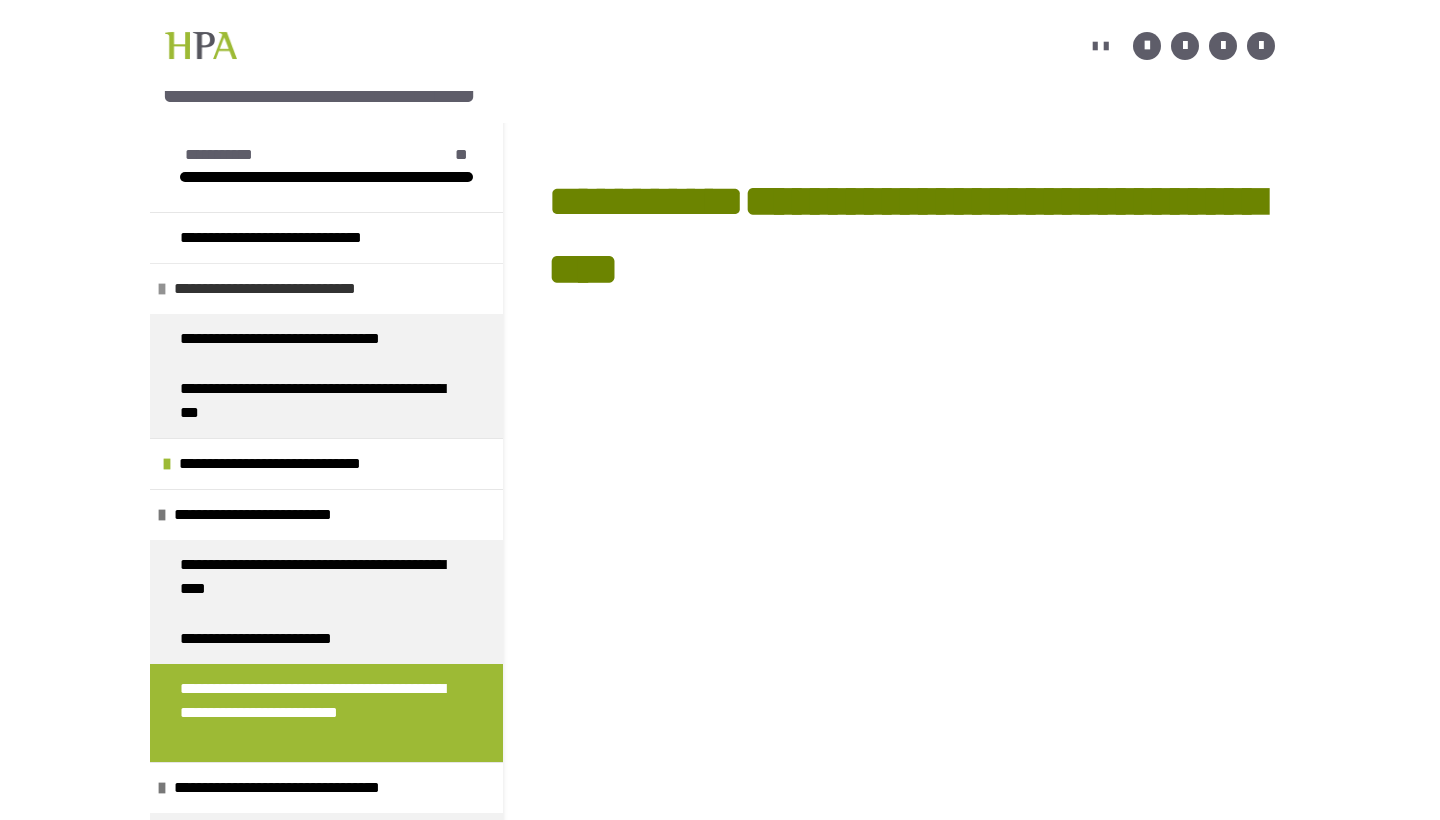 click on "**********" at bounding box center [301, 289] 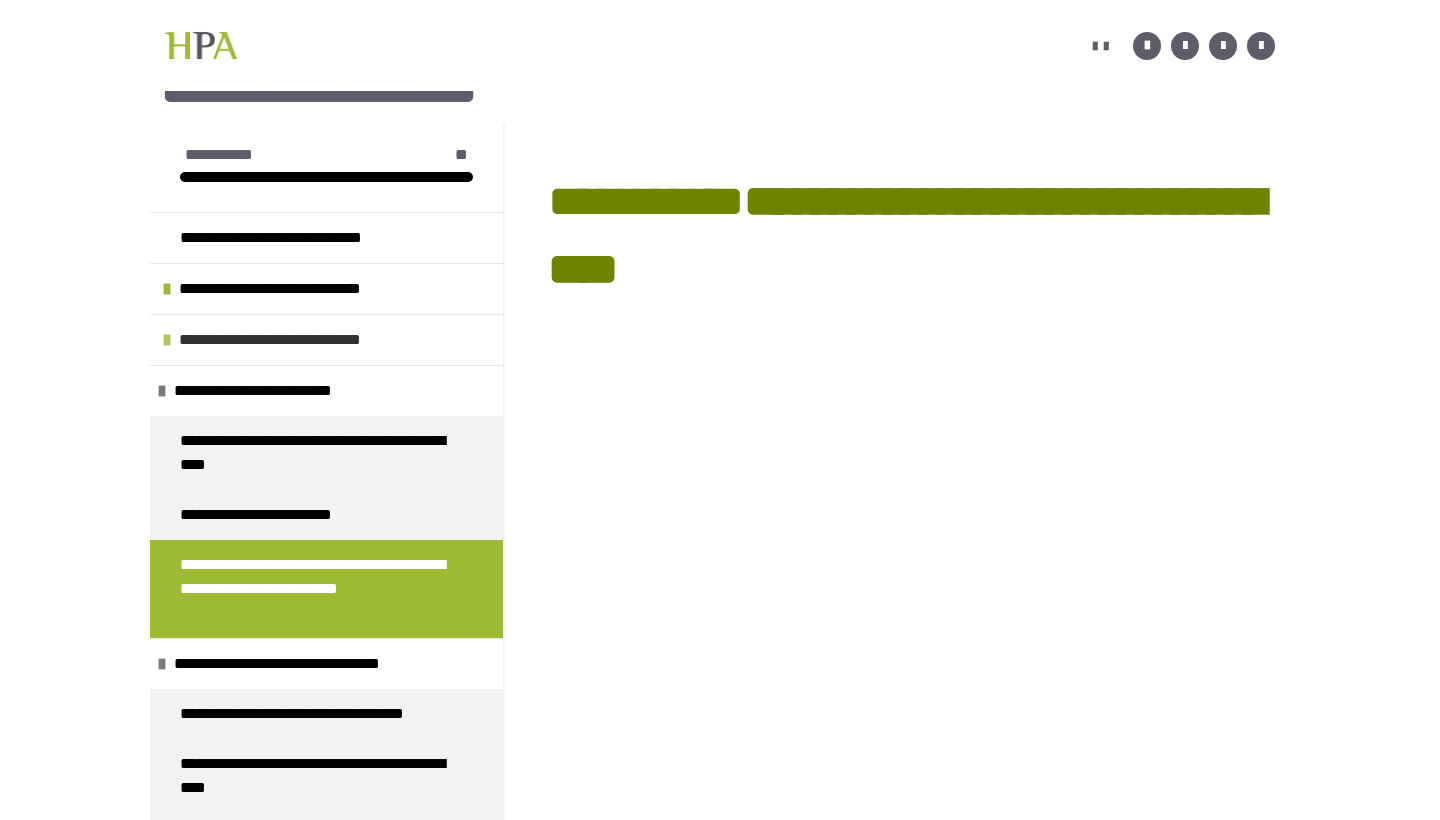 click on "**********" at bounding box center [298, 340] 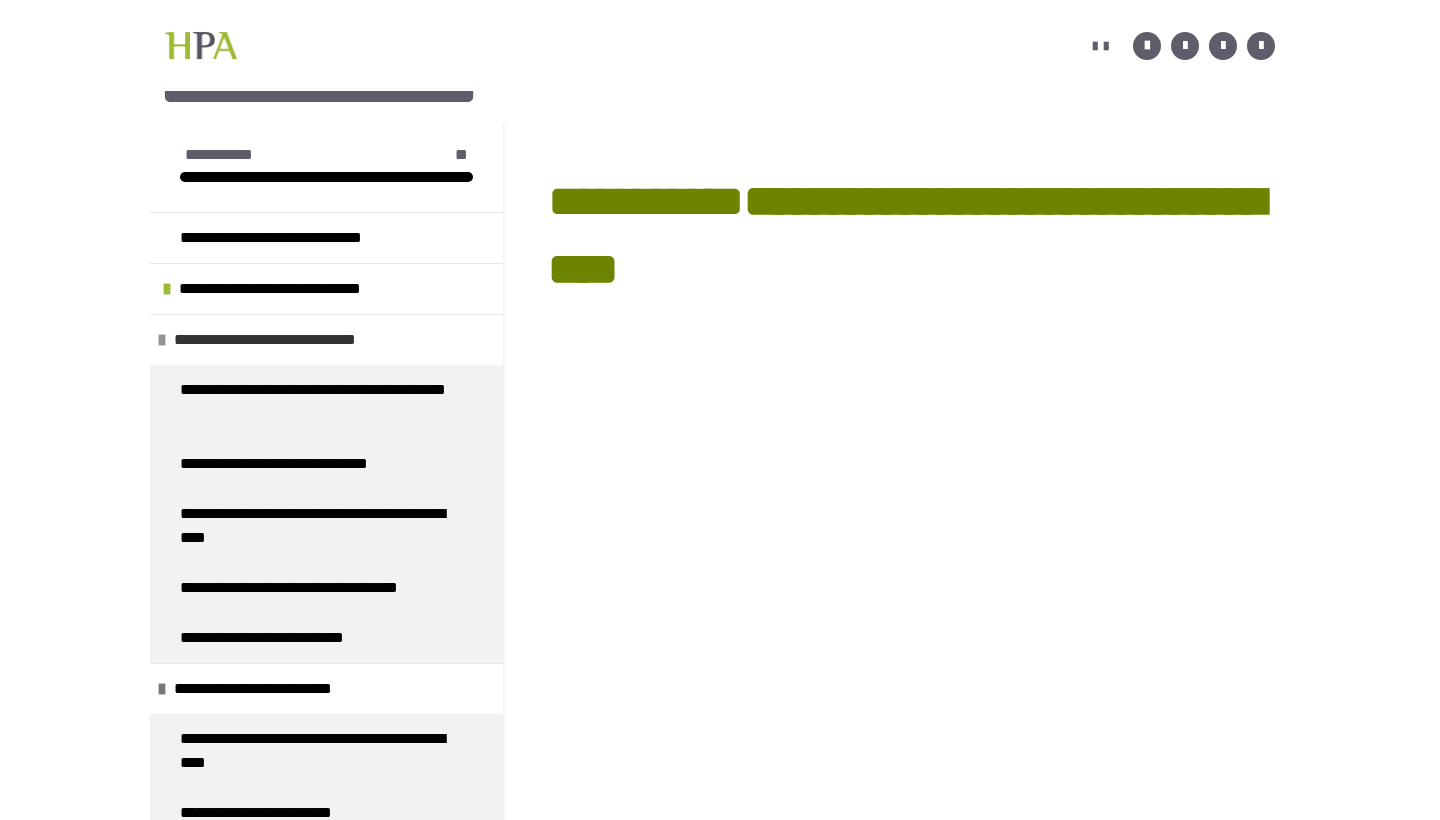 click on "**********" at bounding box center (293, 340) 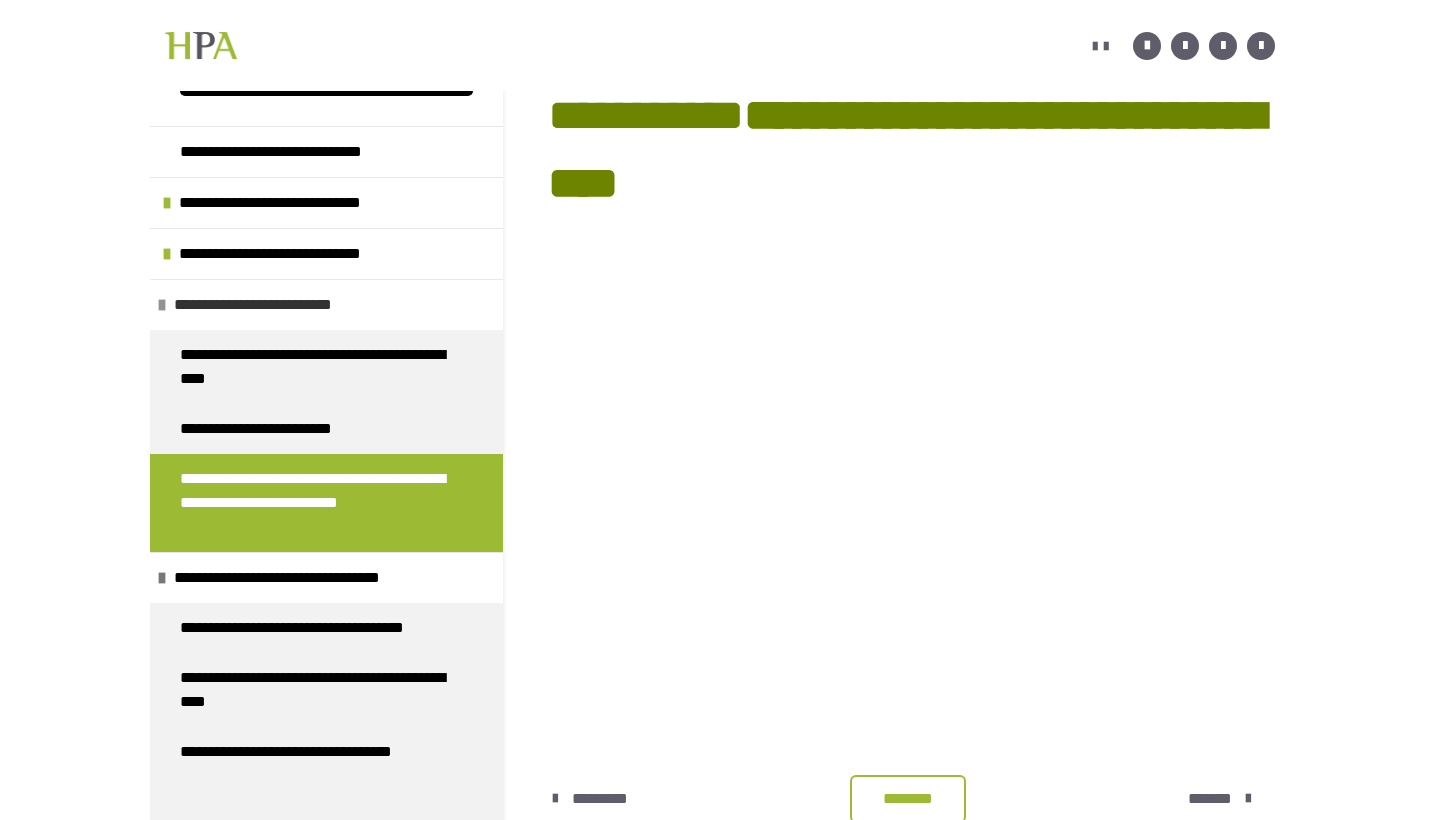scroll, scrollTop: 346, scrollLeft: 0, axis: vertical 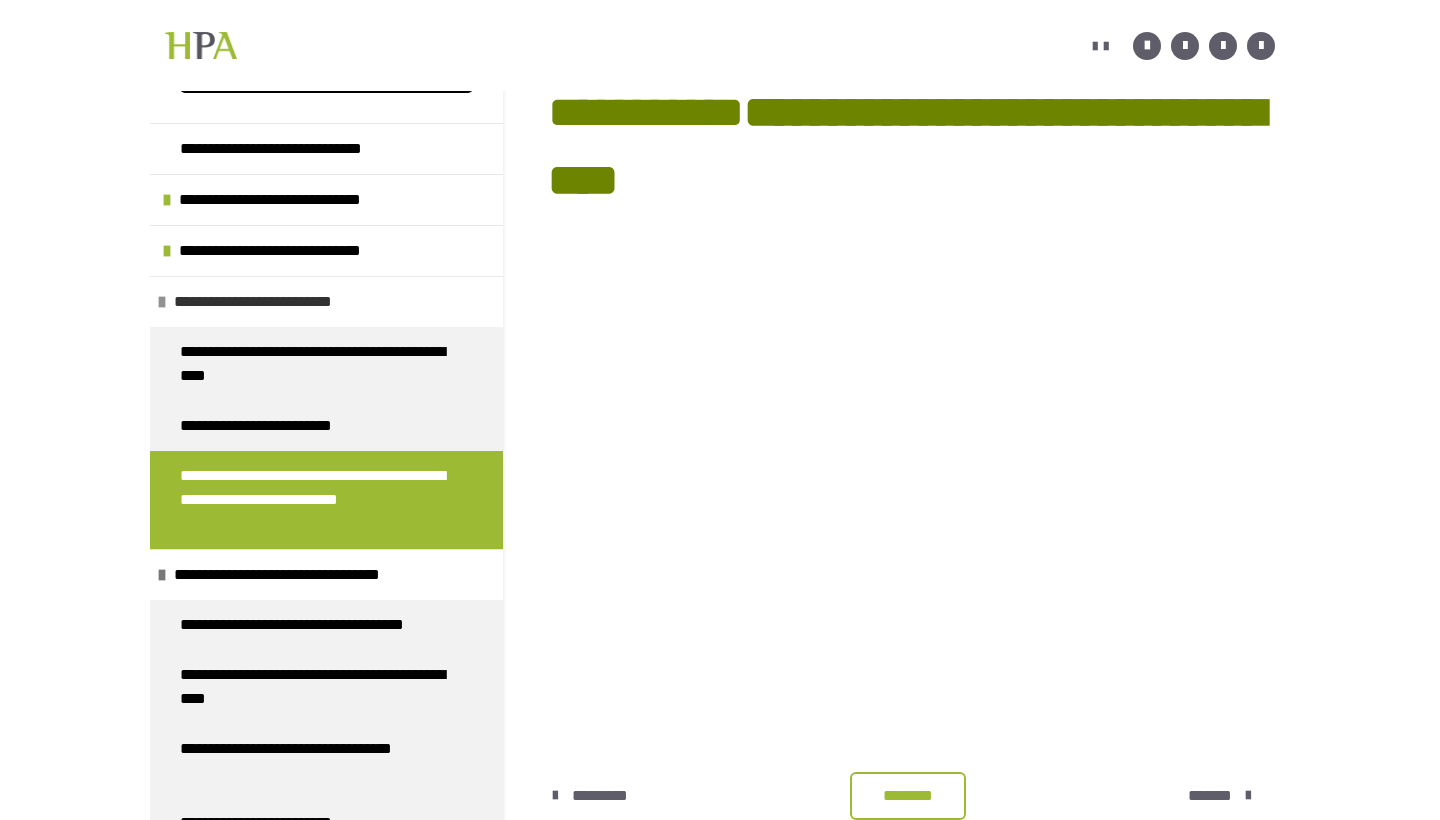 click on "**********" at bounding box center (286, 302) 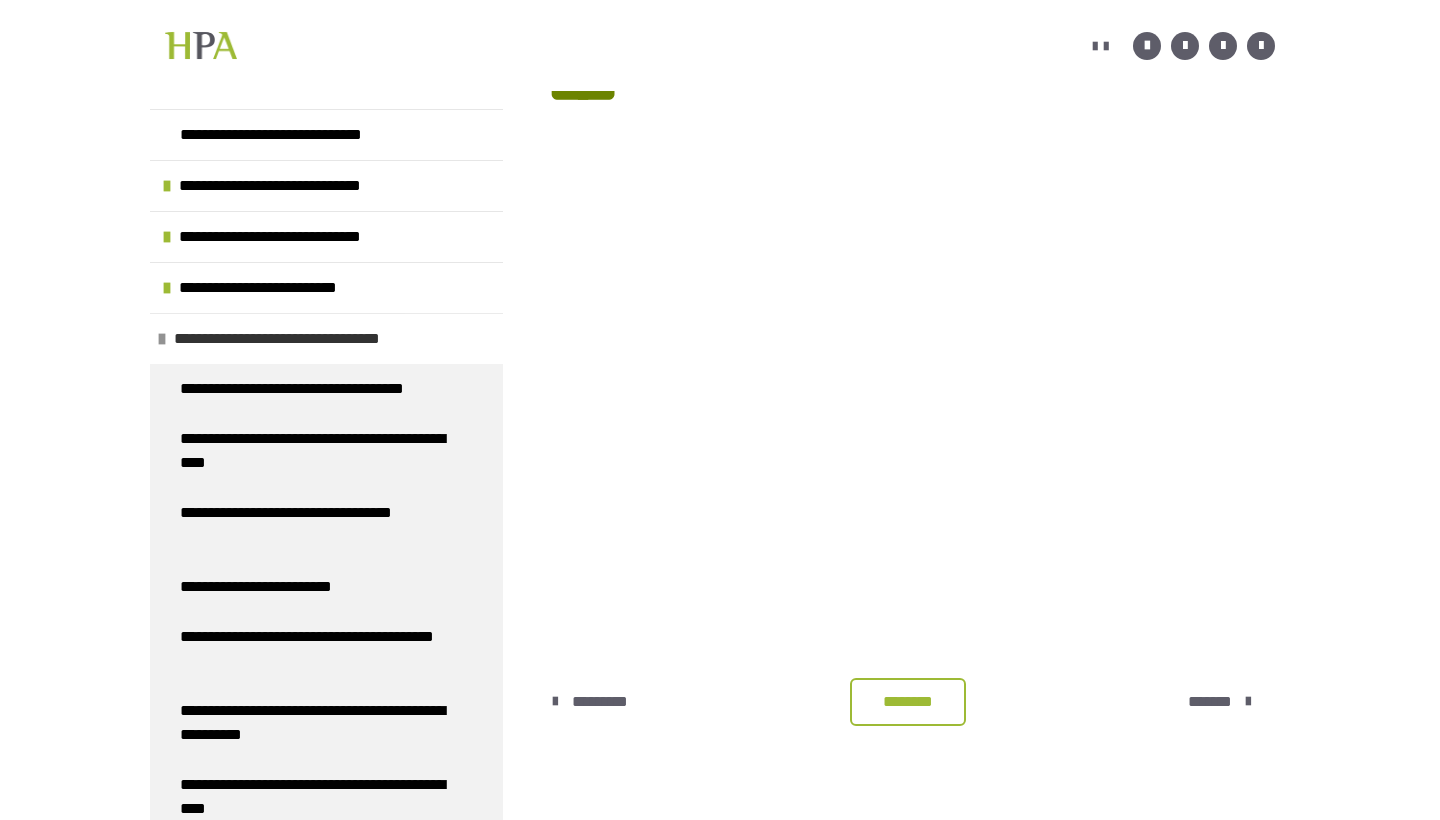scroll, scrollTop: 443, scrollLeft: 0, axis: vertical 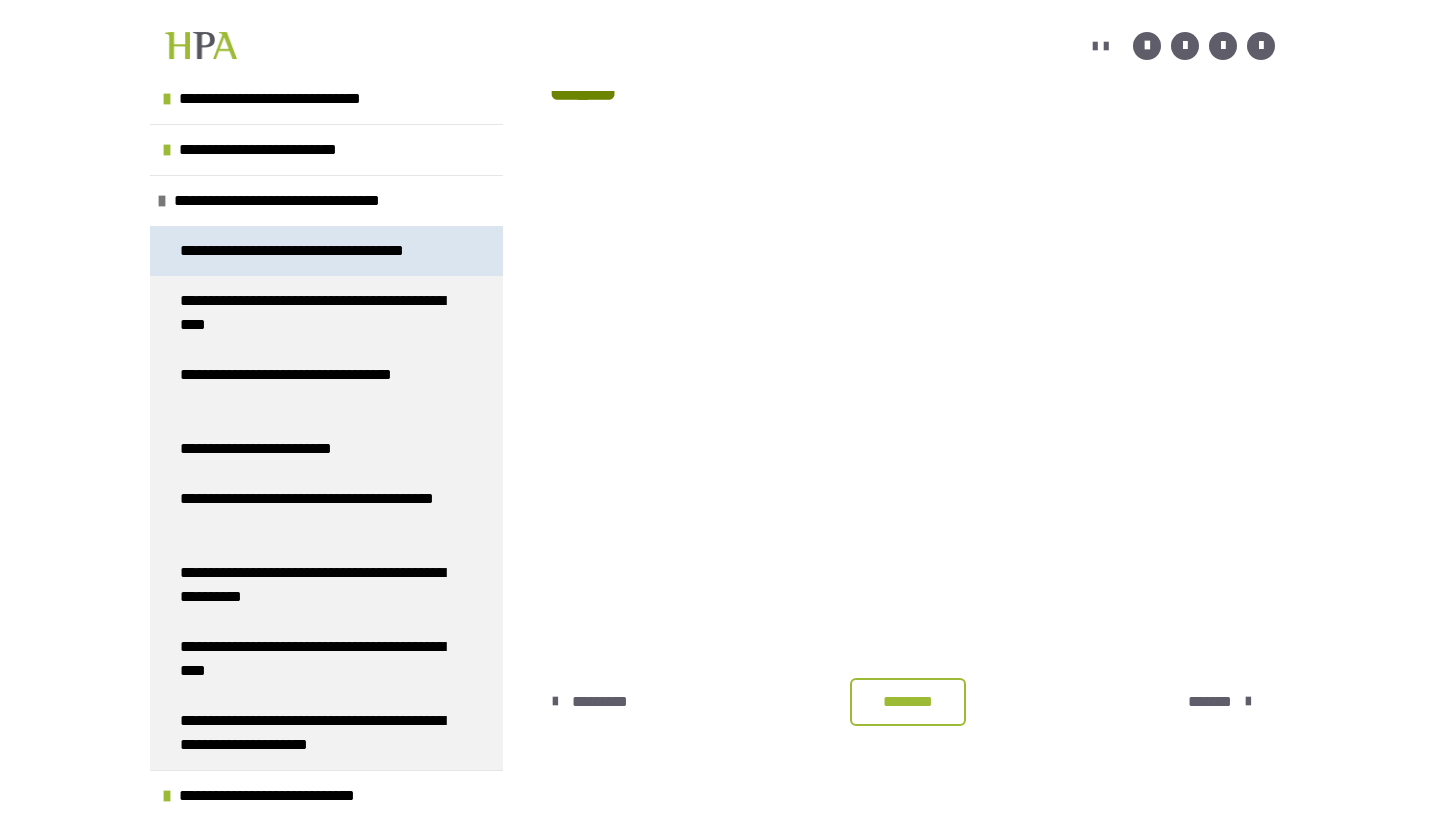 click on "**********" at bounding box center (318, 251) 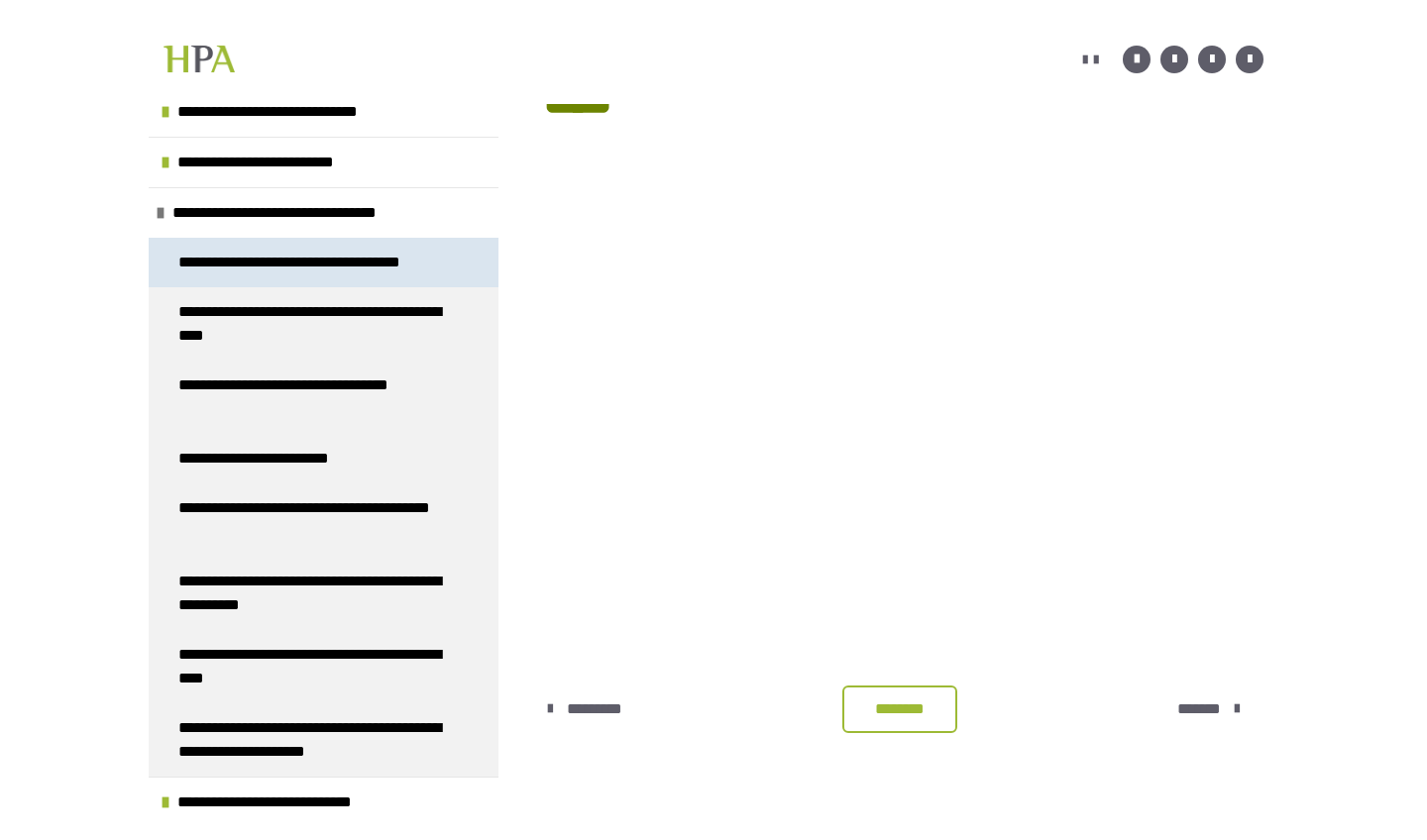 scroll, scrollTop: 358, scrollLeft: 0, axis: vertical 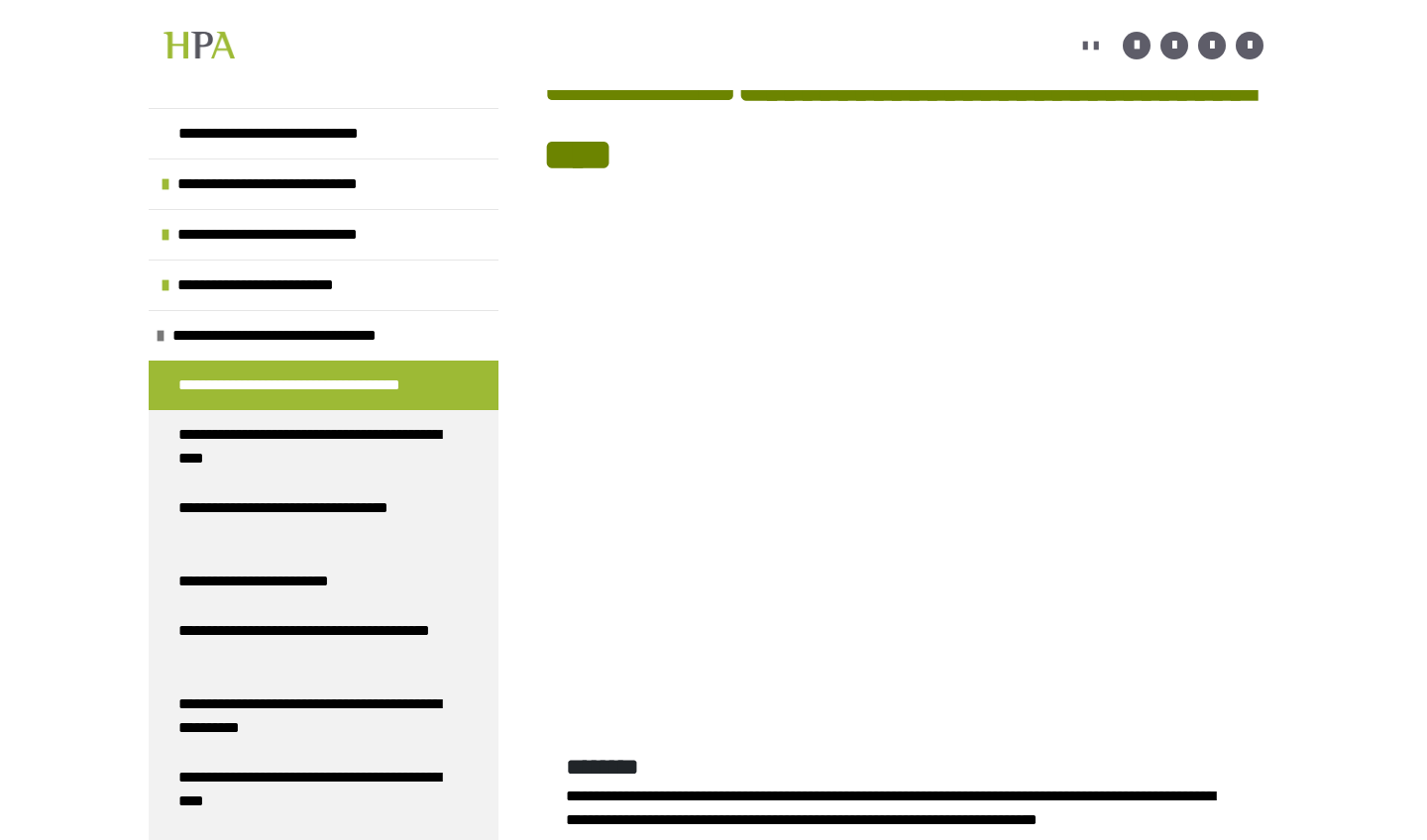 click on "**********" at bounding box center (714, 396) 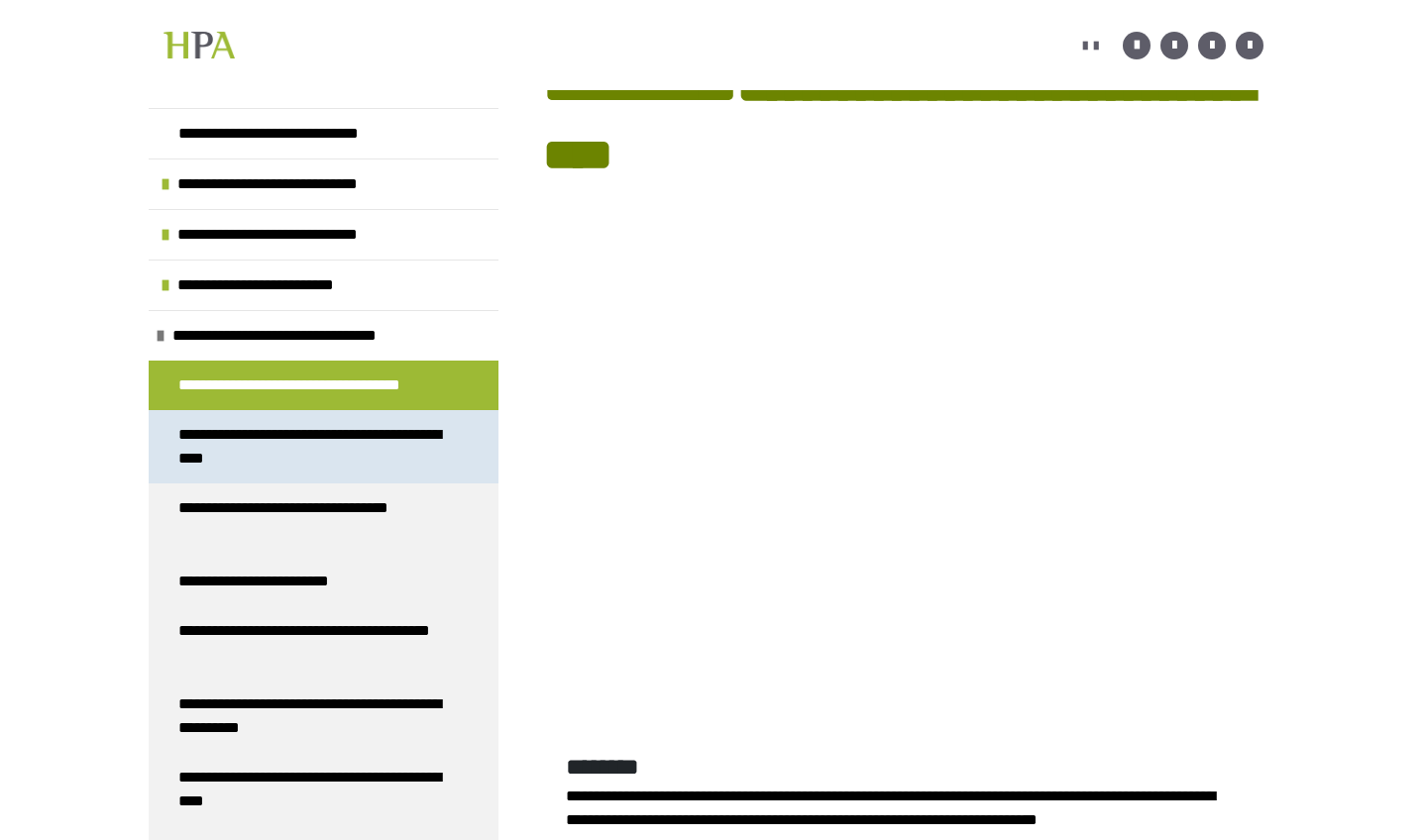 click on "**********" at bounding box center (315, 447) 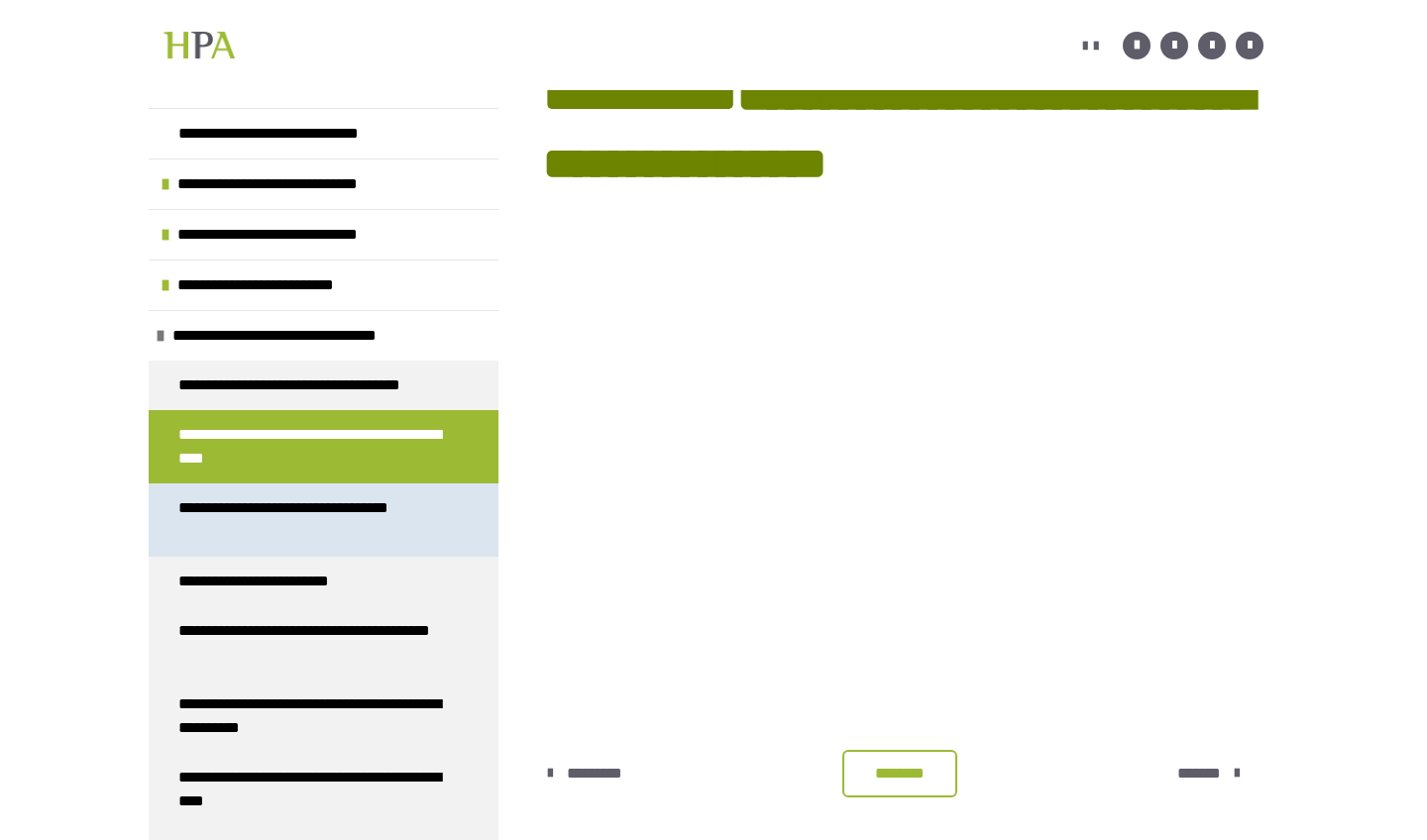 click on "**********" at bounding box center (315, 520) 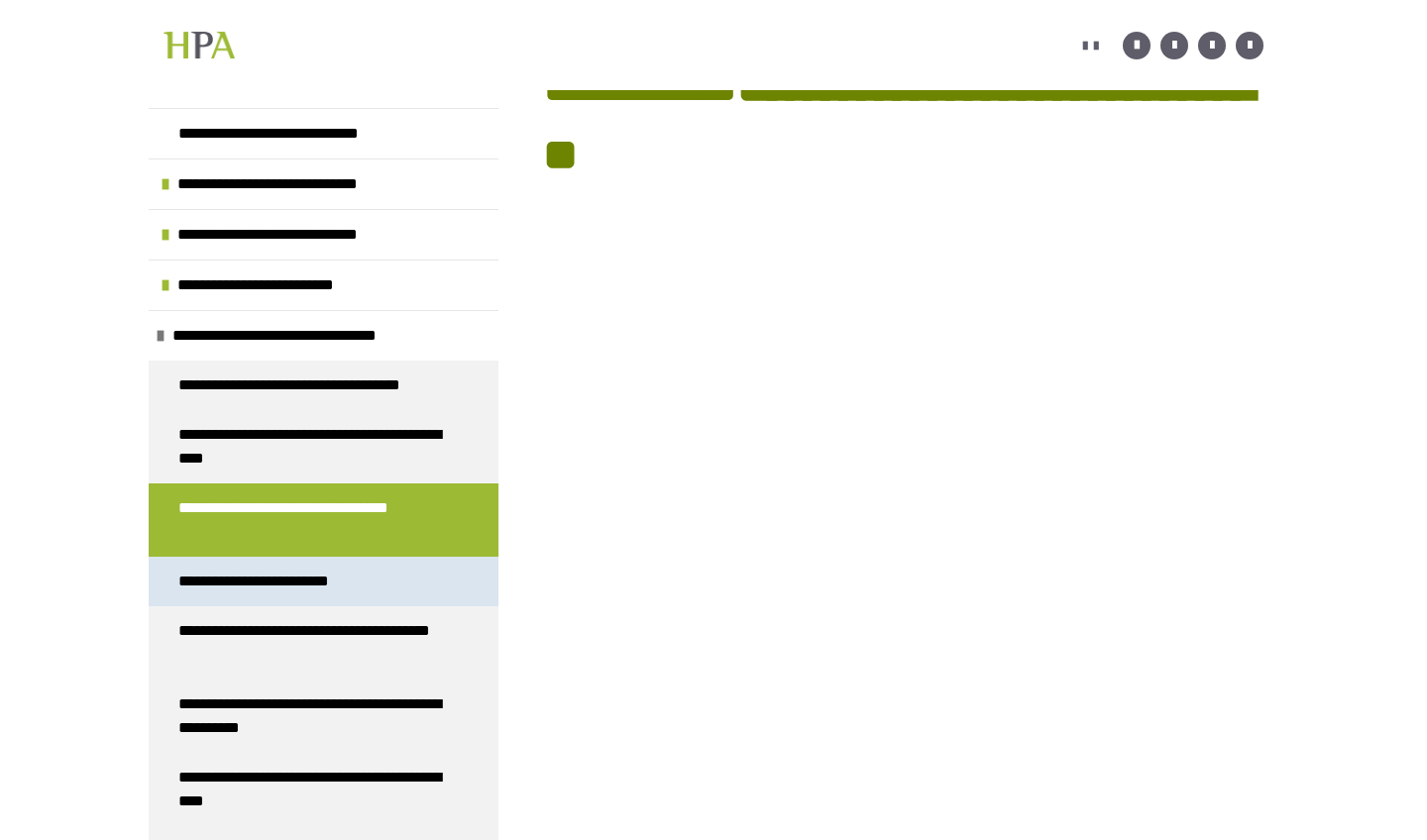 click on "**********" at bounding box center (274, 581) 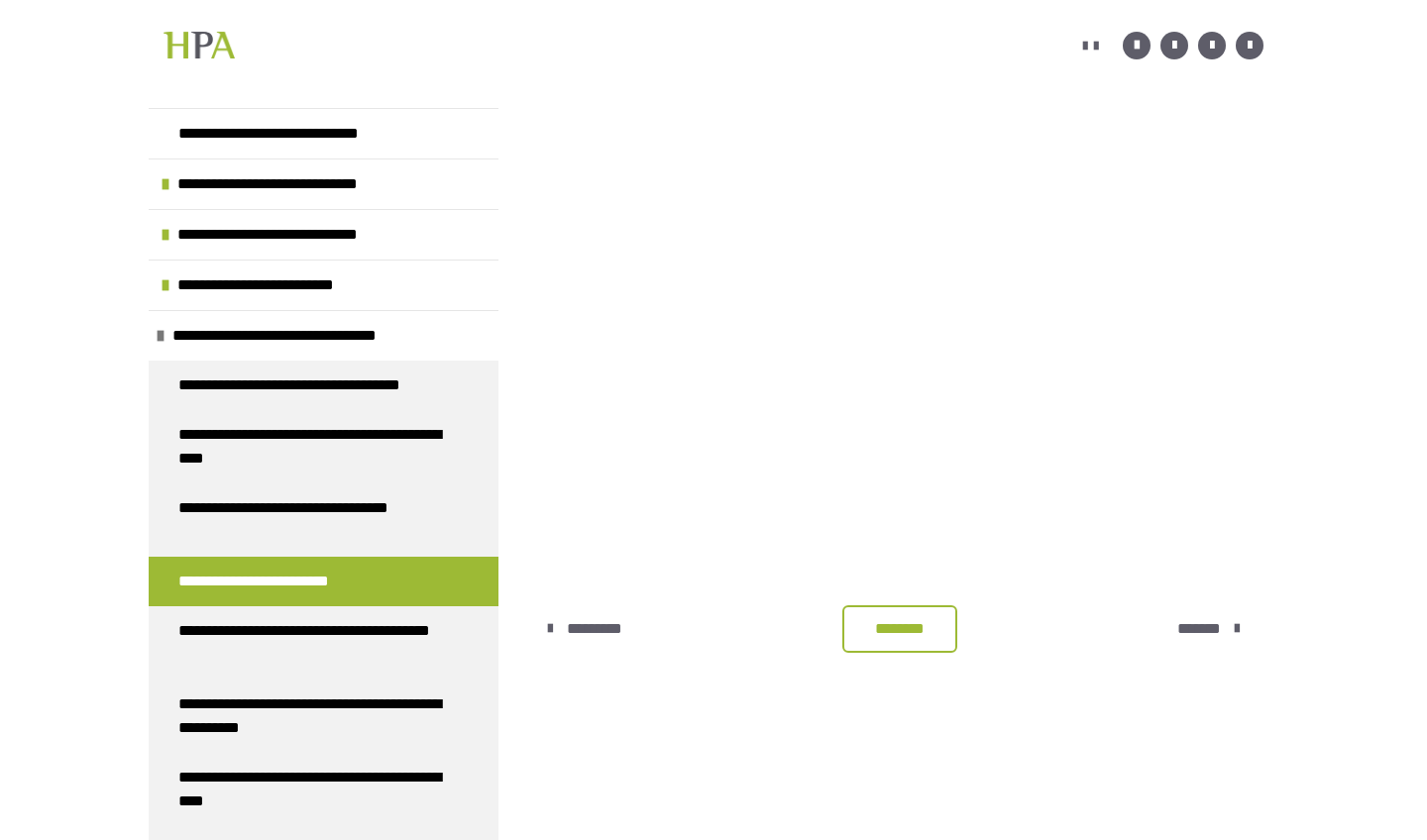 scroll, scrollTop: 427, scrollLeft: 0, axis: vertical 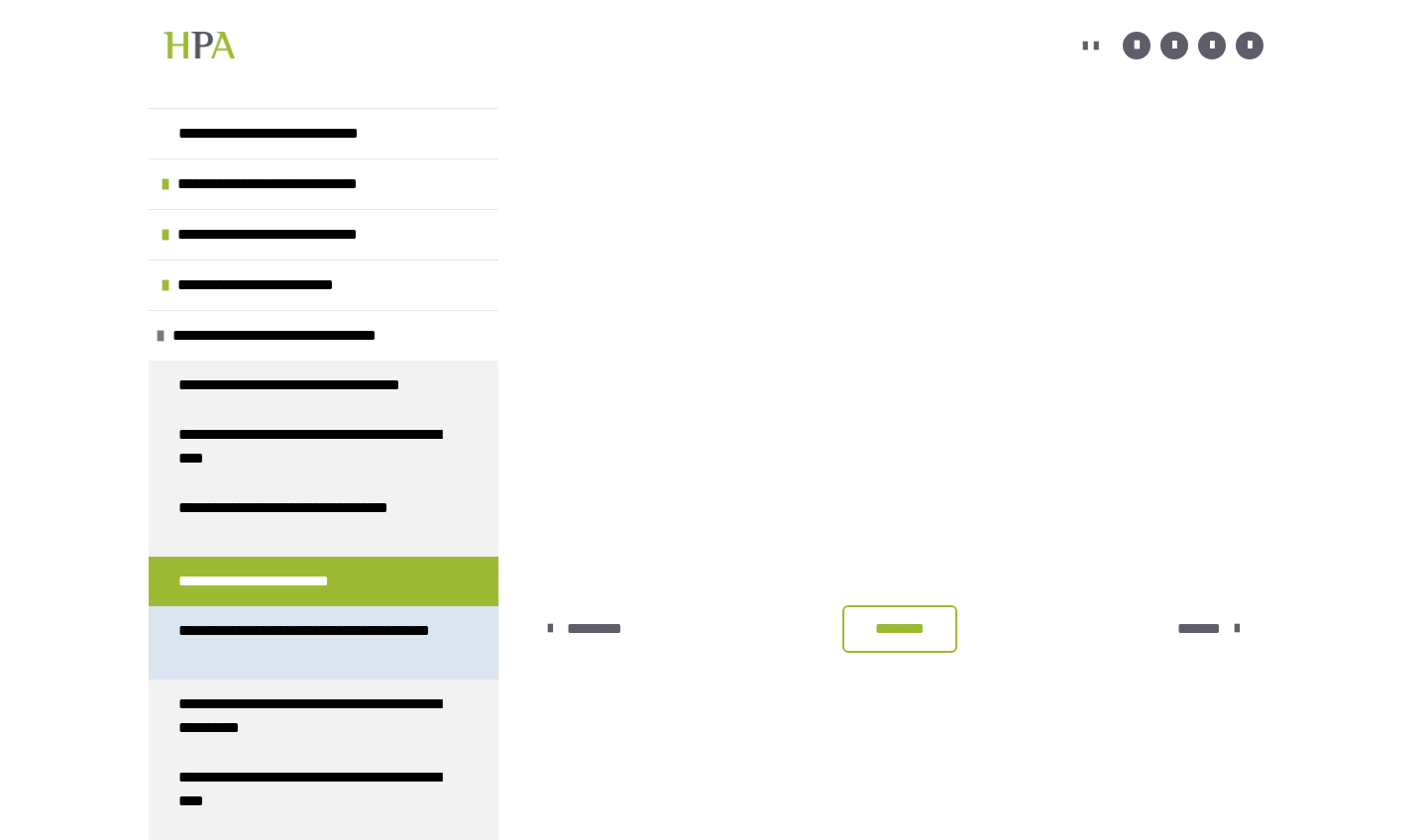 click on "**********" at bounding box center [315, 643] 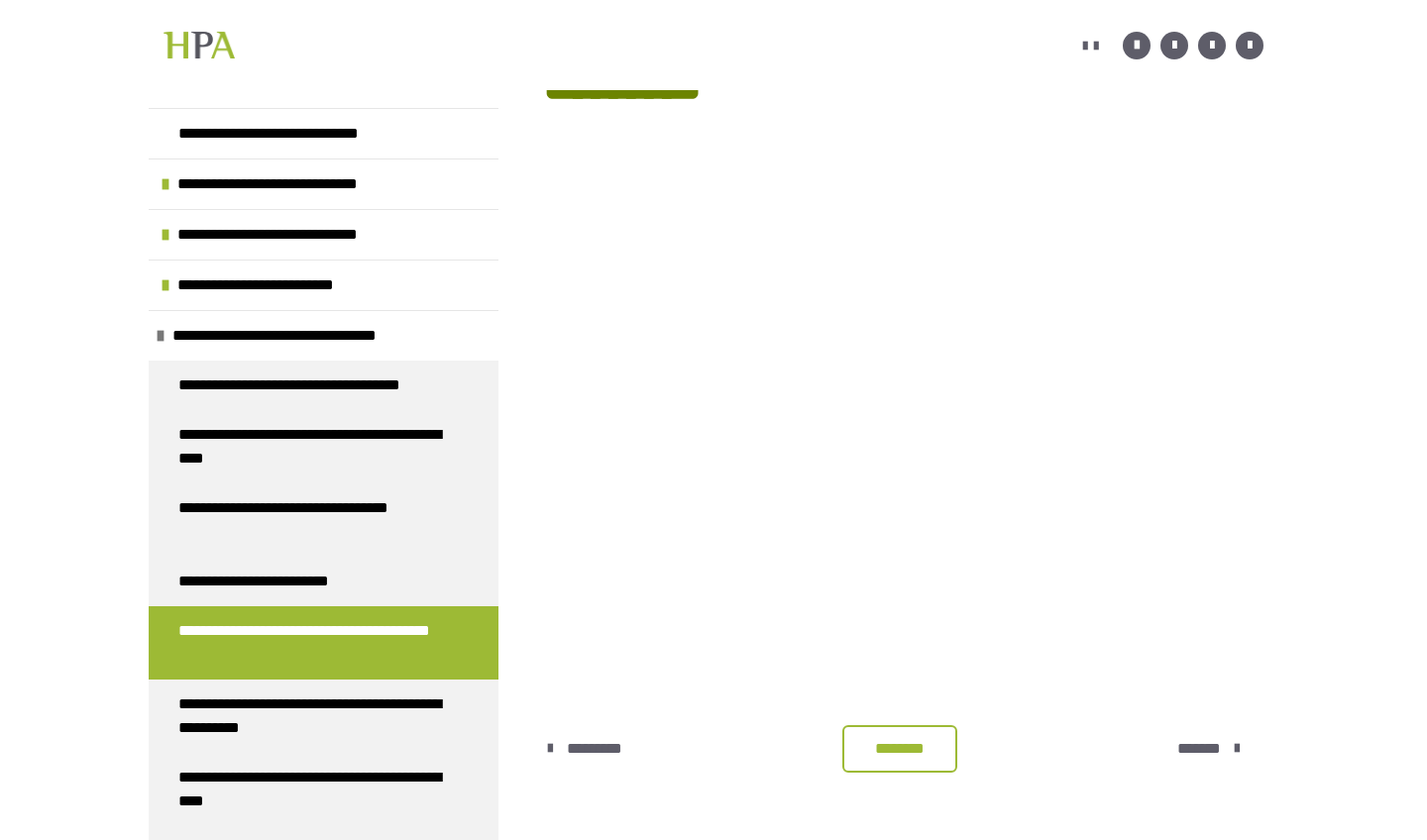 scroll, scrollTop: 427, scrollLeft: 0, axis: vertical 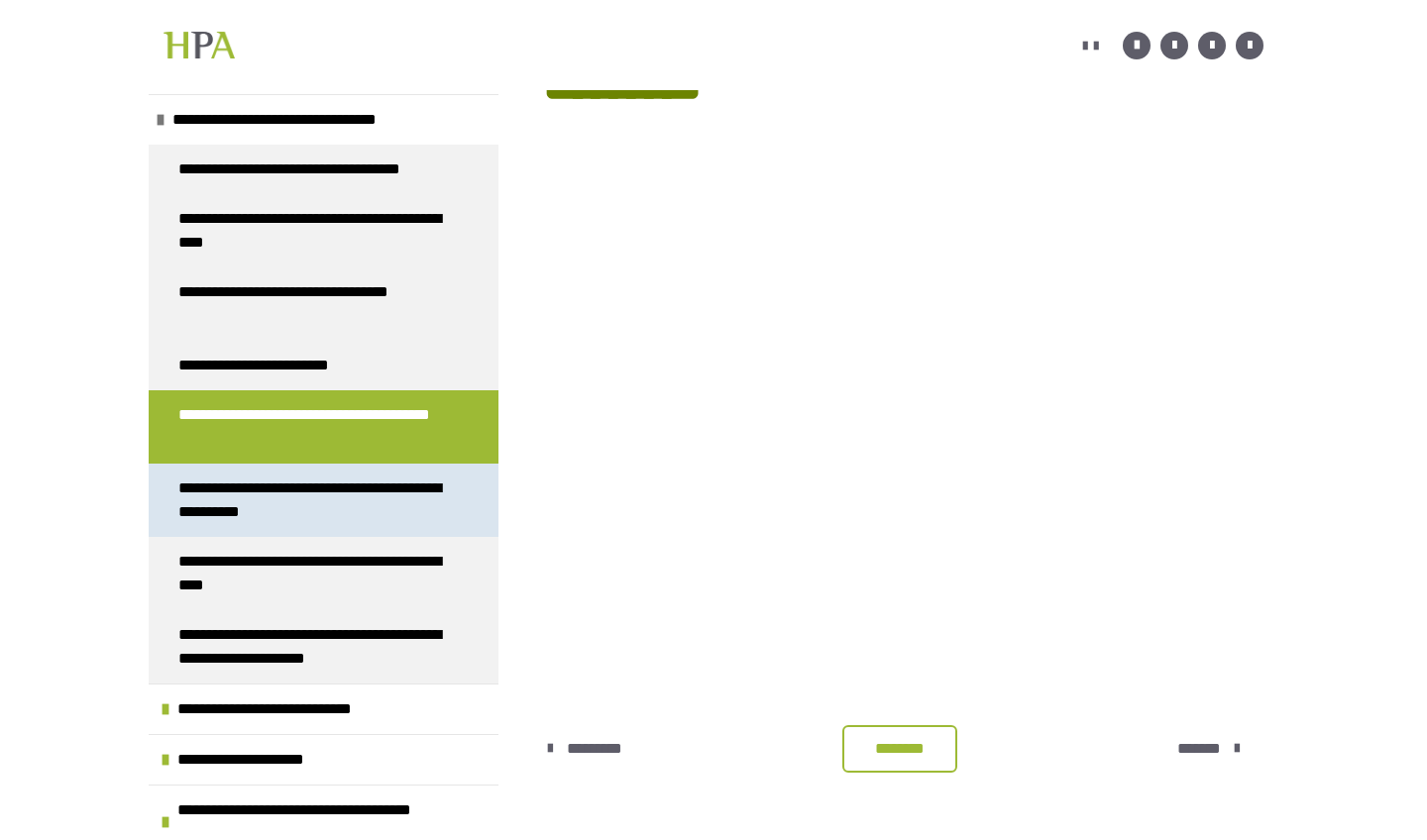 click on "**********" at bounding box center [315, 500] 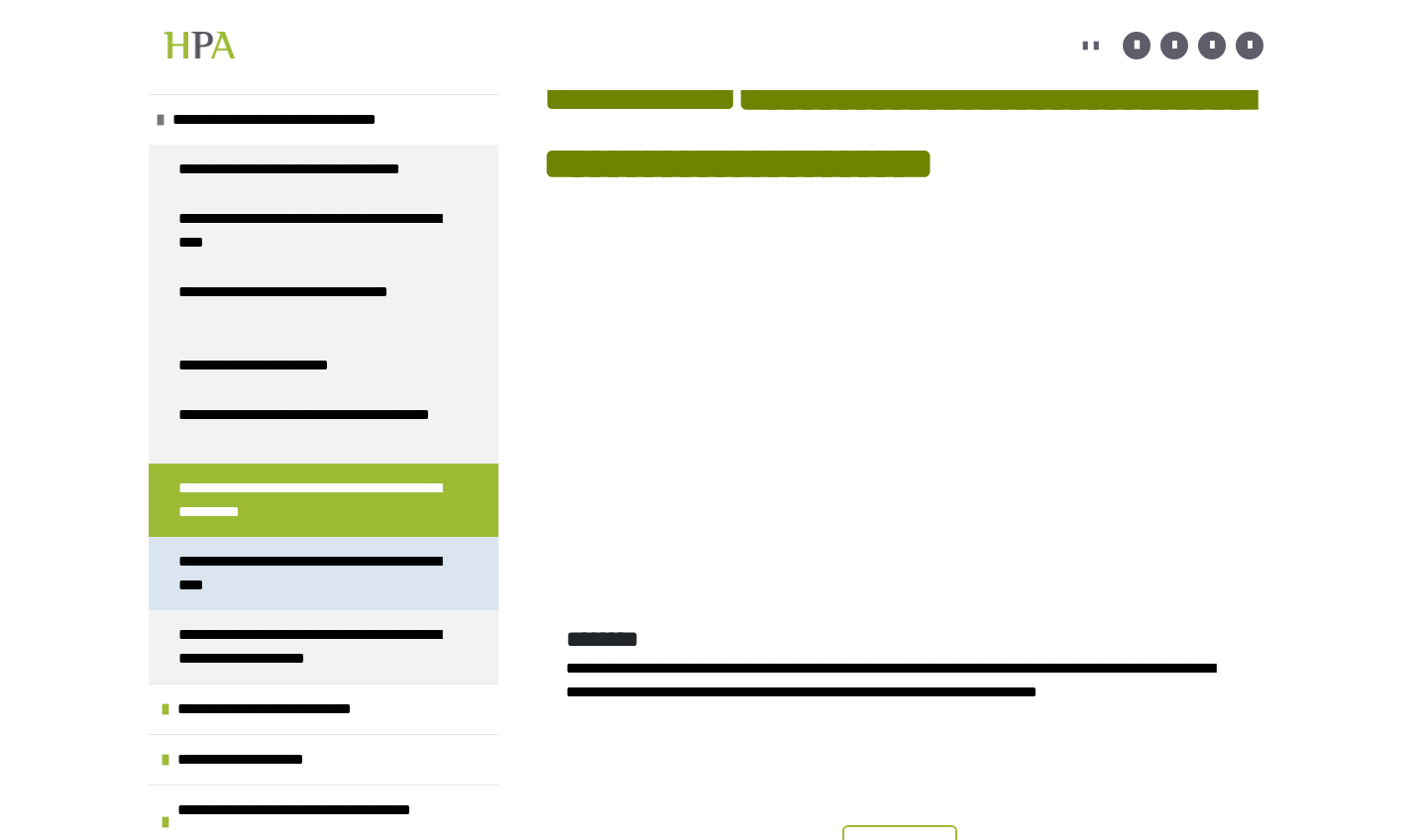 click on "**********" at bounding box center (315, 574) 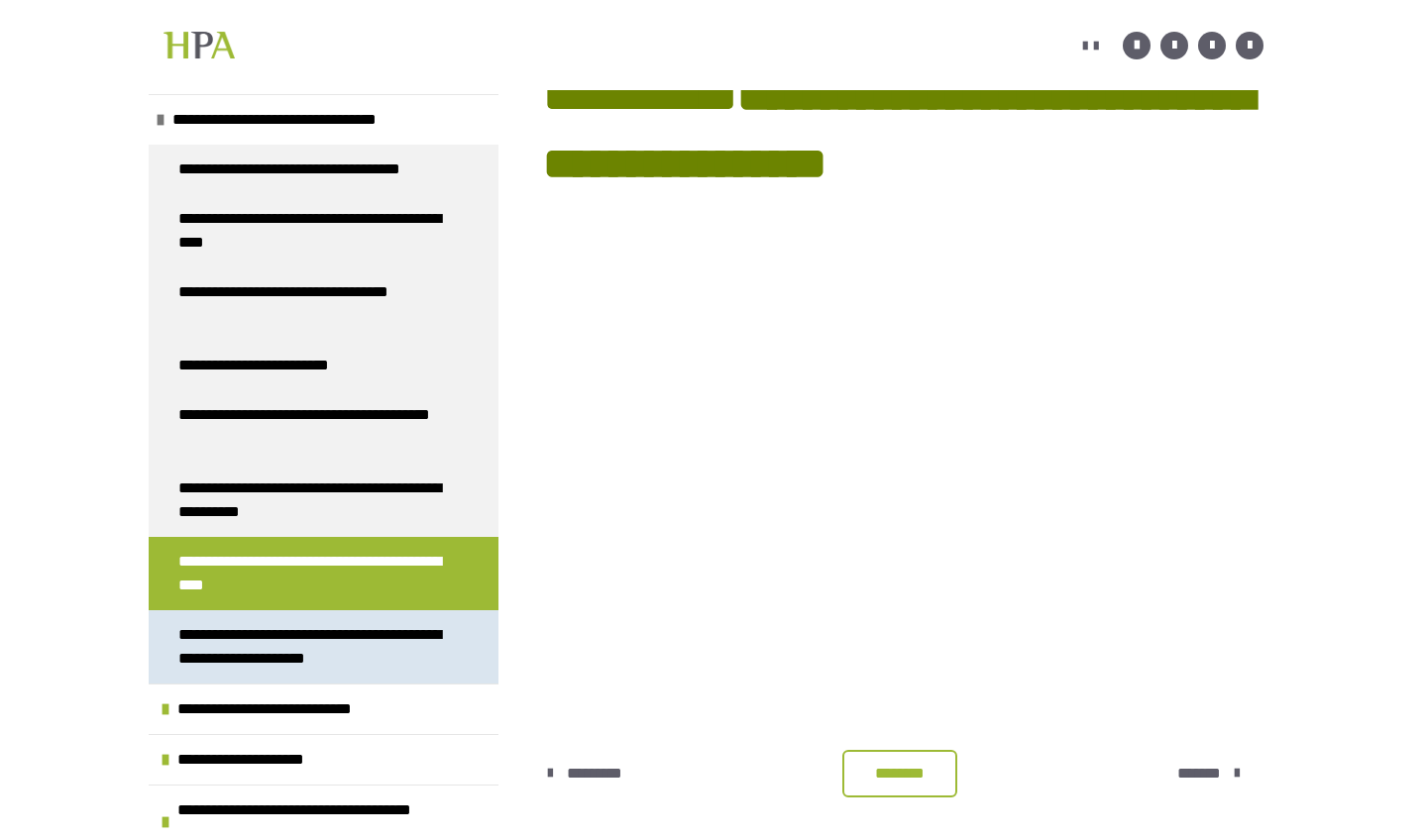 click on "**********" at bounding box center [315, 647] 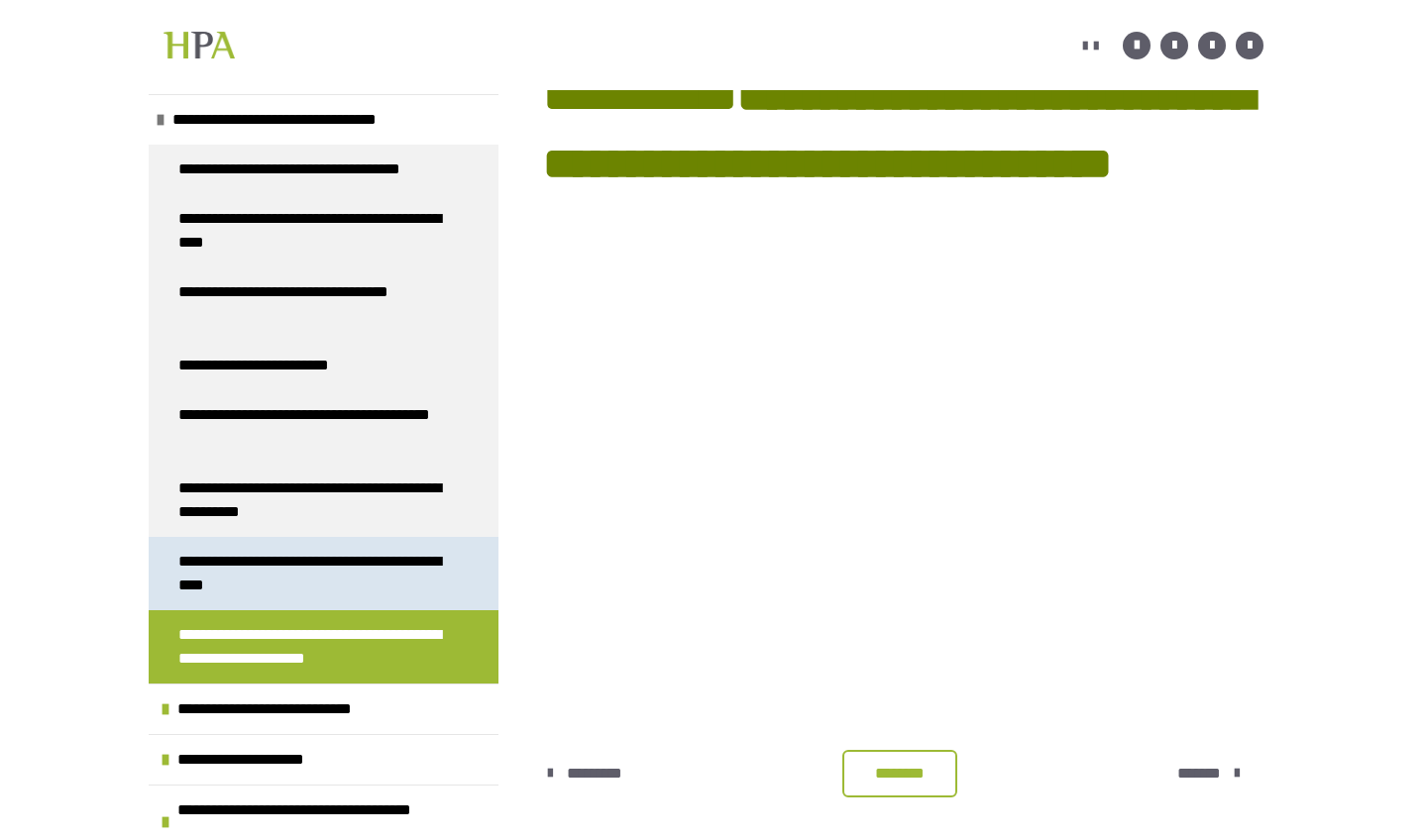 click on "**********" at bounding box center [315, 574] 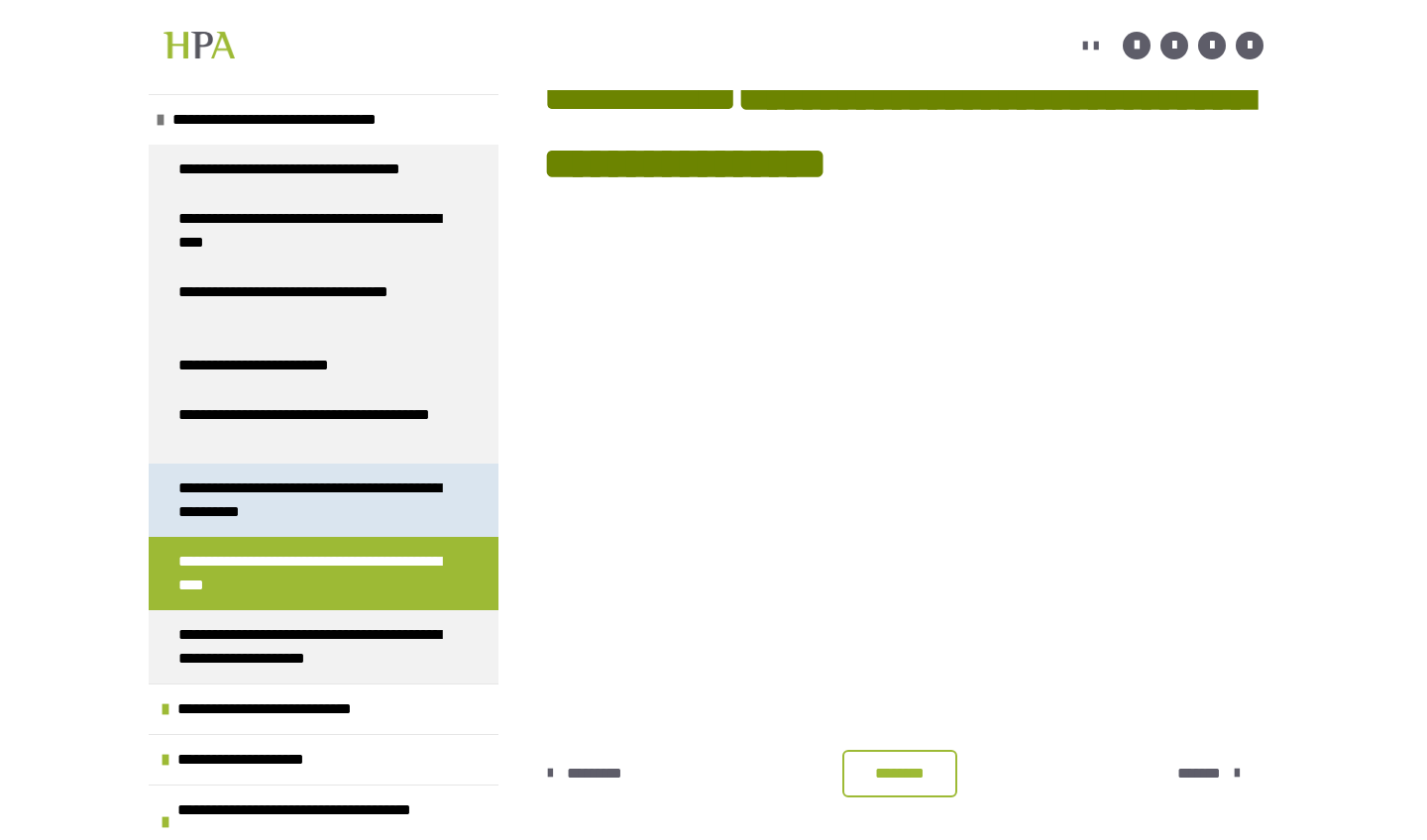 click on "**********" at bounding box center [315, 500] 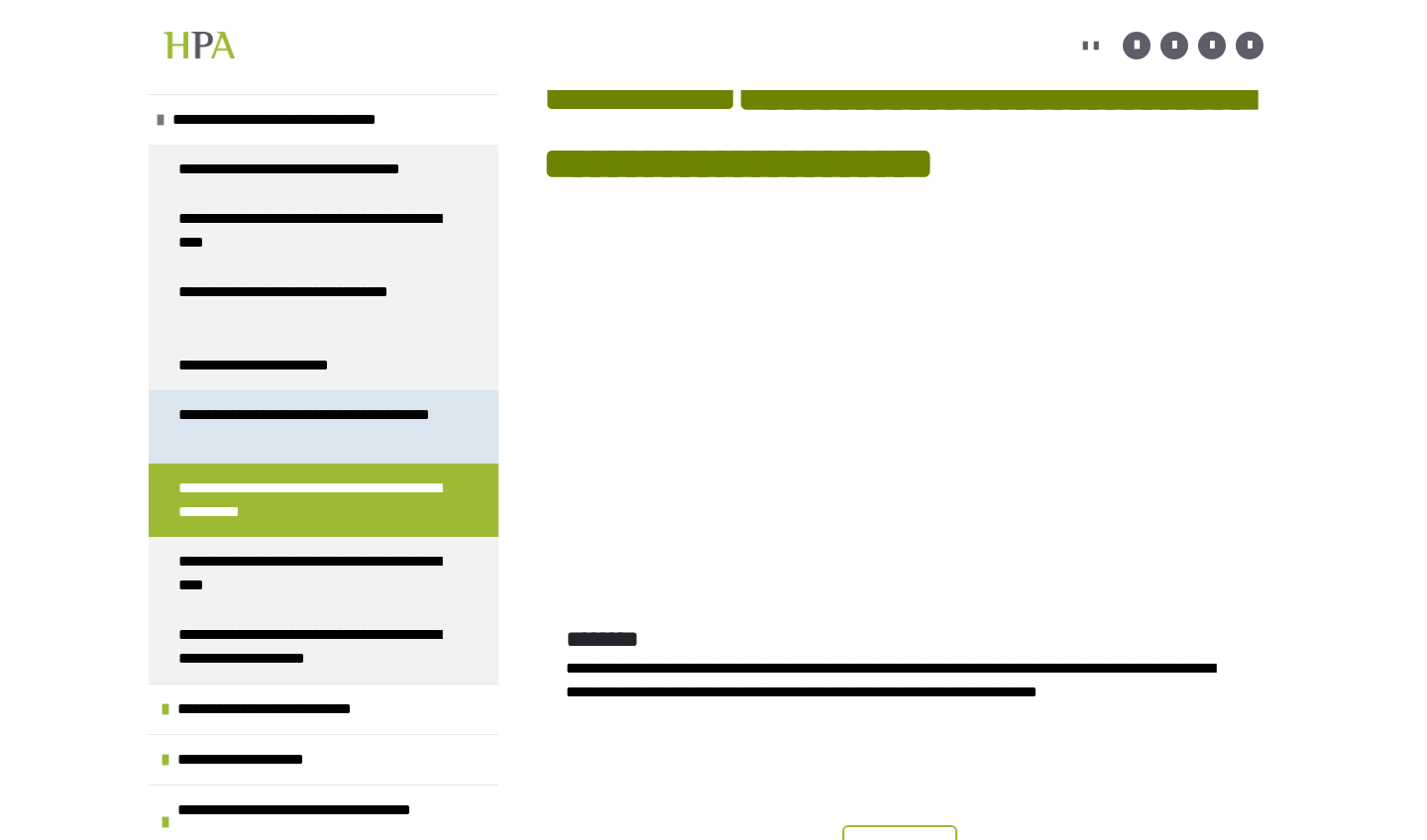 click on "**********" at bounding box center (315, 427) 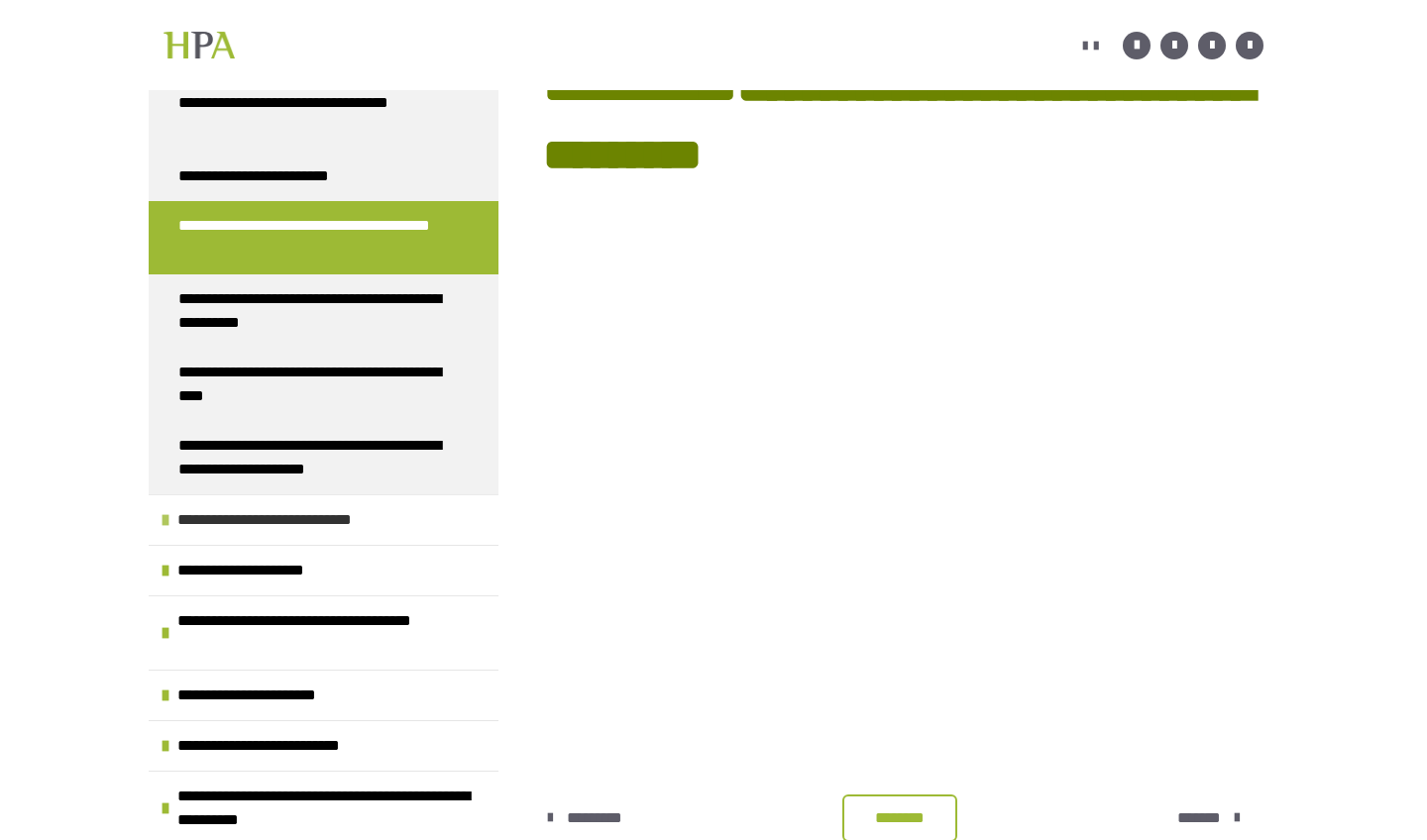 scroll, scrollTop: 405, scrollLeft: 0, axis: vertical 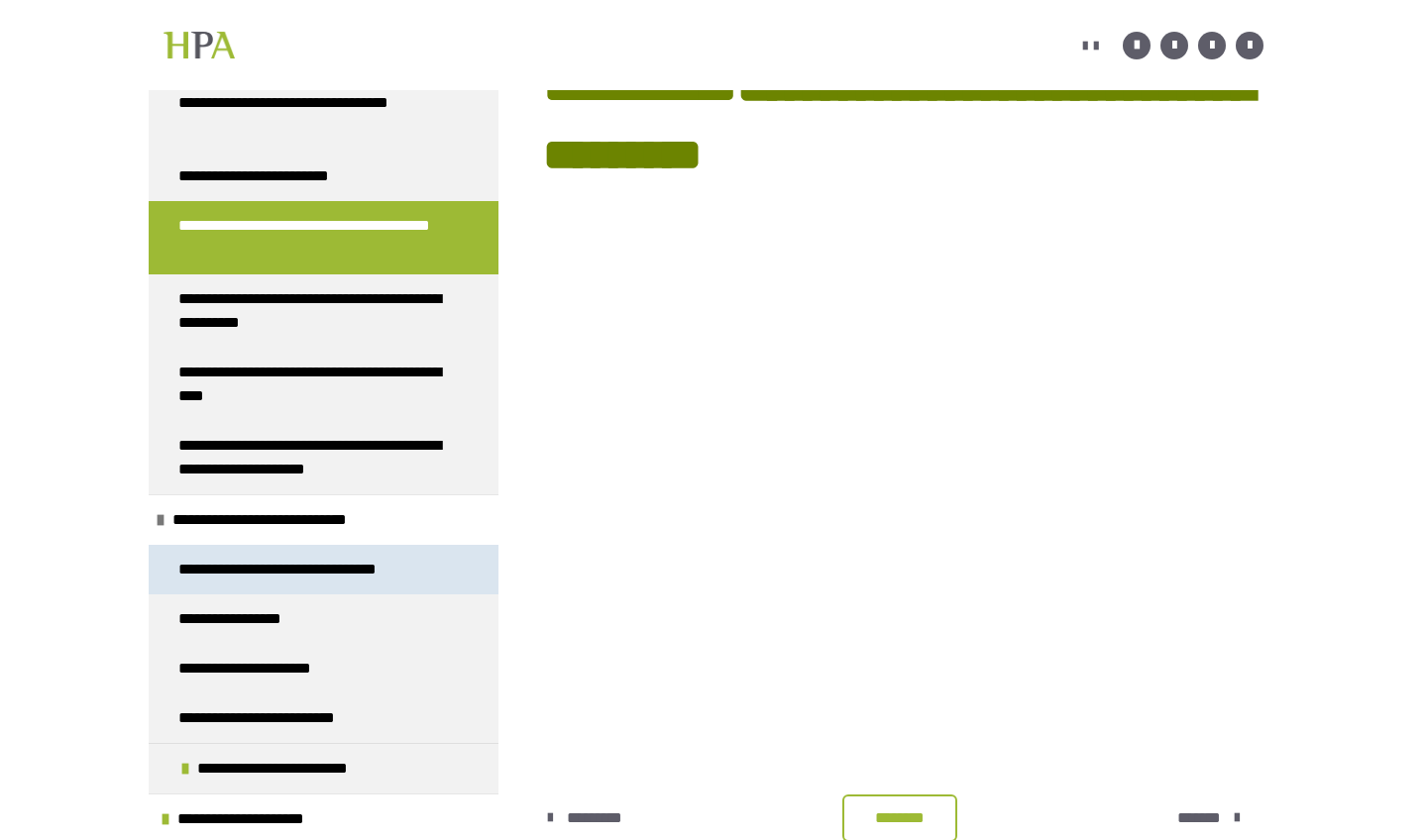 click on "**********" at bounding box center [298, 570] 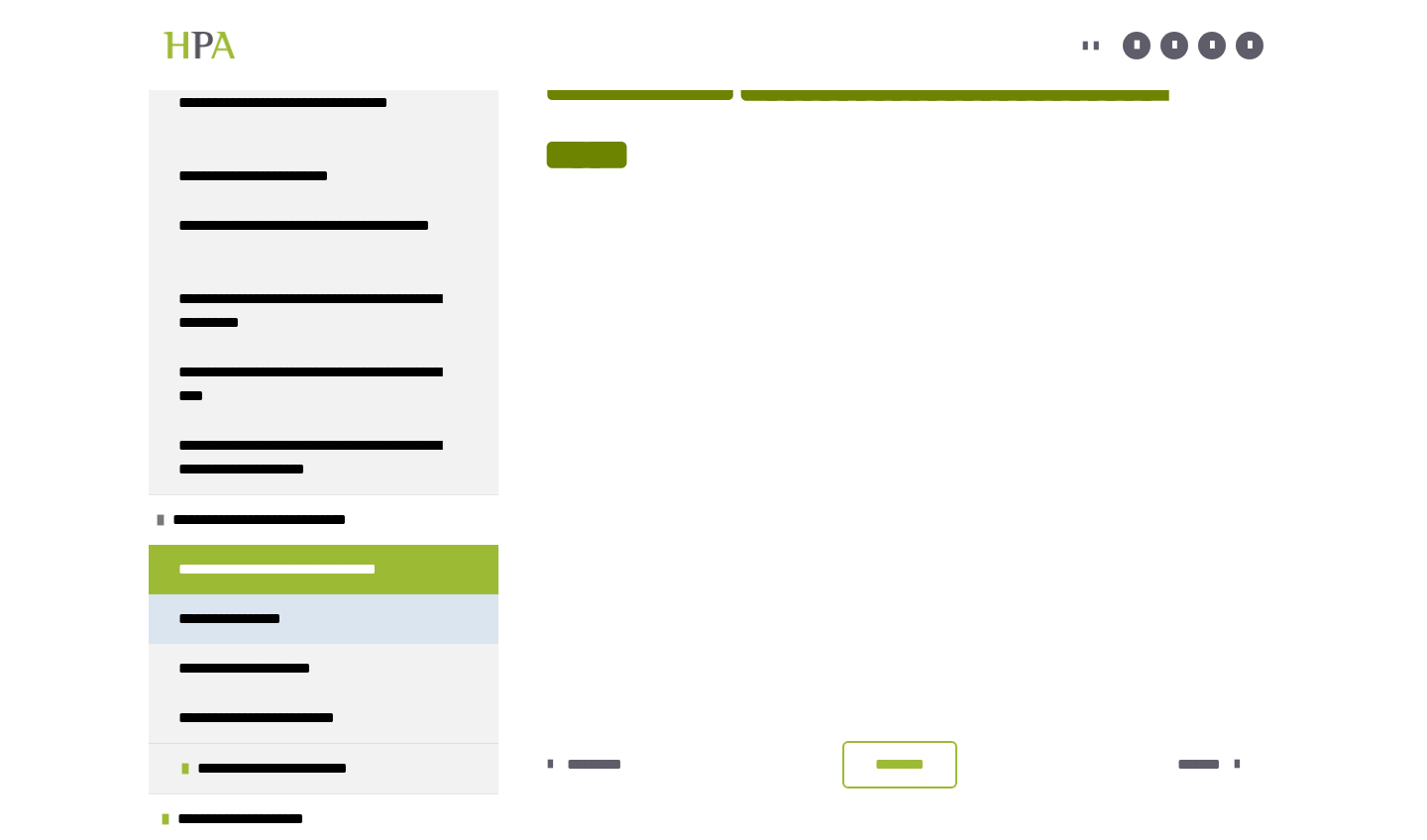 click on "**********" at bounding box center [323, 619] 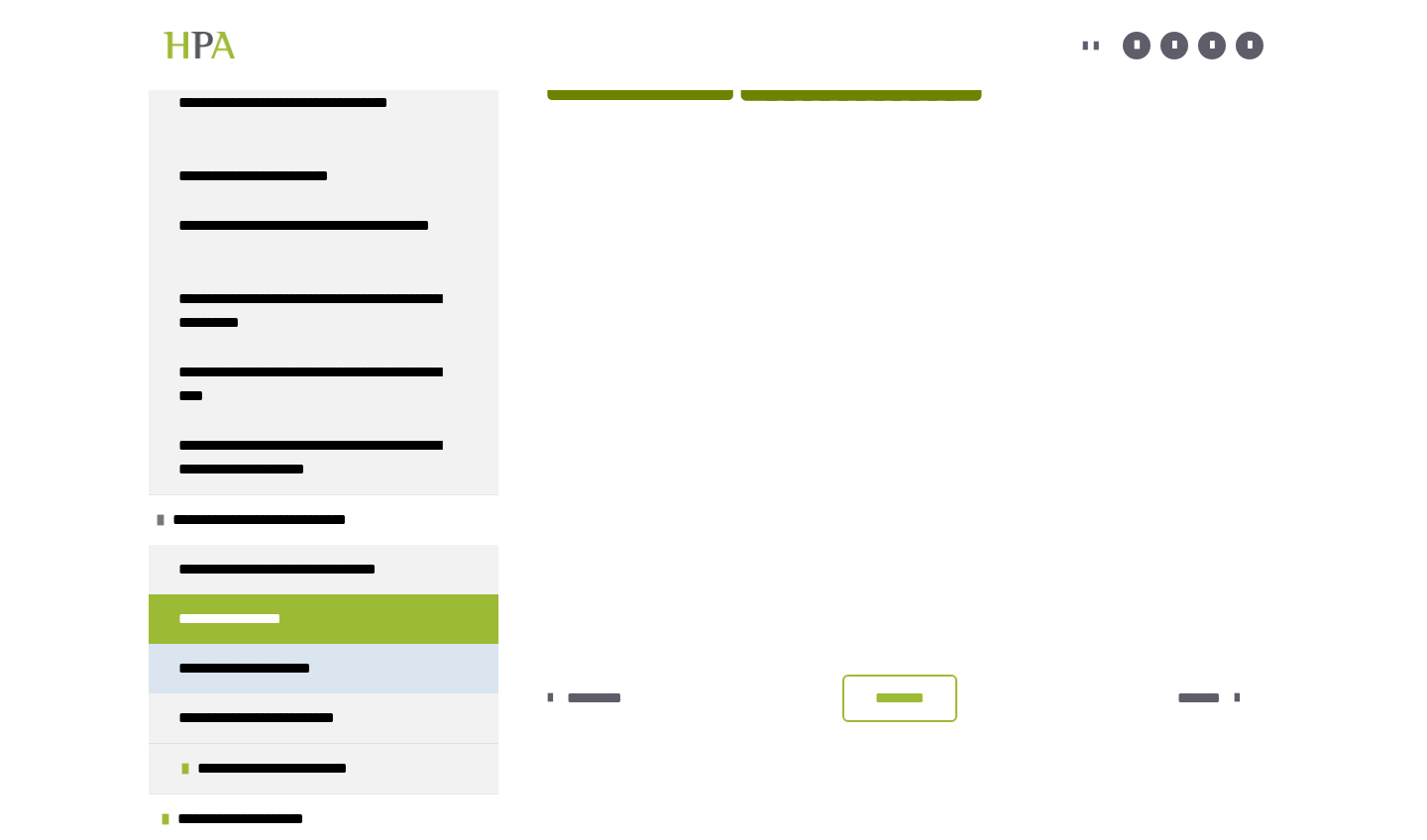 click on "**********" at bounding box center (269, 669) 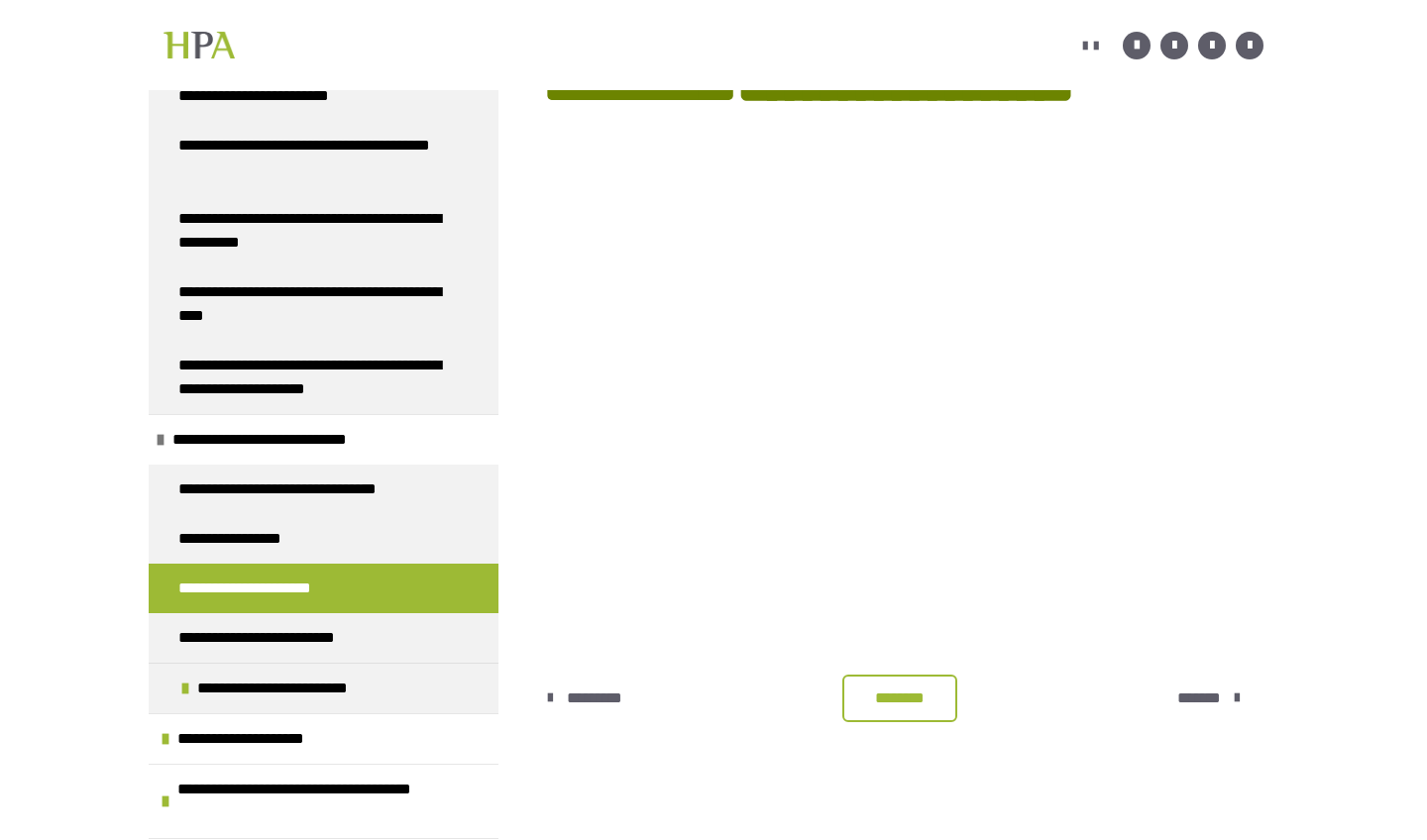 scroll, scrollTop: 487, scrollLeft: 0, axis: vertical 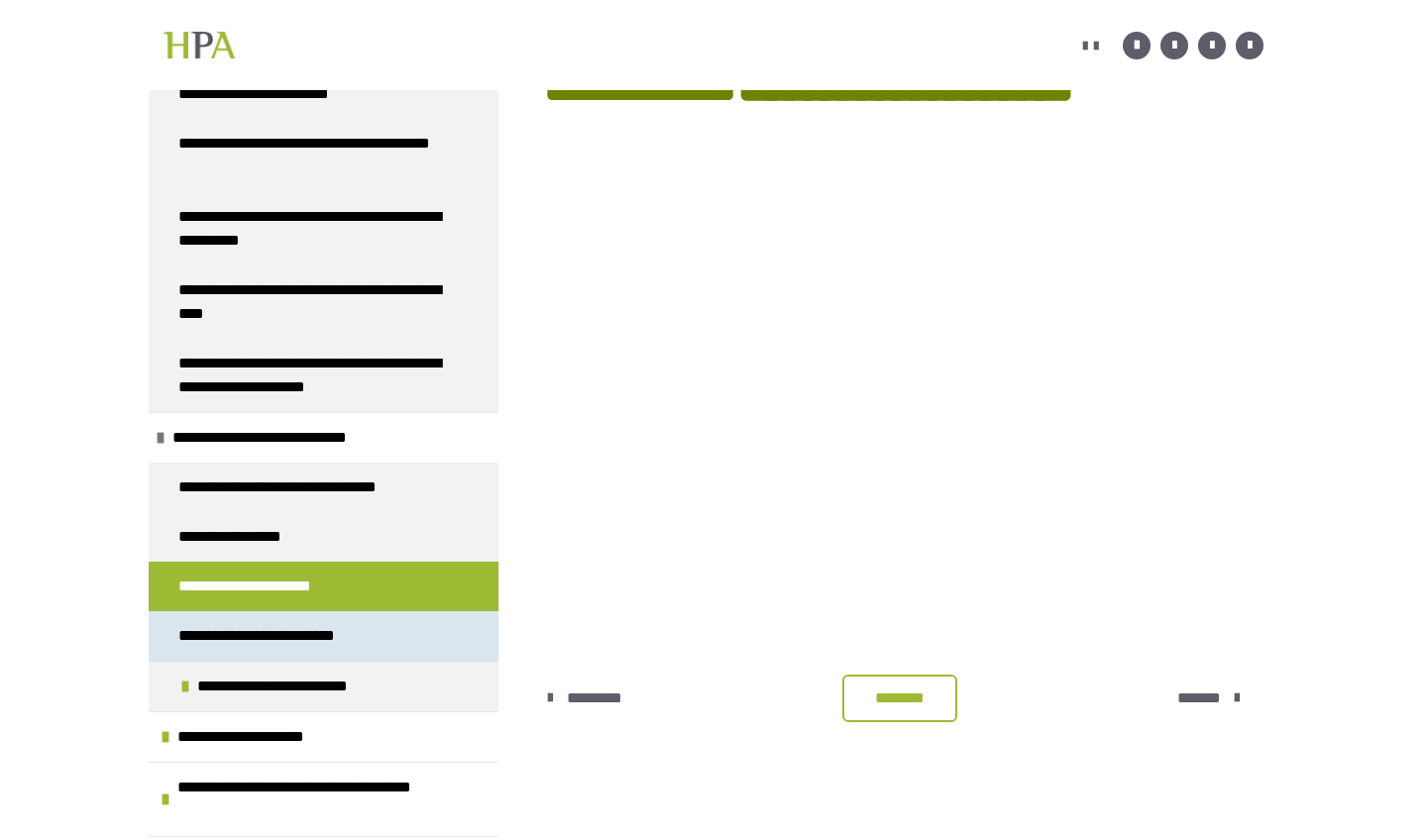 click on "**********" at bounding box center (275, 636) 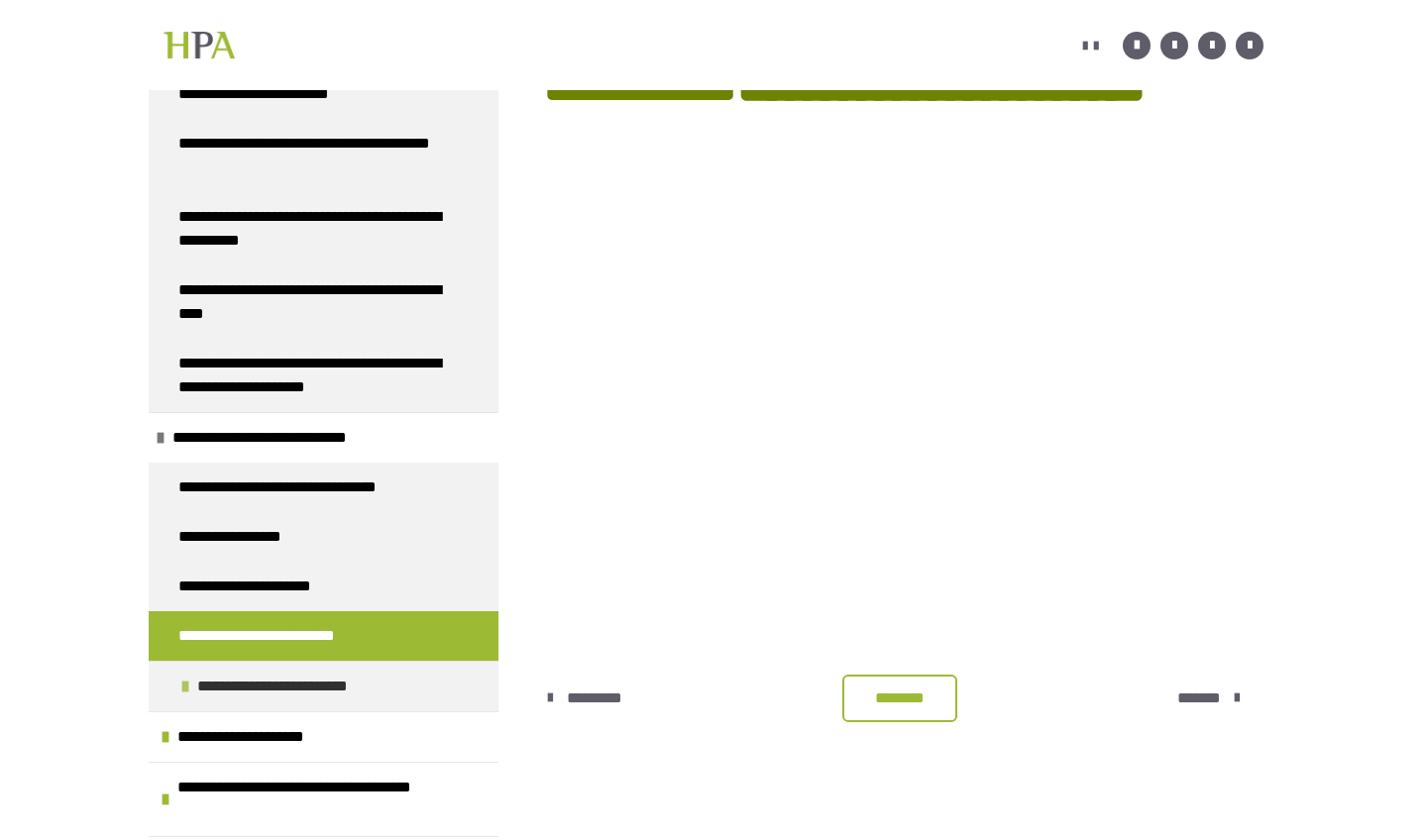 click on "**********" at bounding box center [296, 686] 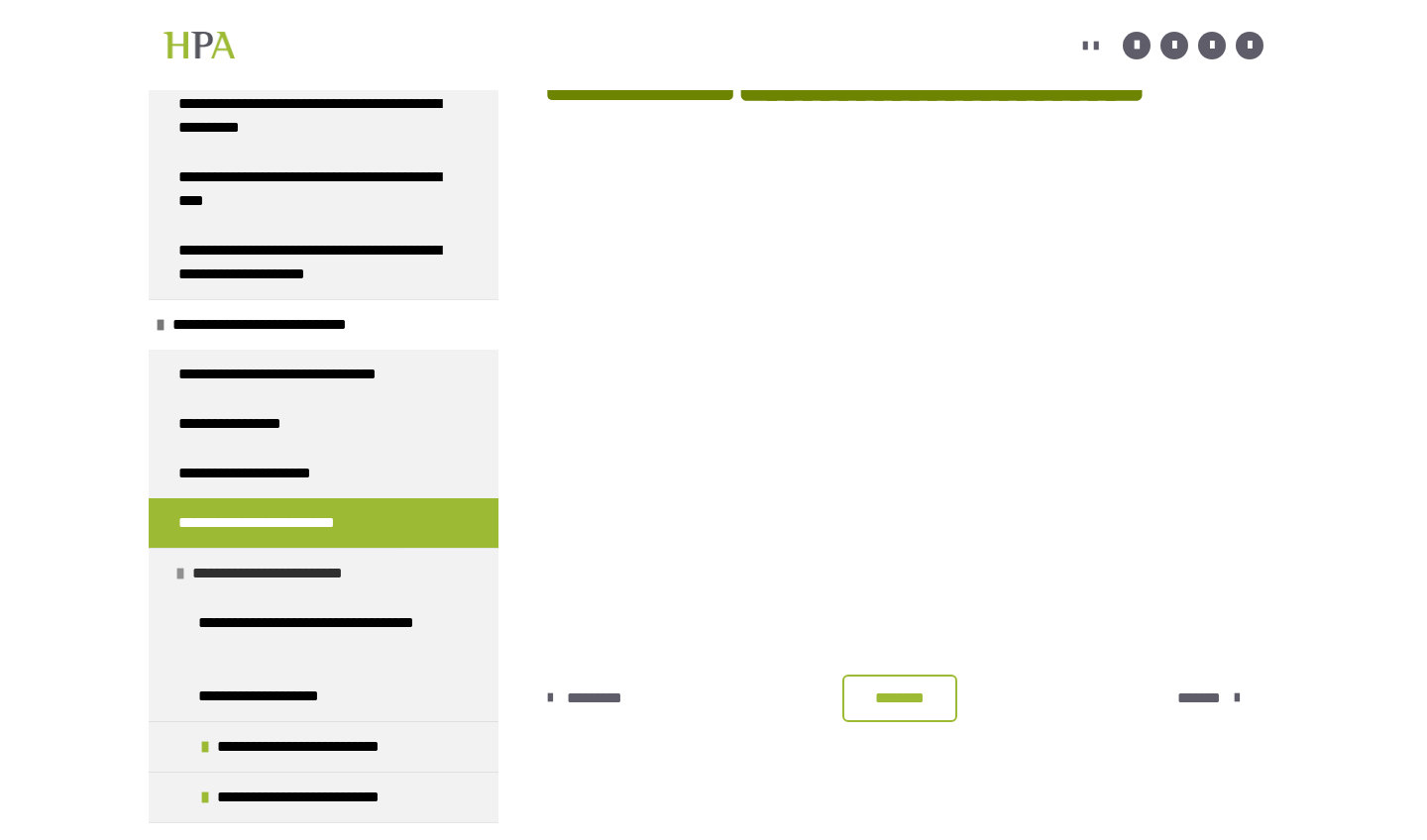 scroll, scrollTop: 603, scrollLeft: 0, axis: vertical 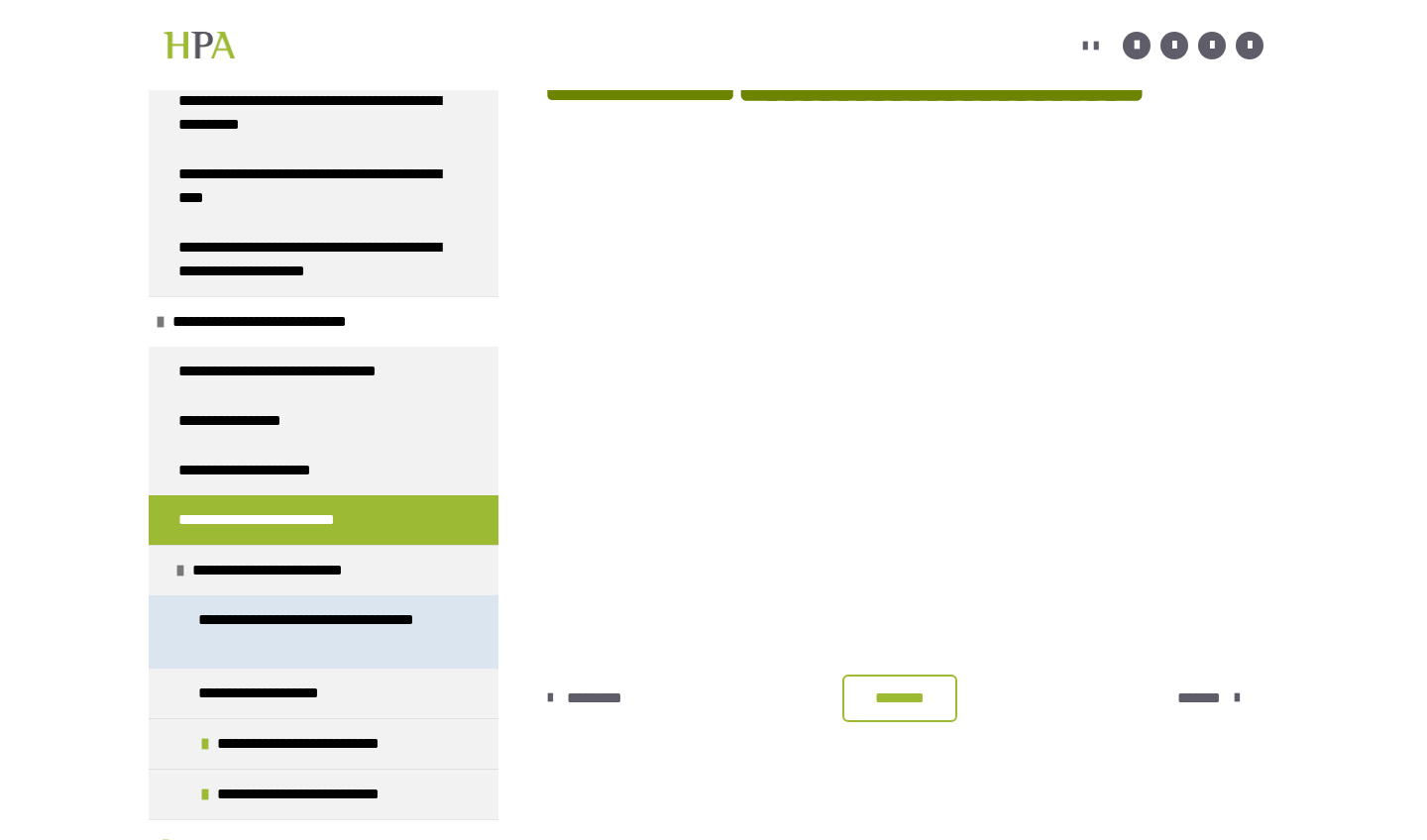 click on "**********" at bounding box center (325, 632) 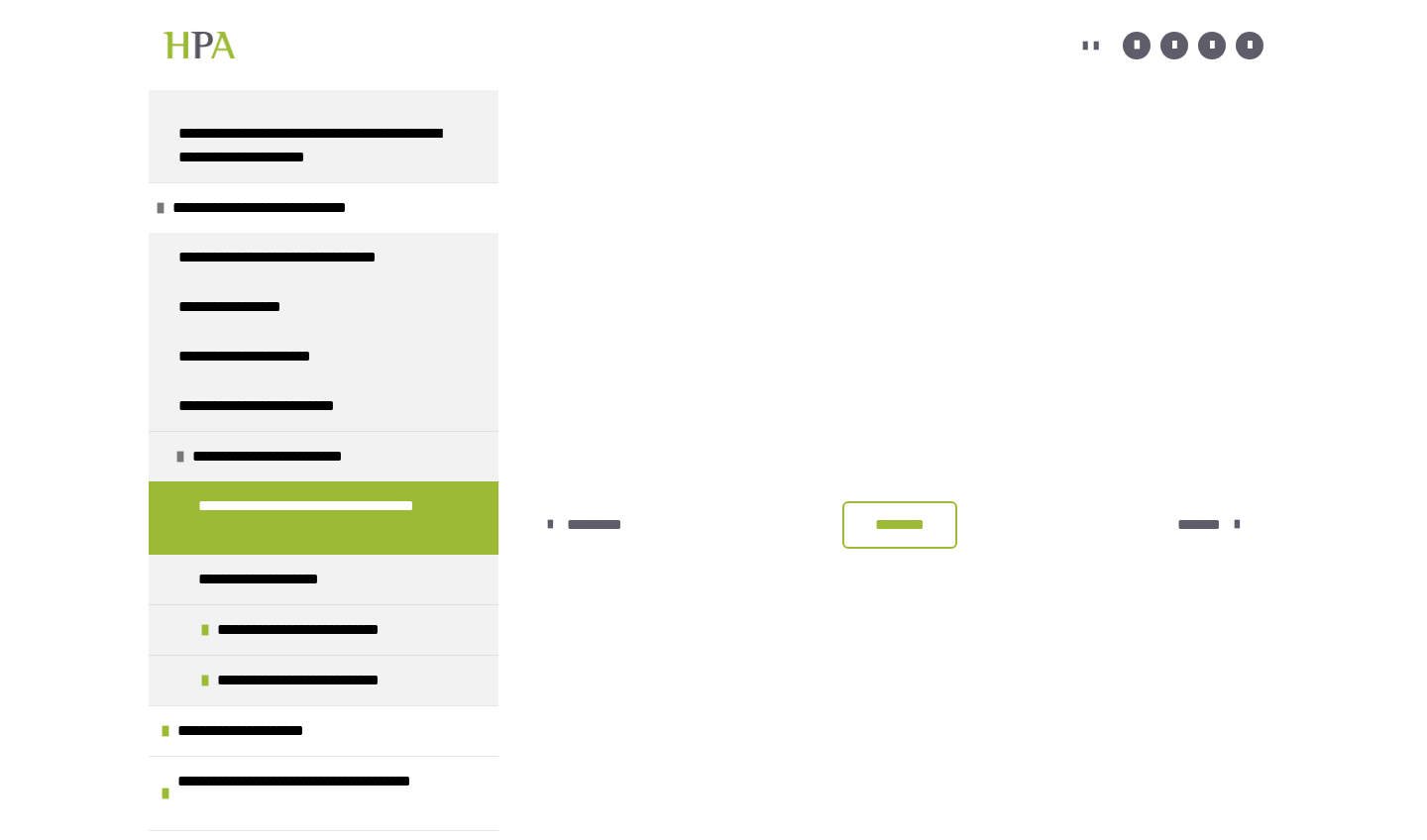 scroll, scrollTop: 726, scrollLeft: 0, axis: vertical 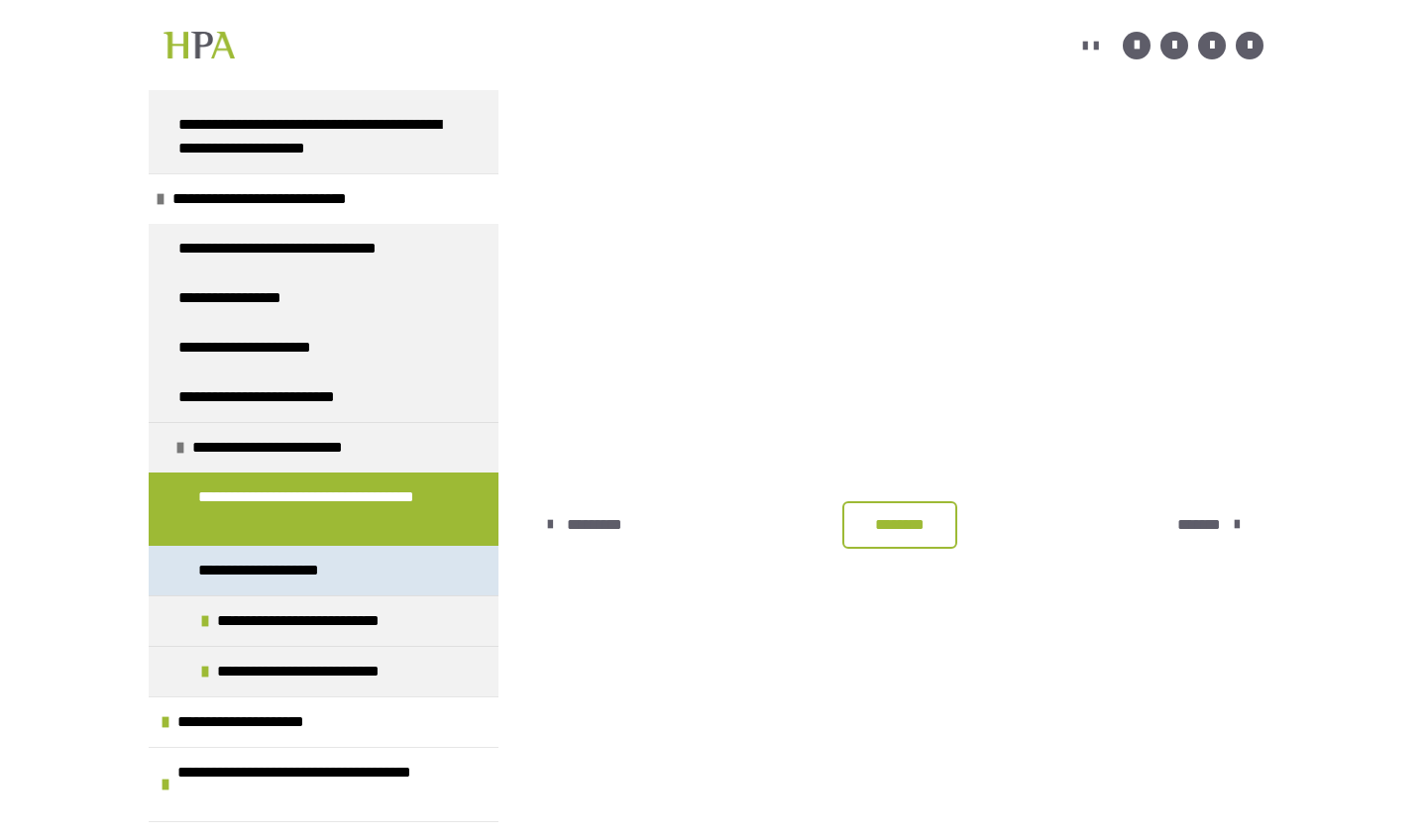 click on "**********" at bounding box center [278, 571] 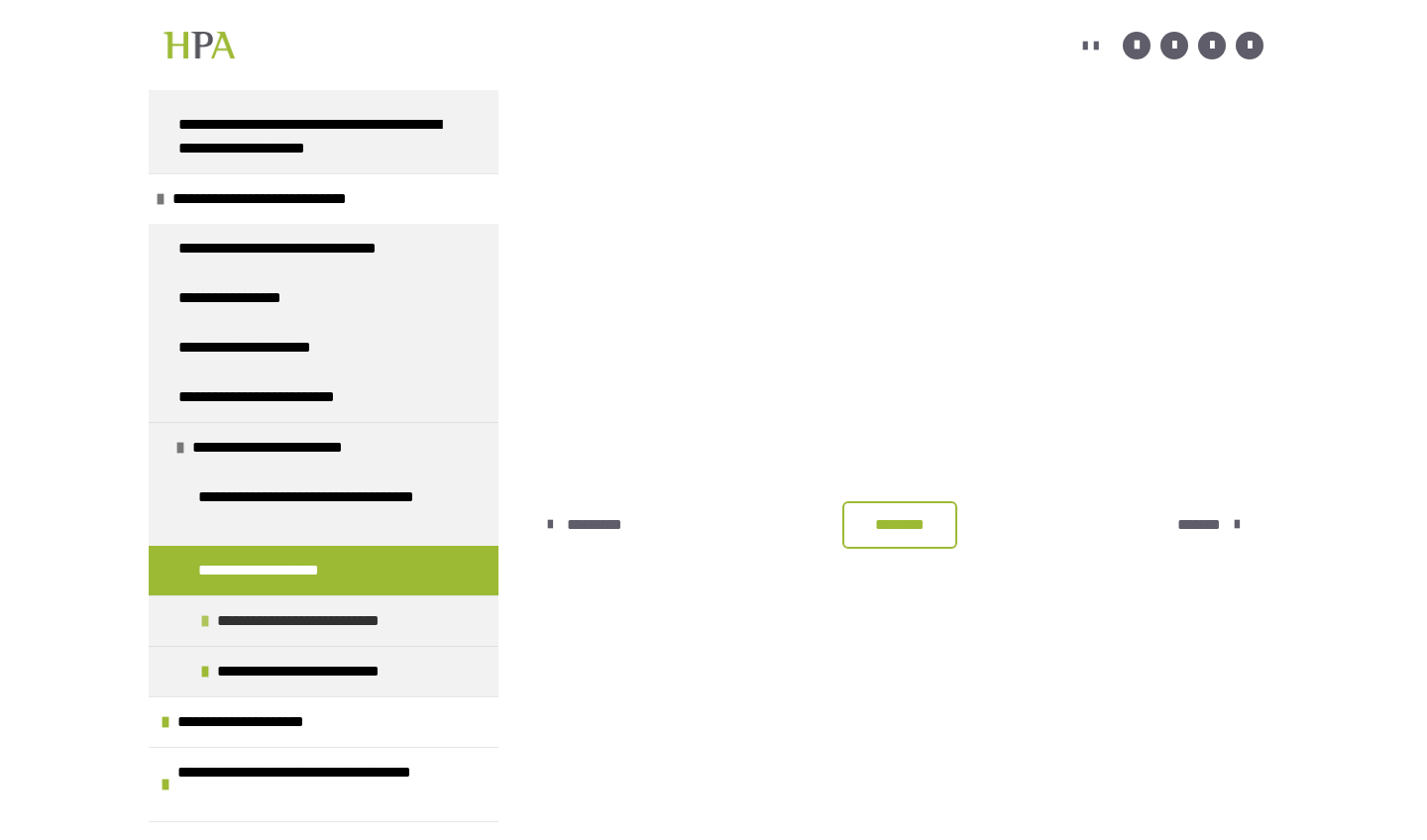 click on "**********" at bounding box center (314, 621) 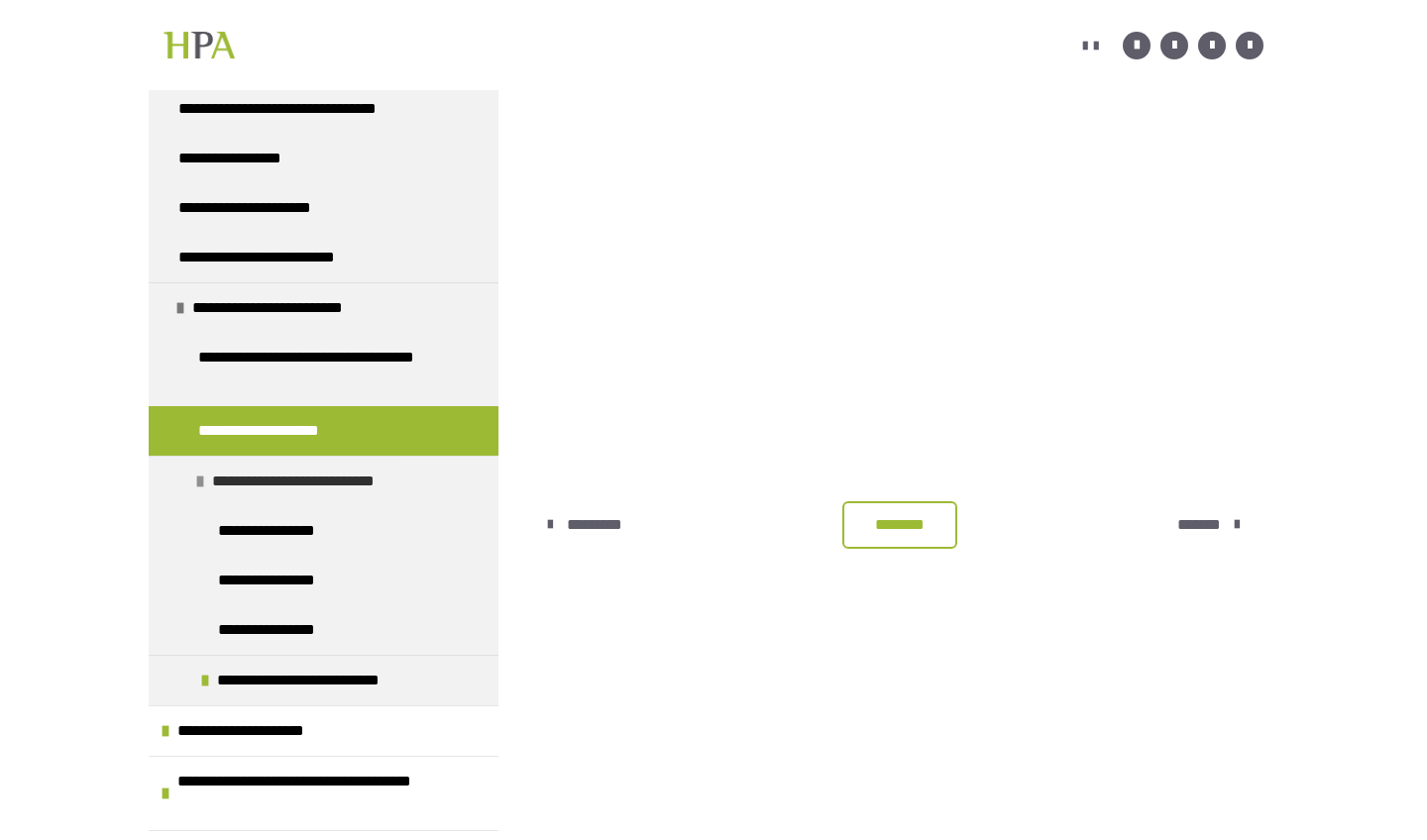 scroll, scrollTop: 883, scrollLeft: 0, axis: vertical 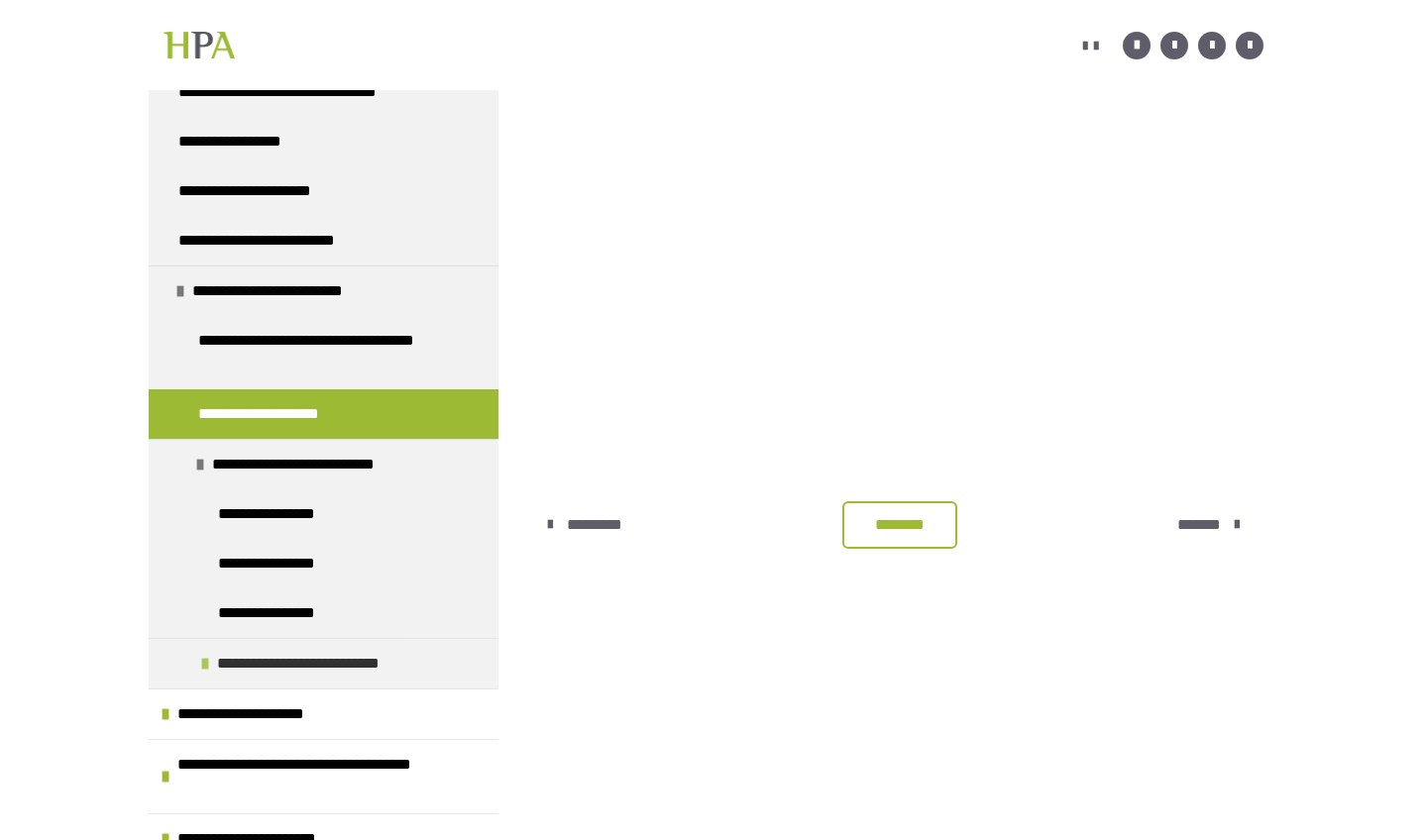 click on "**********" at bounding box center [314, 664] 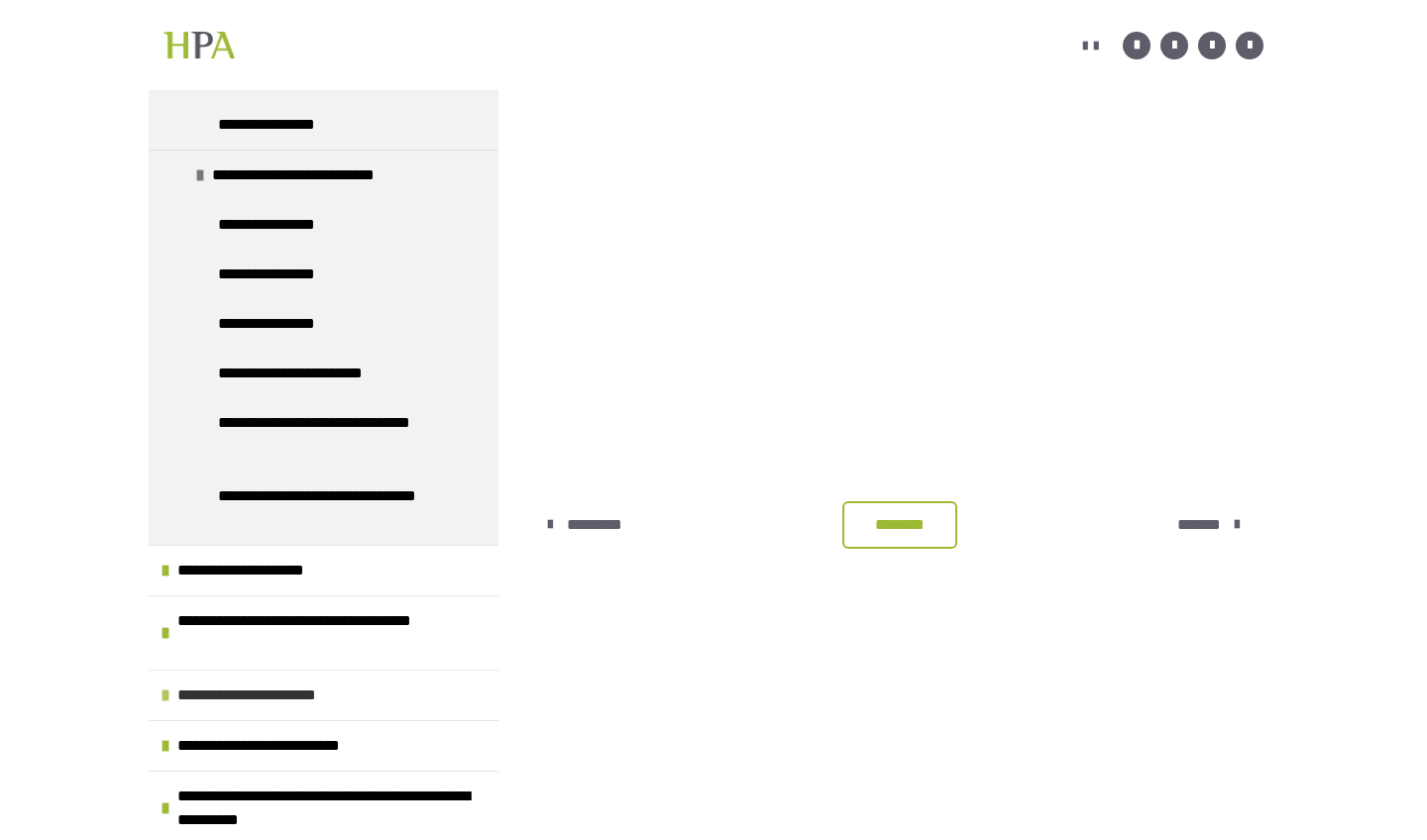 scroll, scrollTop: 1371, scrollLeft: 0, axis: vertical 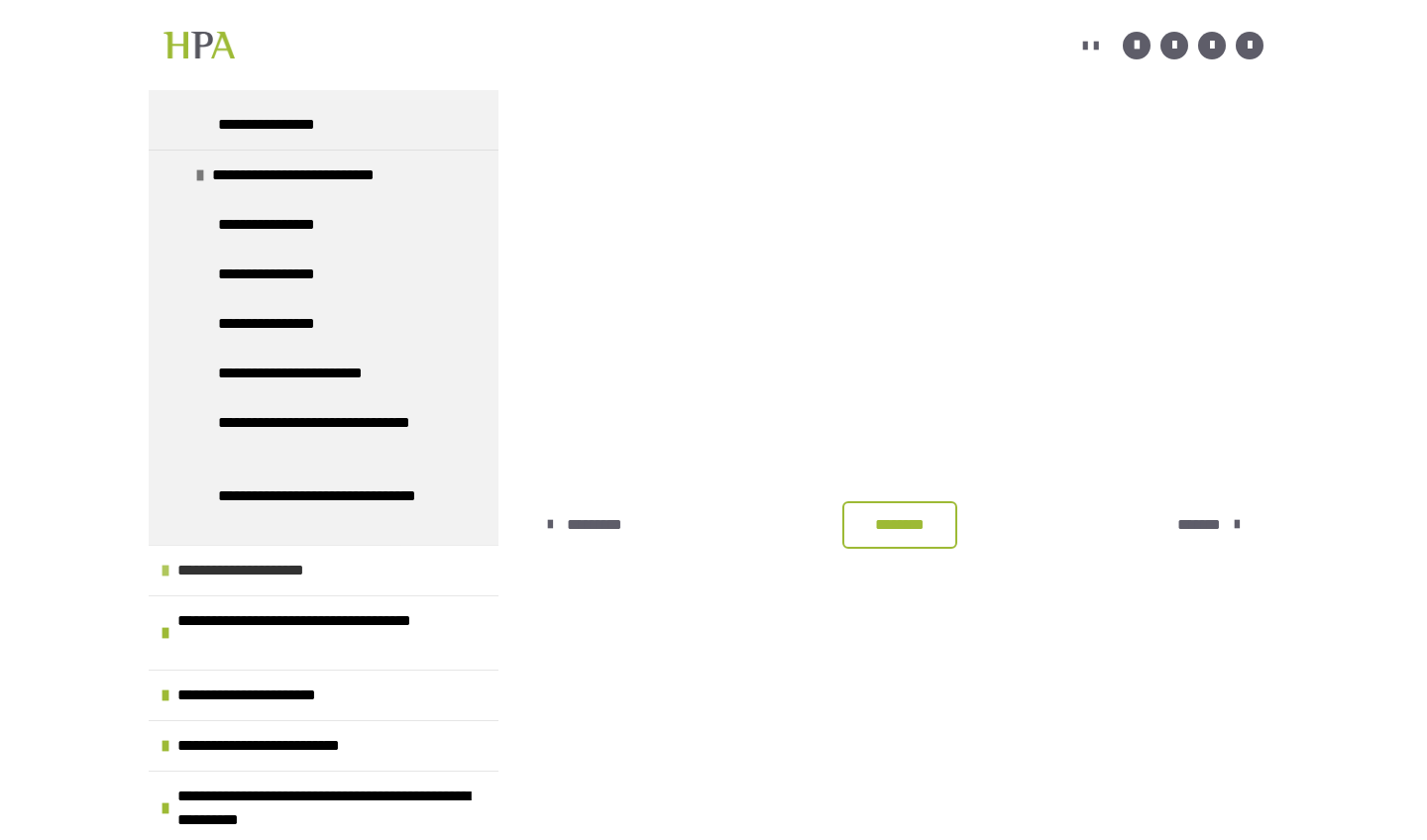 click on "**********" at bounding box center (263, 571) 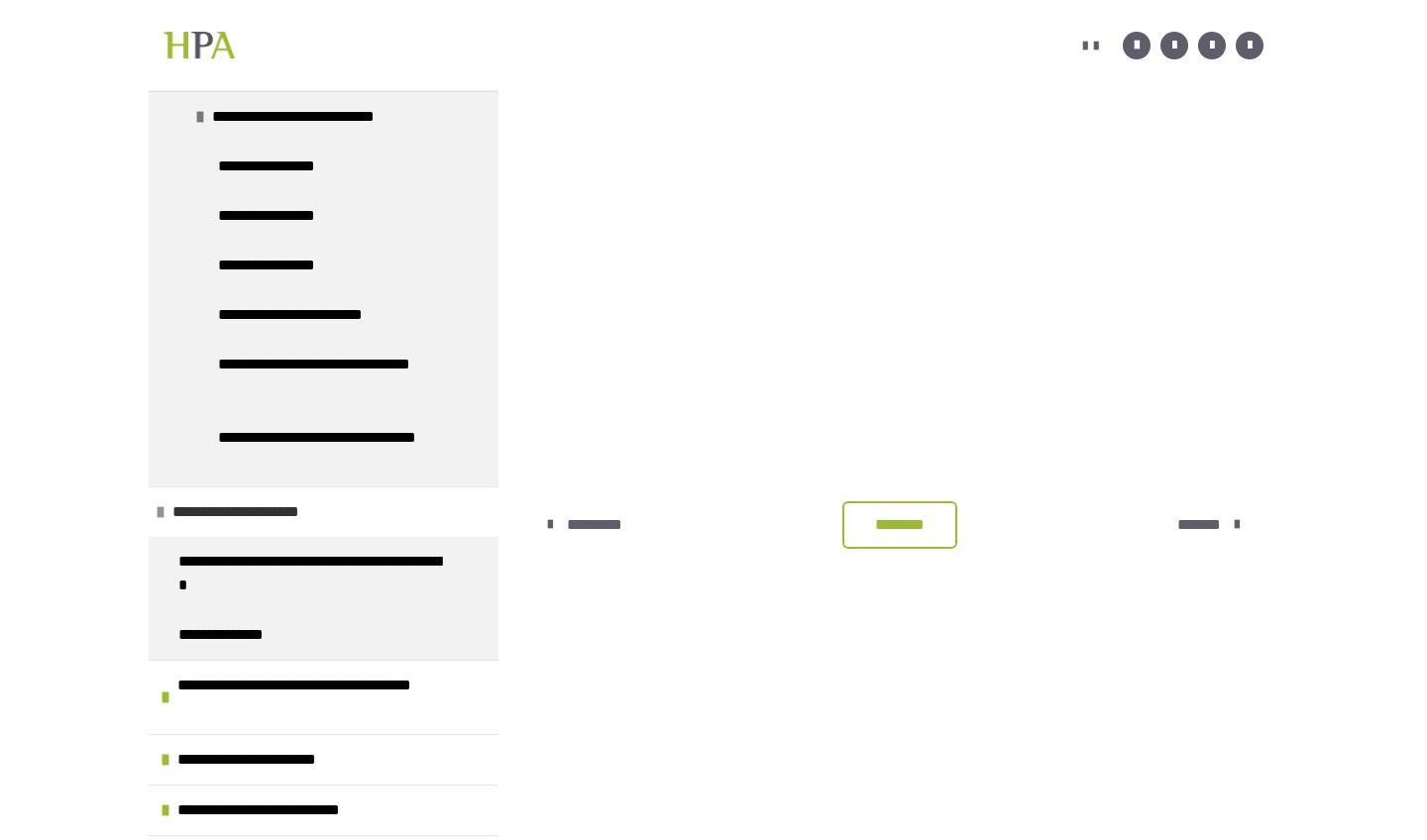 click on "**********" at bounding box center (258, 512) 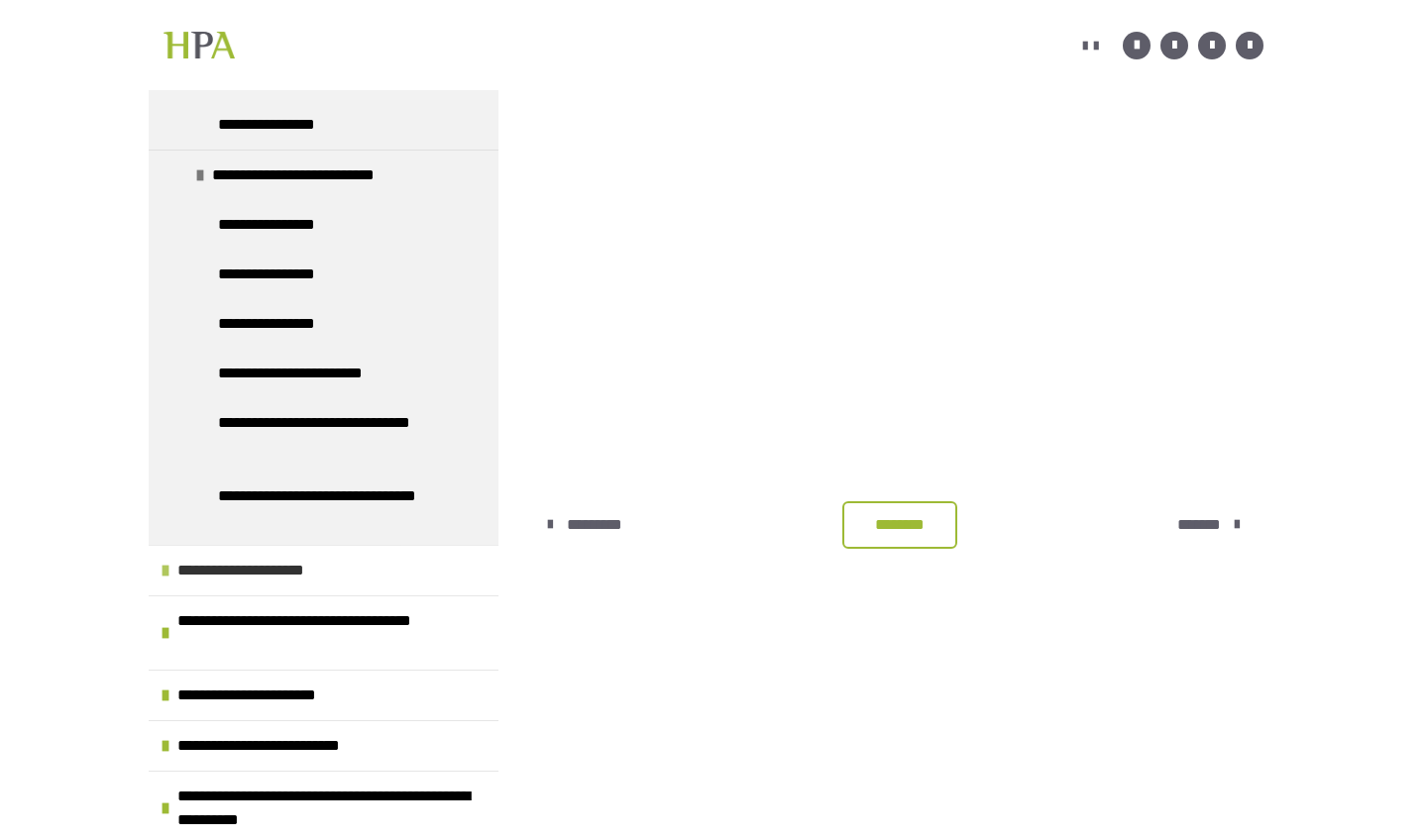 scroll, scrollTop: 1371, scrollLeft: 0, axis: vertical 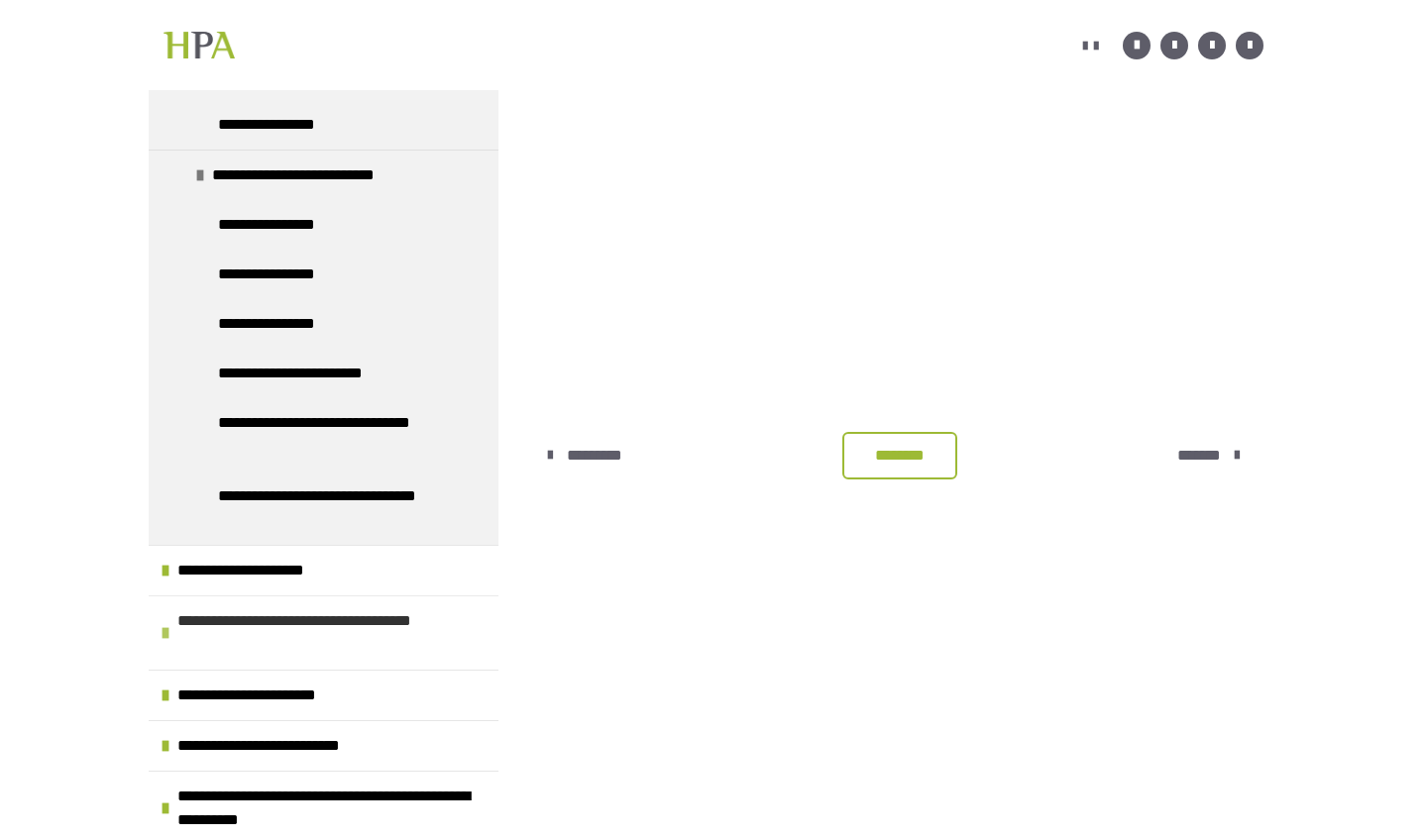 click on "**********" at bounding box center (333, 633) 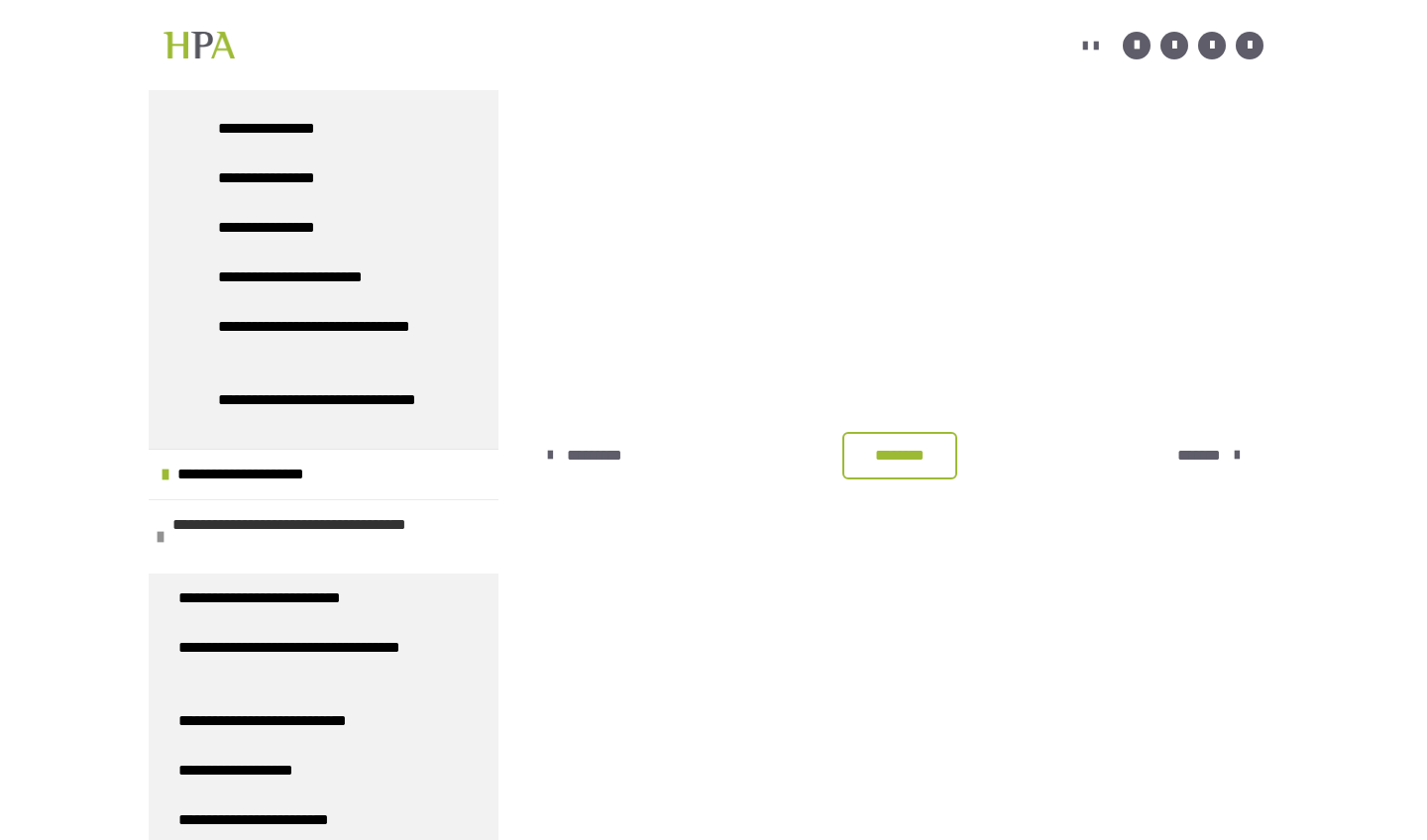 click on "**********" at bounding box center [323, 536] 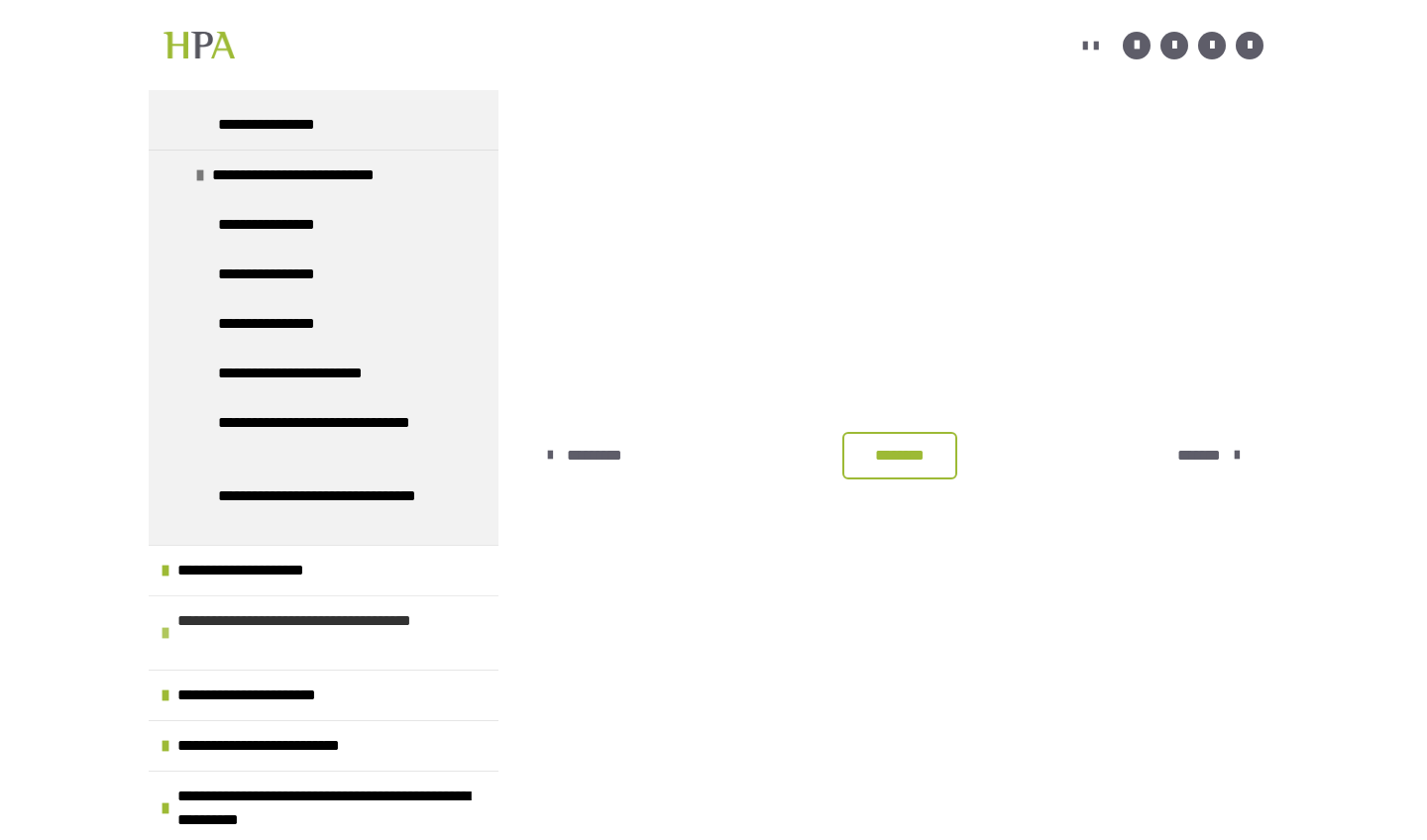scroll, scrollTop: 1371, scrollLeft: 0, axis: vertical 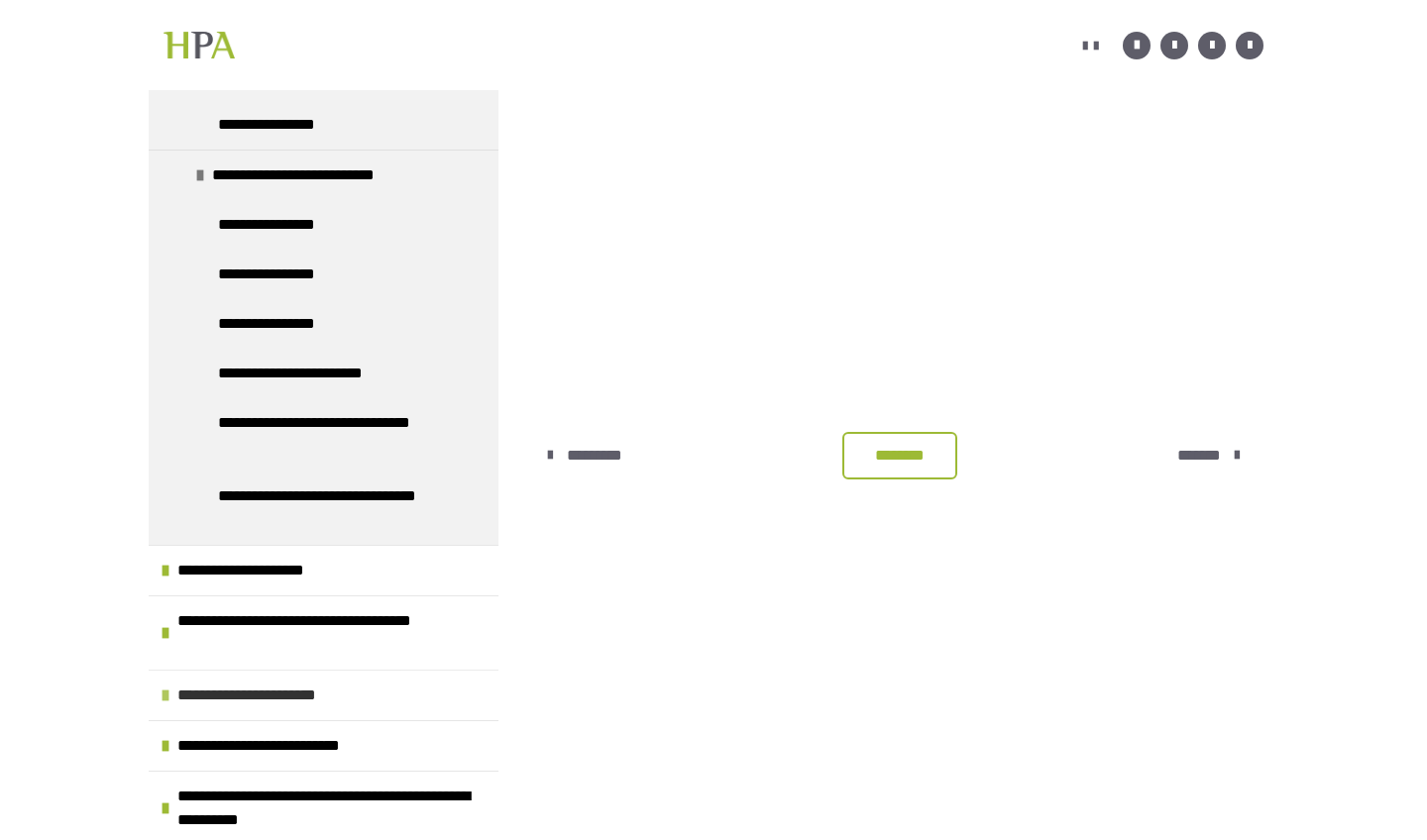 click on "**********" at bounding box center [274, 695] 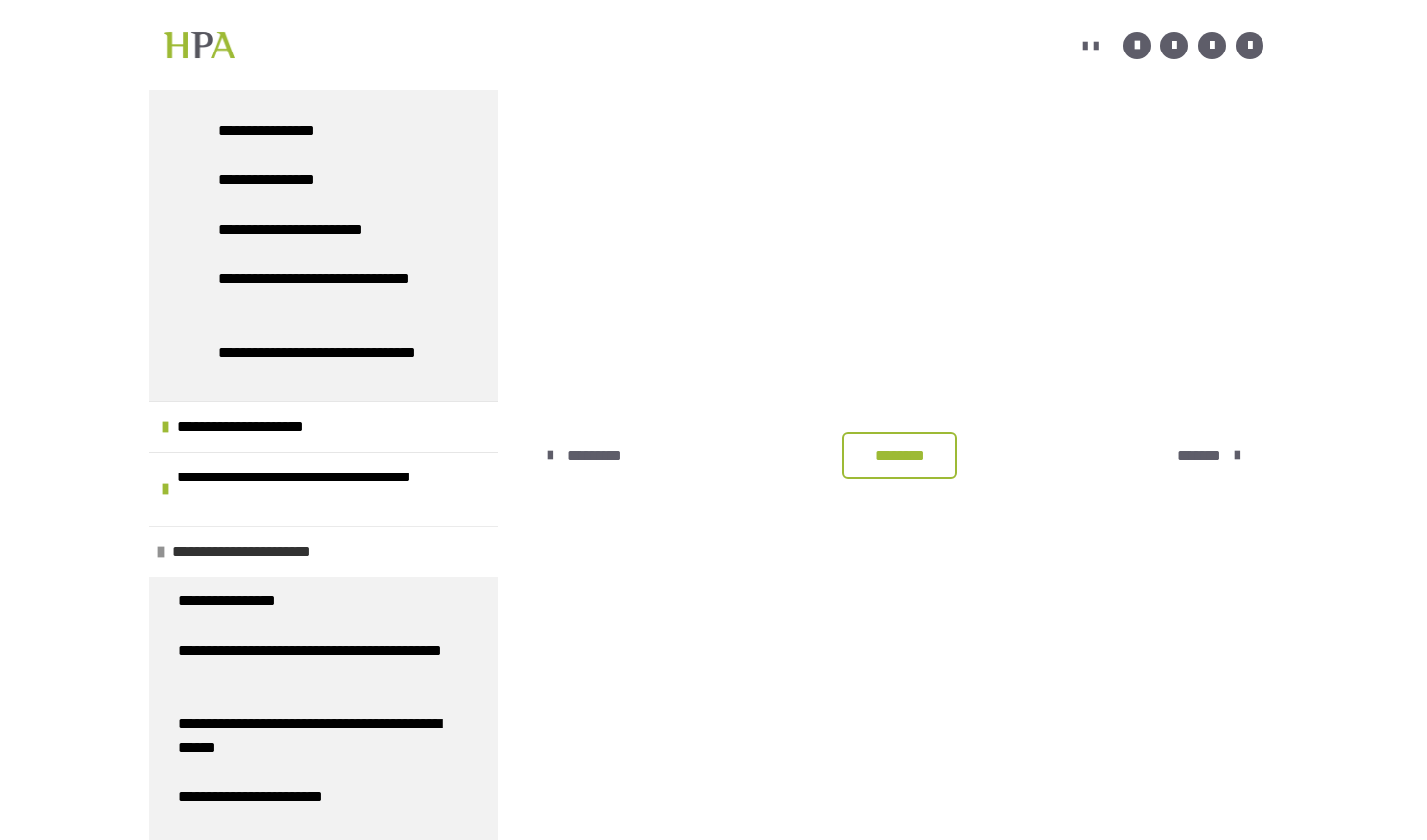 click on "**********" at bounding box center [270, 552] 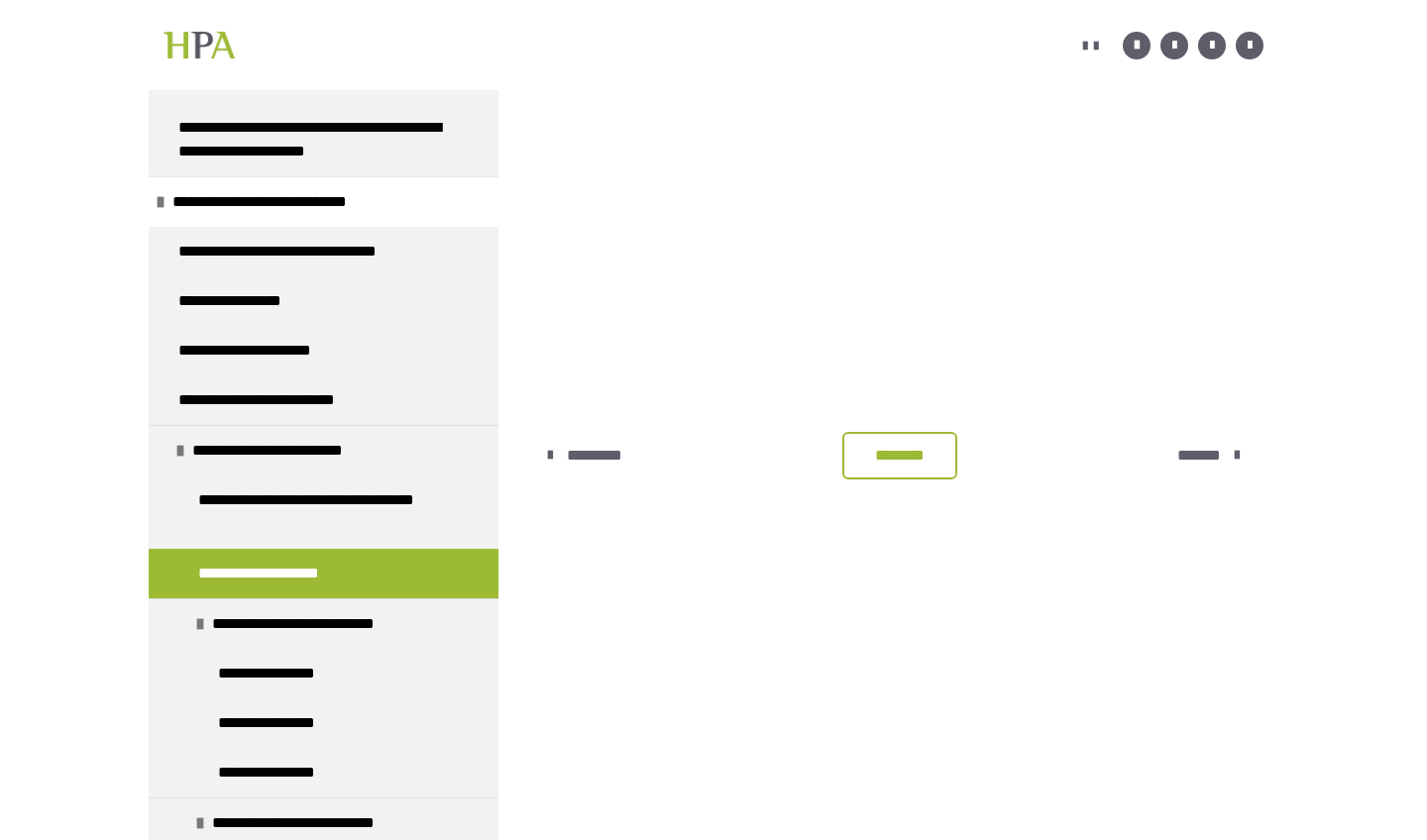 scroll, scrollTop: 726, scrollLeft: 0, axis: vertical 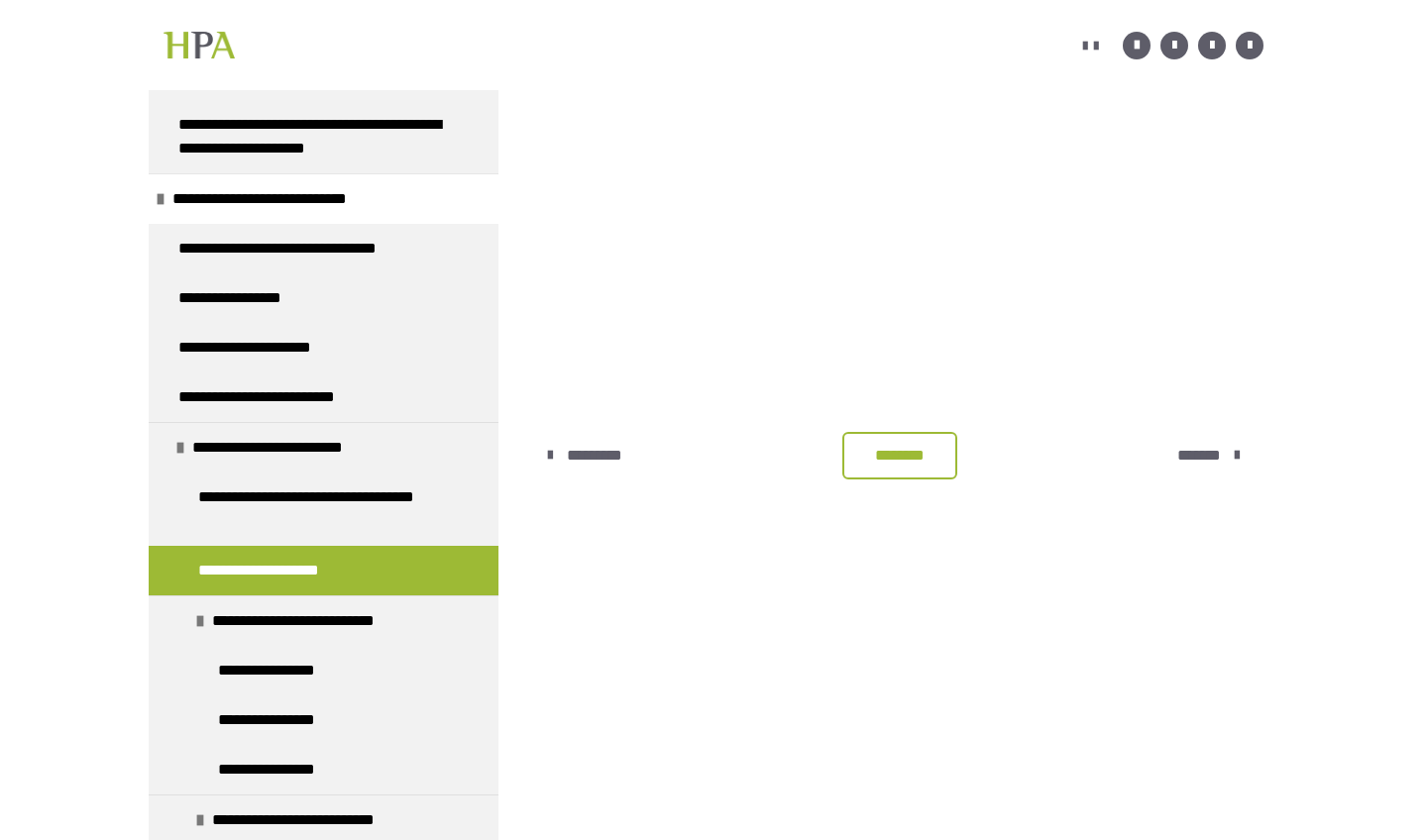 click on "**********" at bounding box center (278, 571) 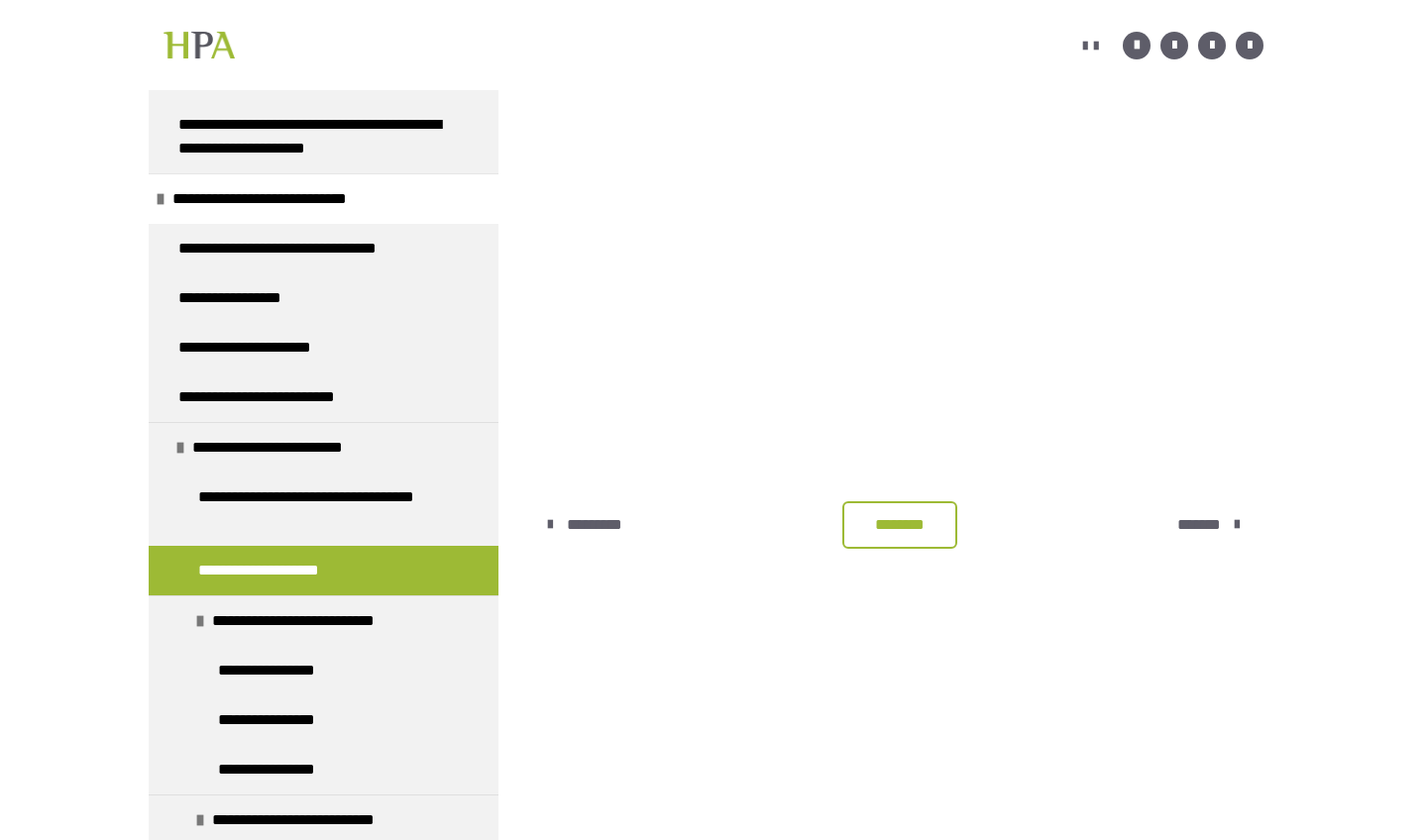 click on "**********" at bounding box center (278, 571) 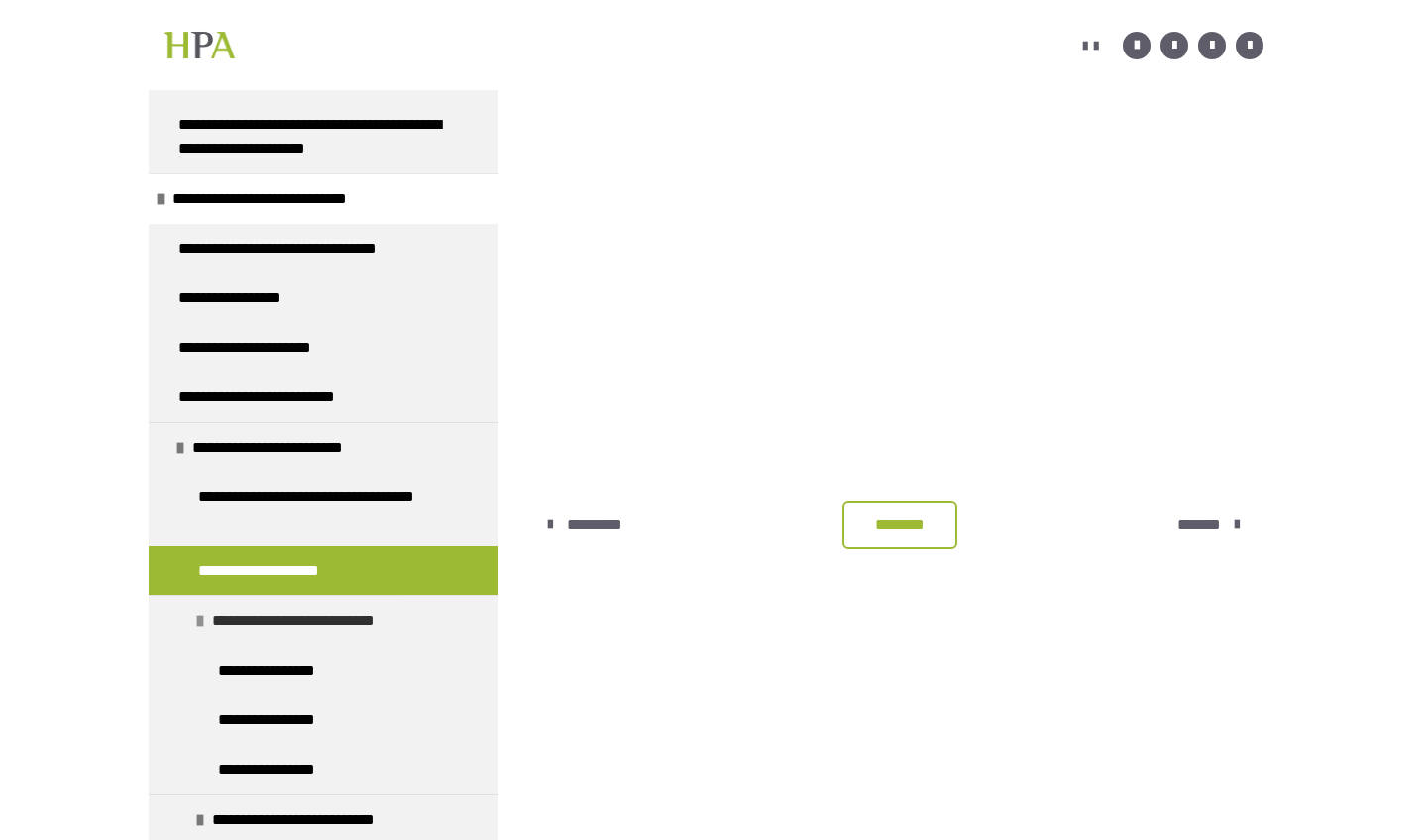 click at bounding box center (200, 621) 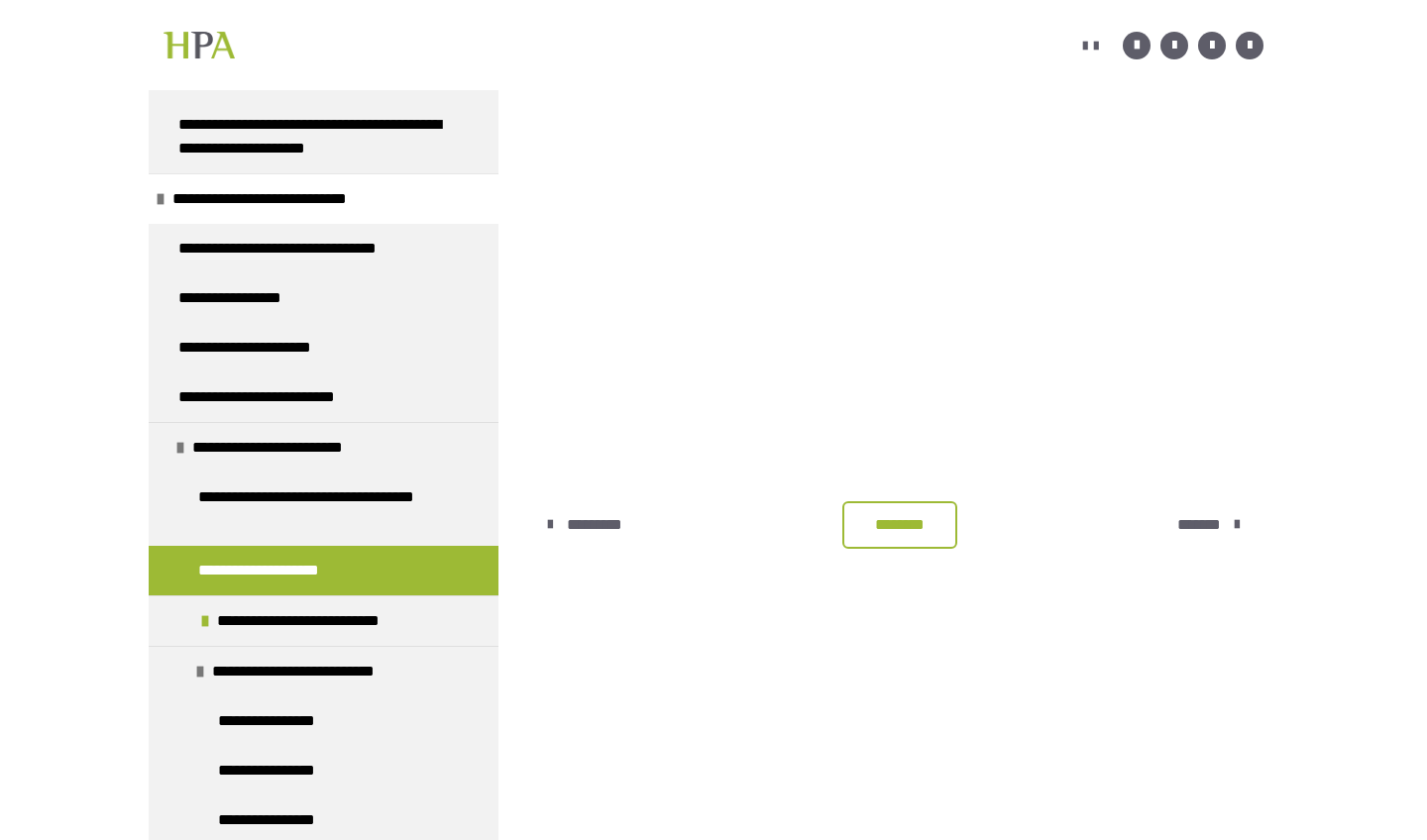 click on "**********" at bounding box center (278, 571) 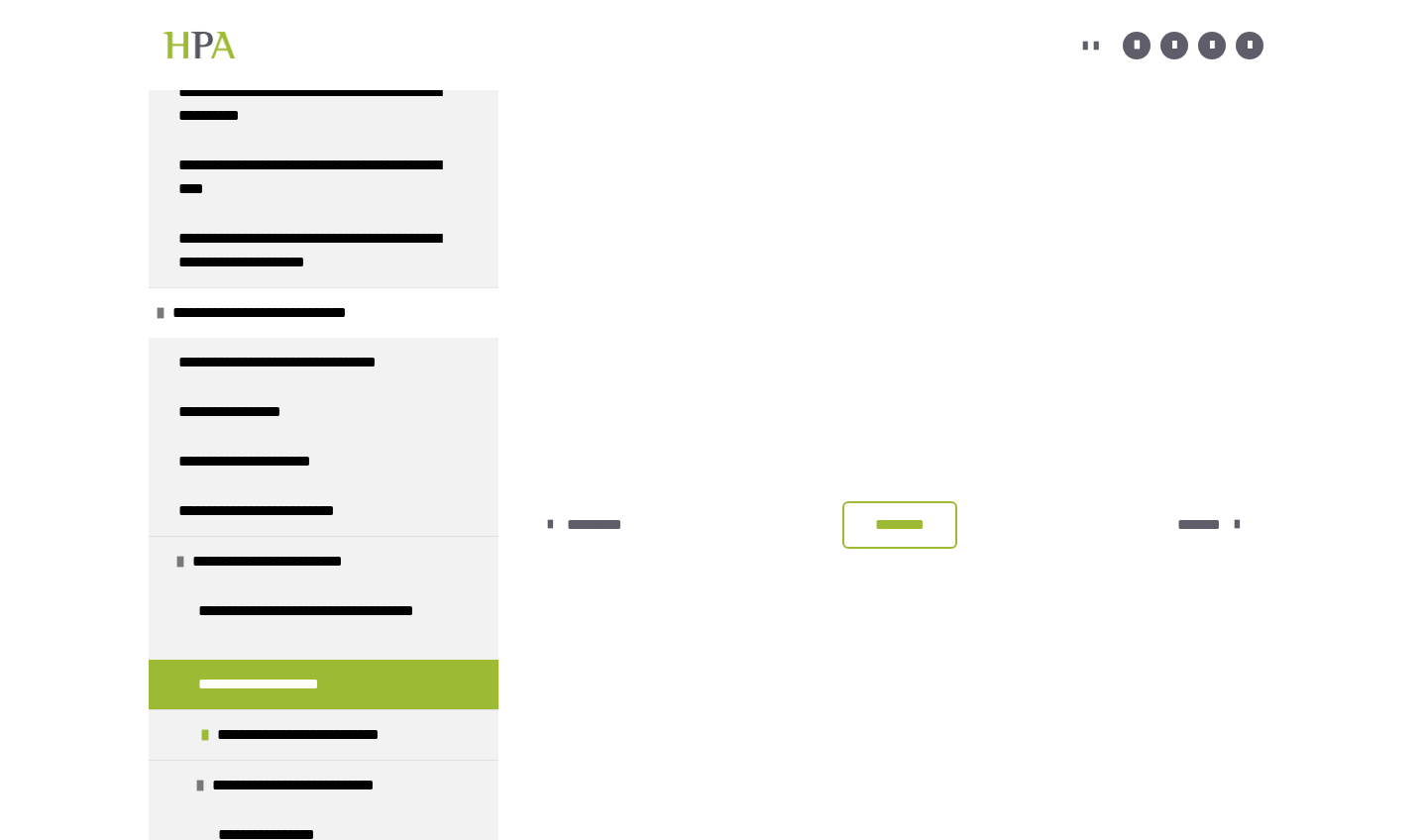 scroll, scrollTop: 606, scrollLeft: 0, axis: vertical 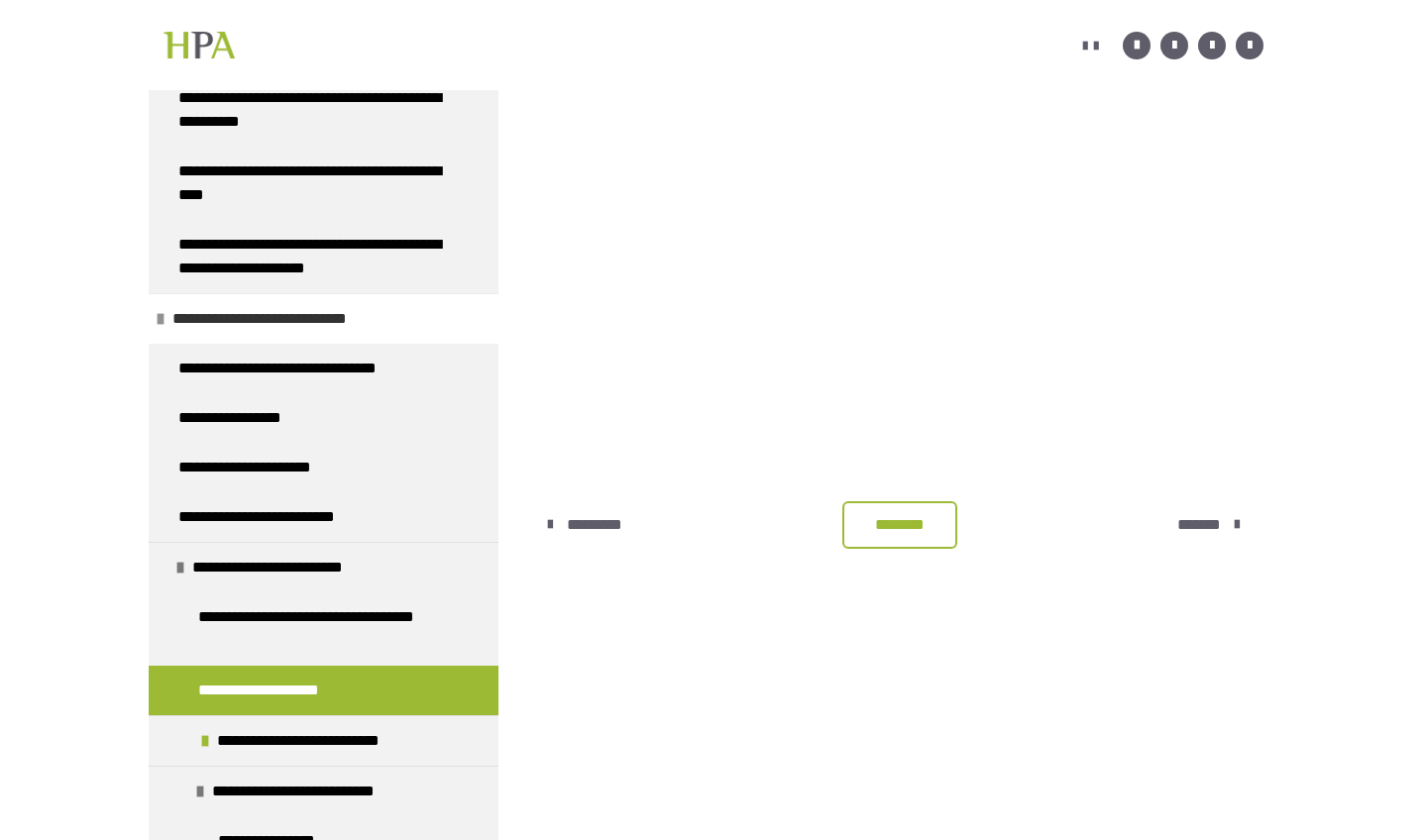 click on "**********" at bounding box center [282, 319] 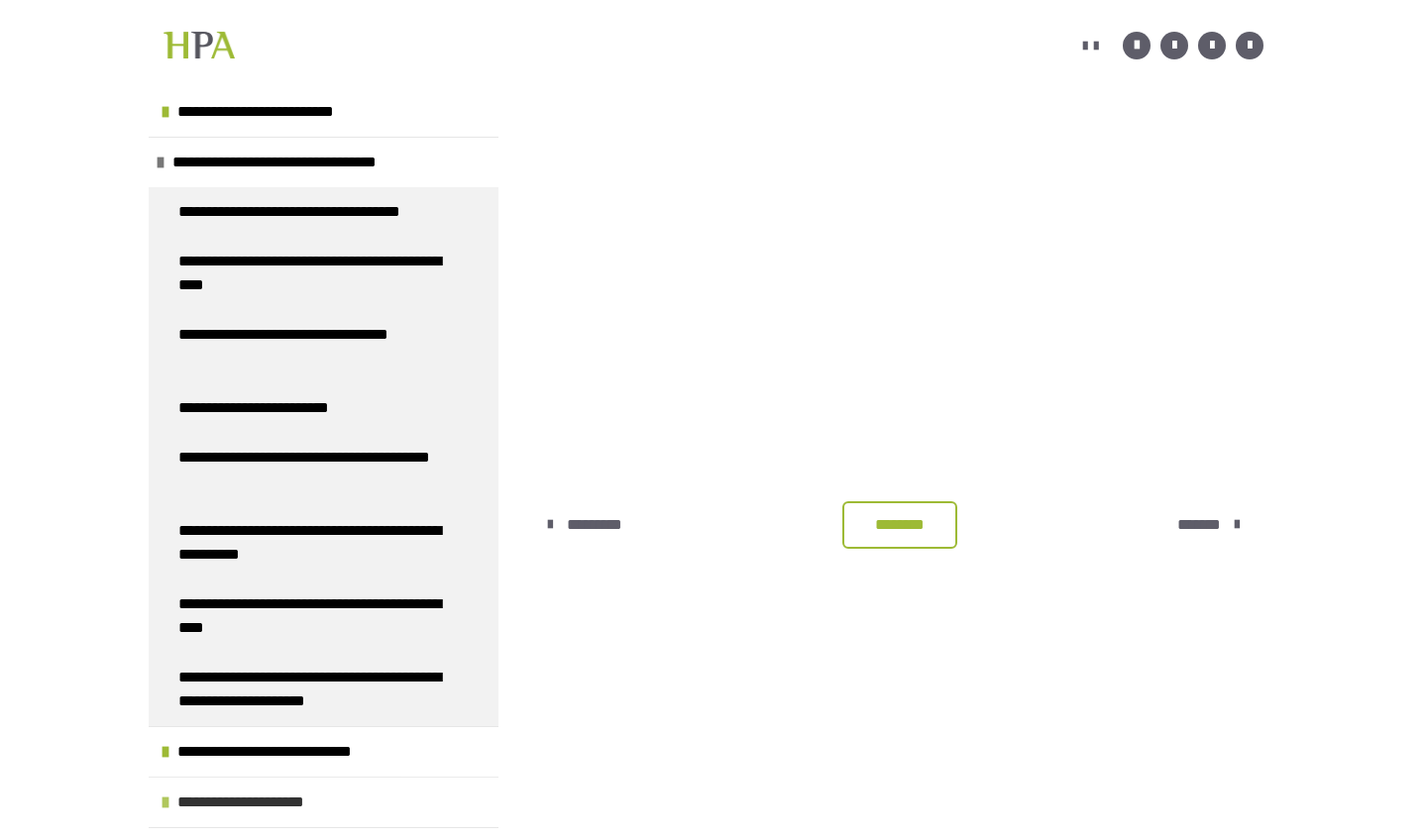scroll, scrollTop: 149, scrollLeft: 0, axis: vertical 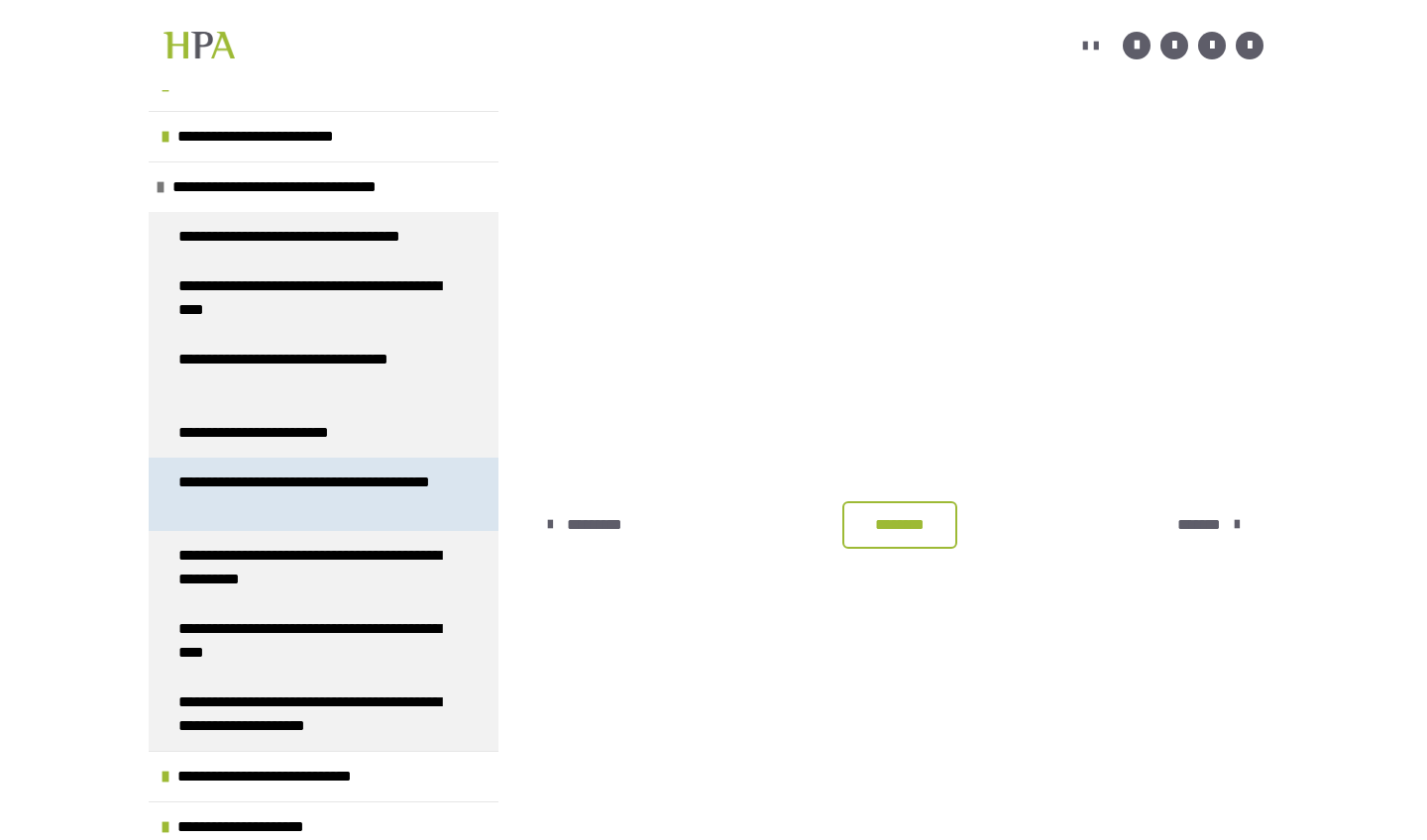 click on "**********" at bounding box center (315, 494) 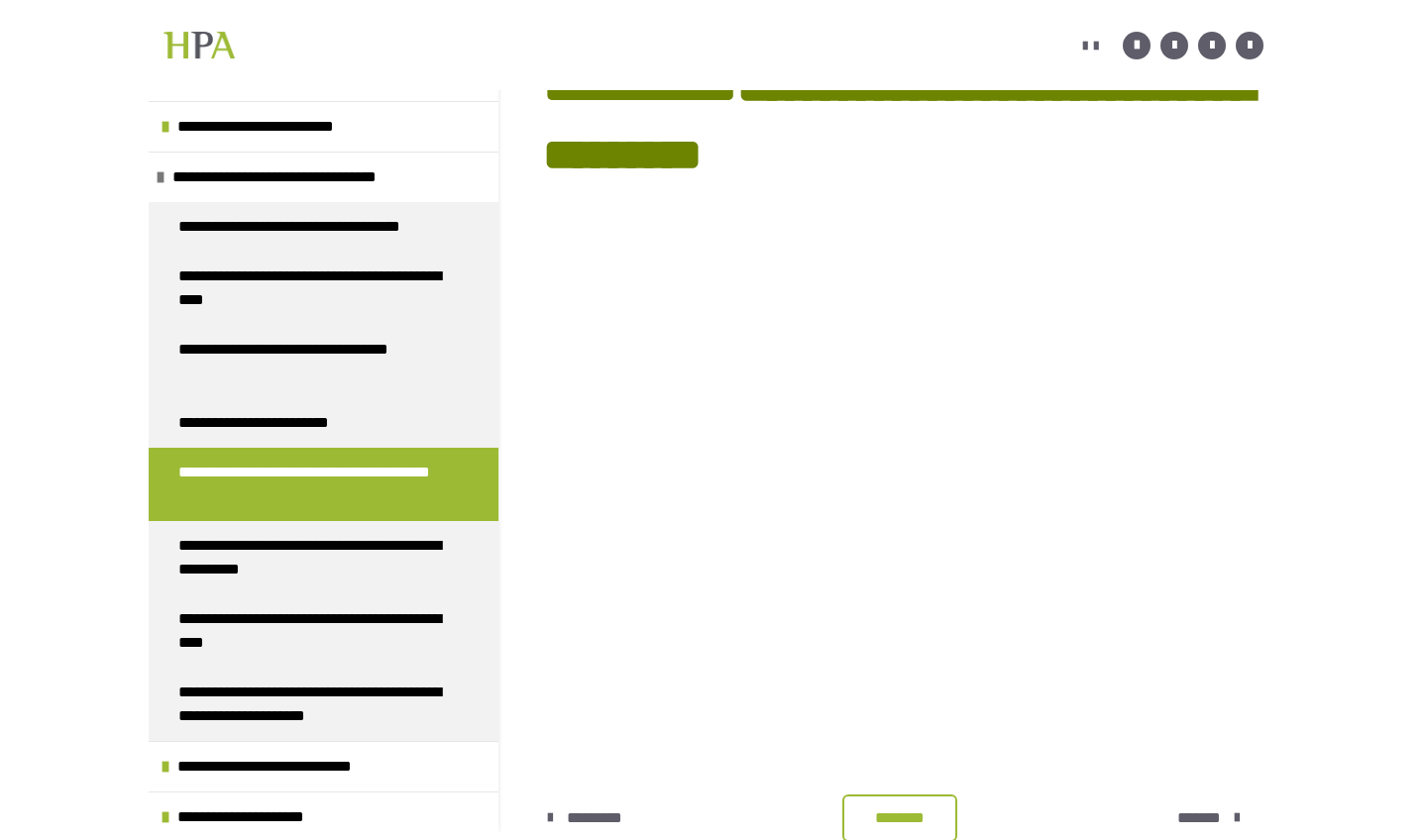 scroll, scrollTop: 304, scrollLeft: 0, axis: vertical 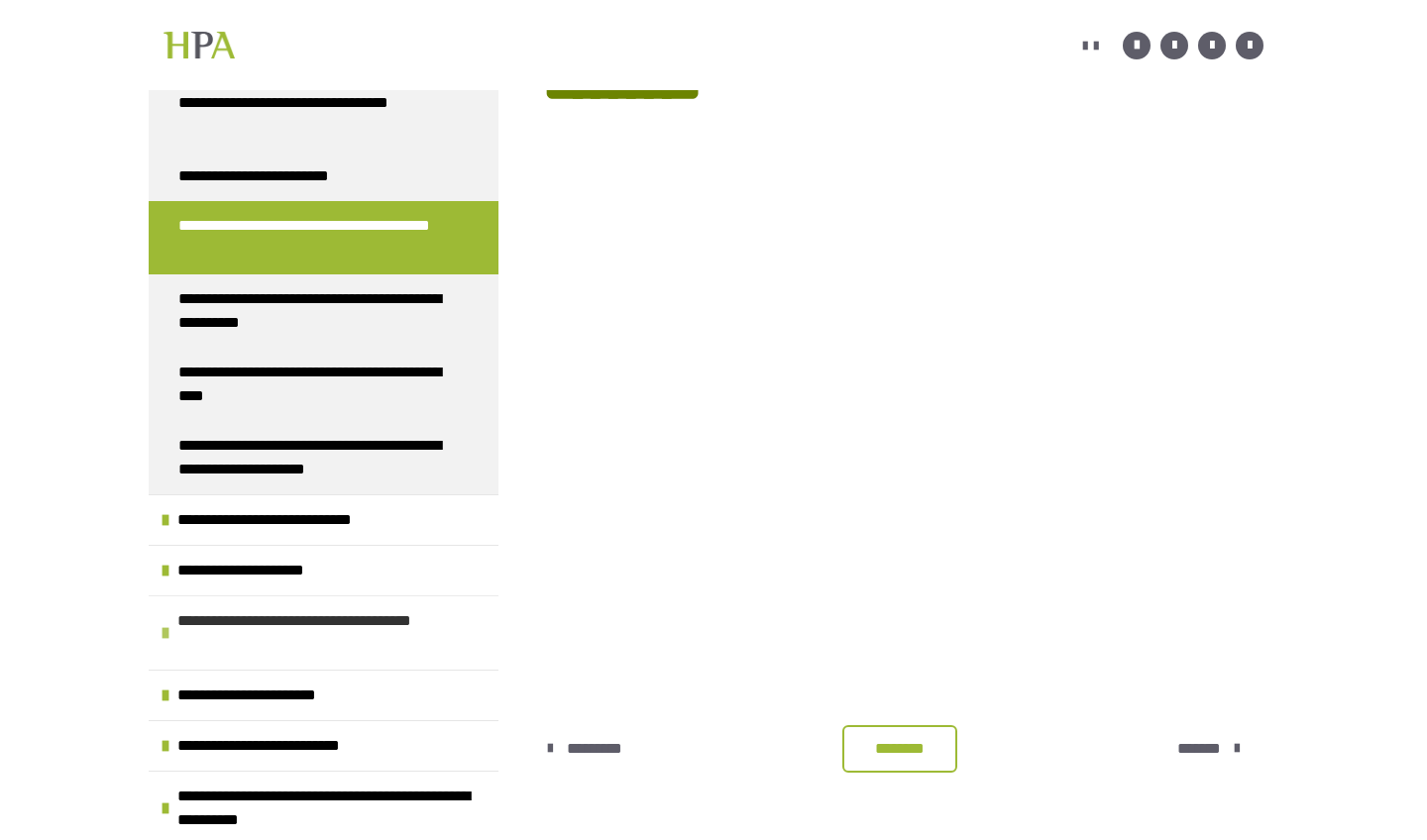 click on "**********" at bounding box center [333, 633] 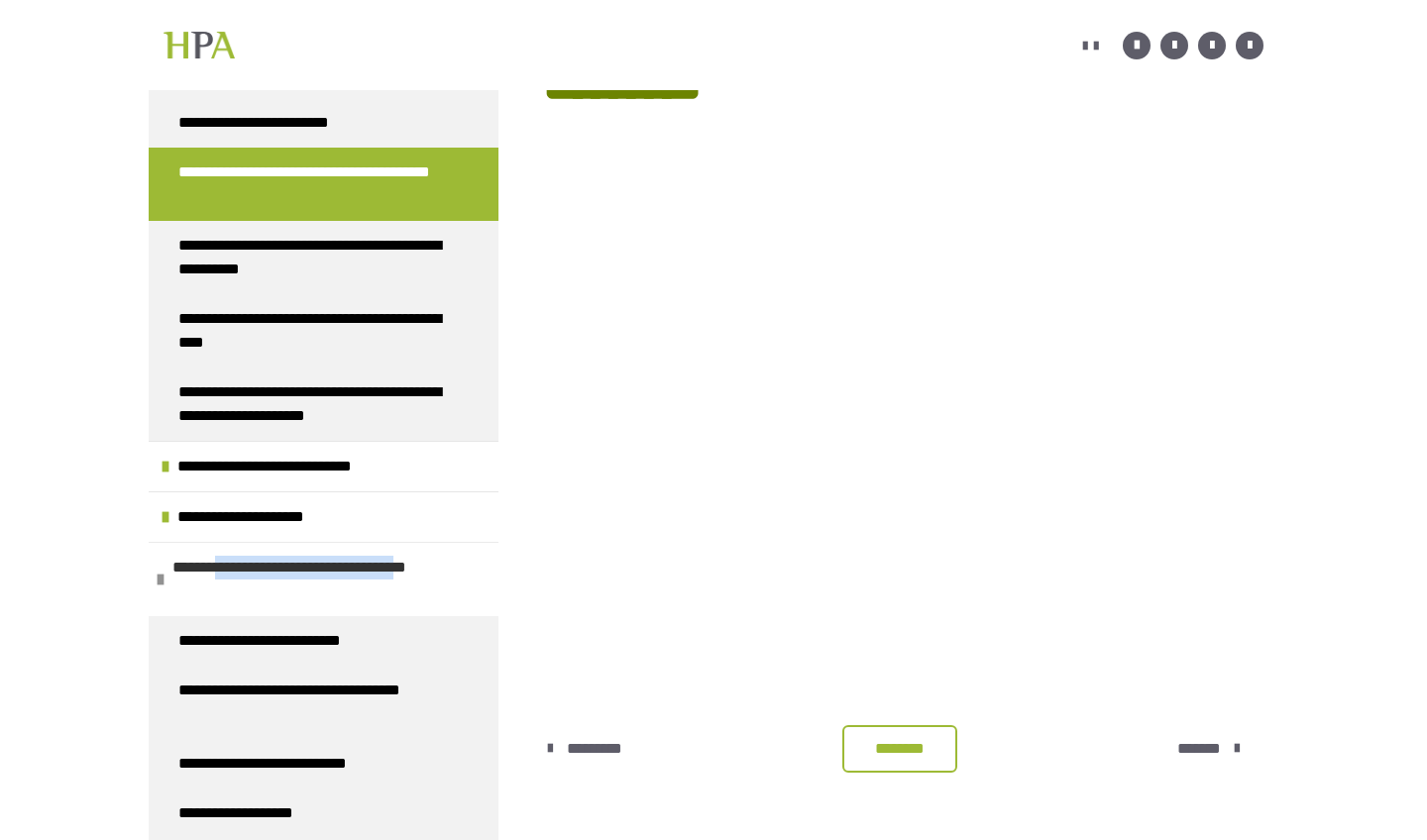 click on "**********" at bounding box center (328, 579) 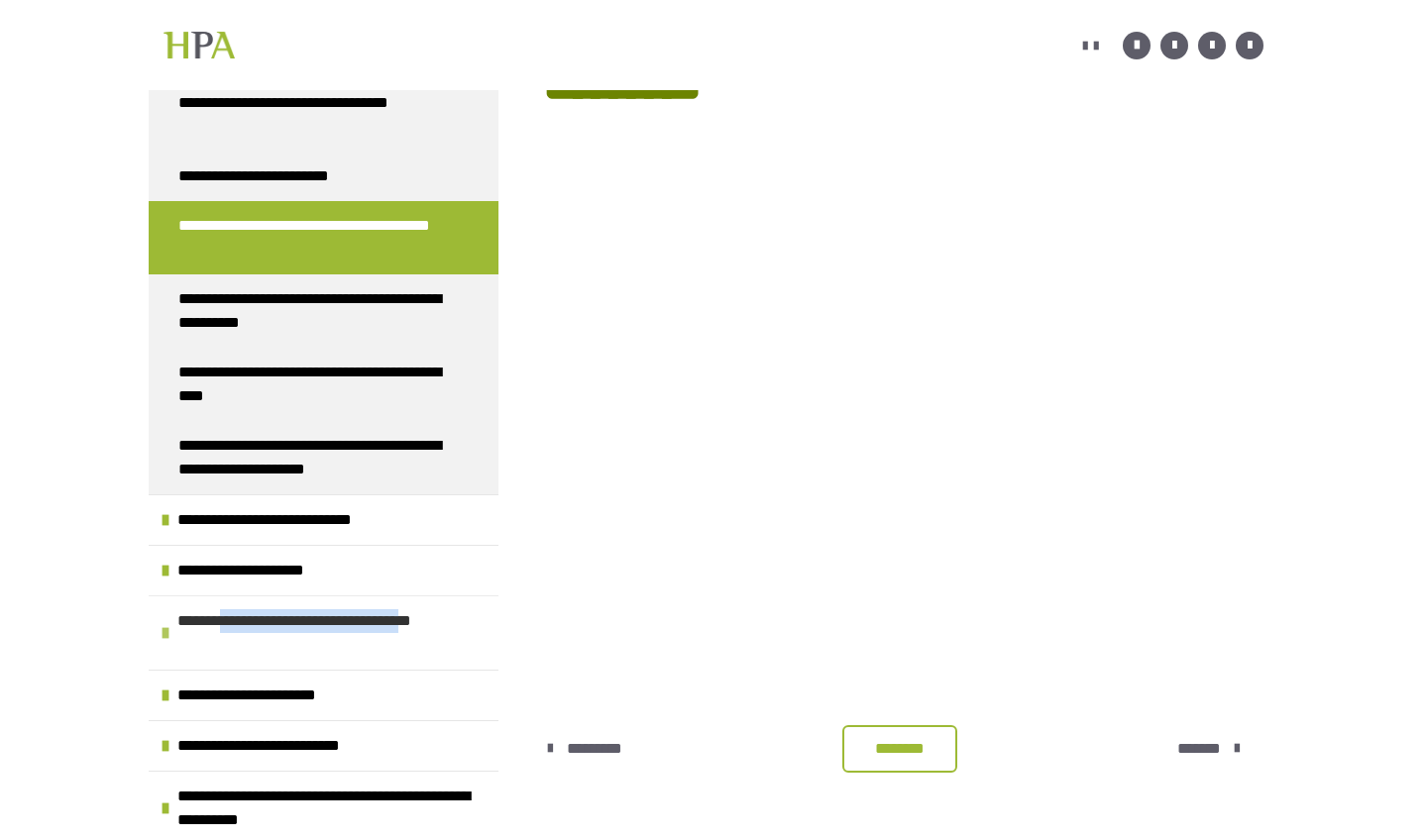 scroll, scrollTop: 405, scrollLeft: 0, axis: vertical 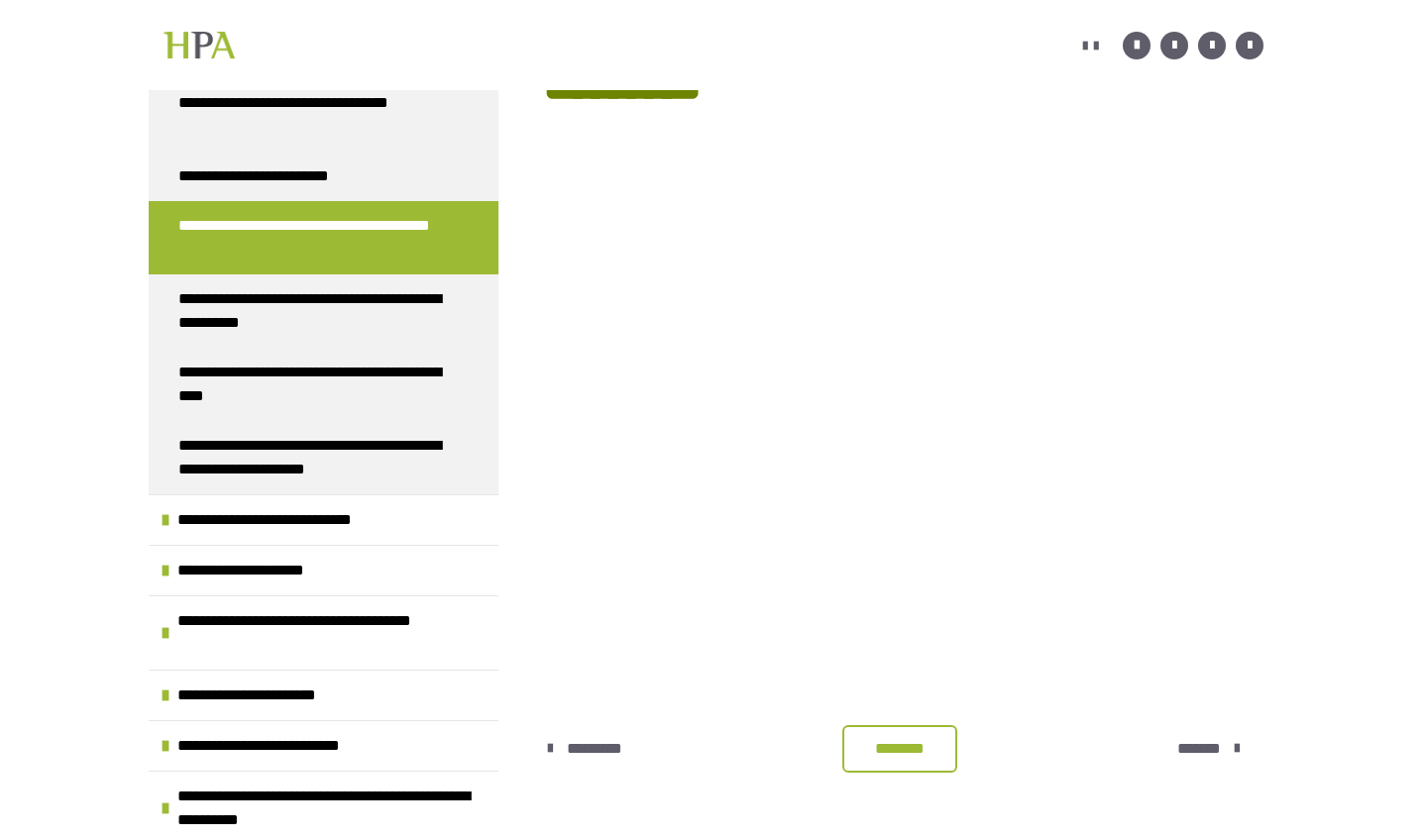 click on "**********" at bounding box center [714, 252] 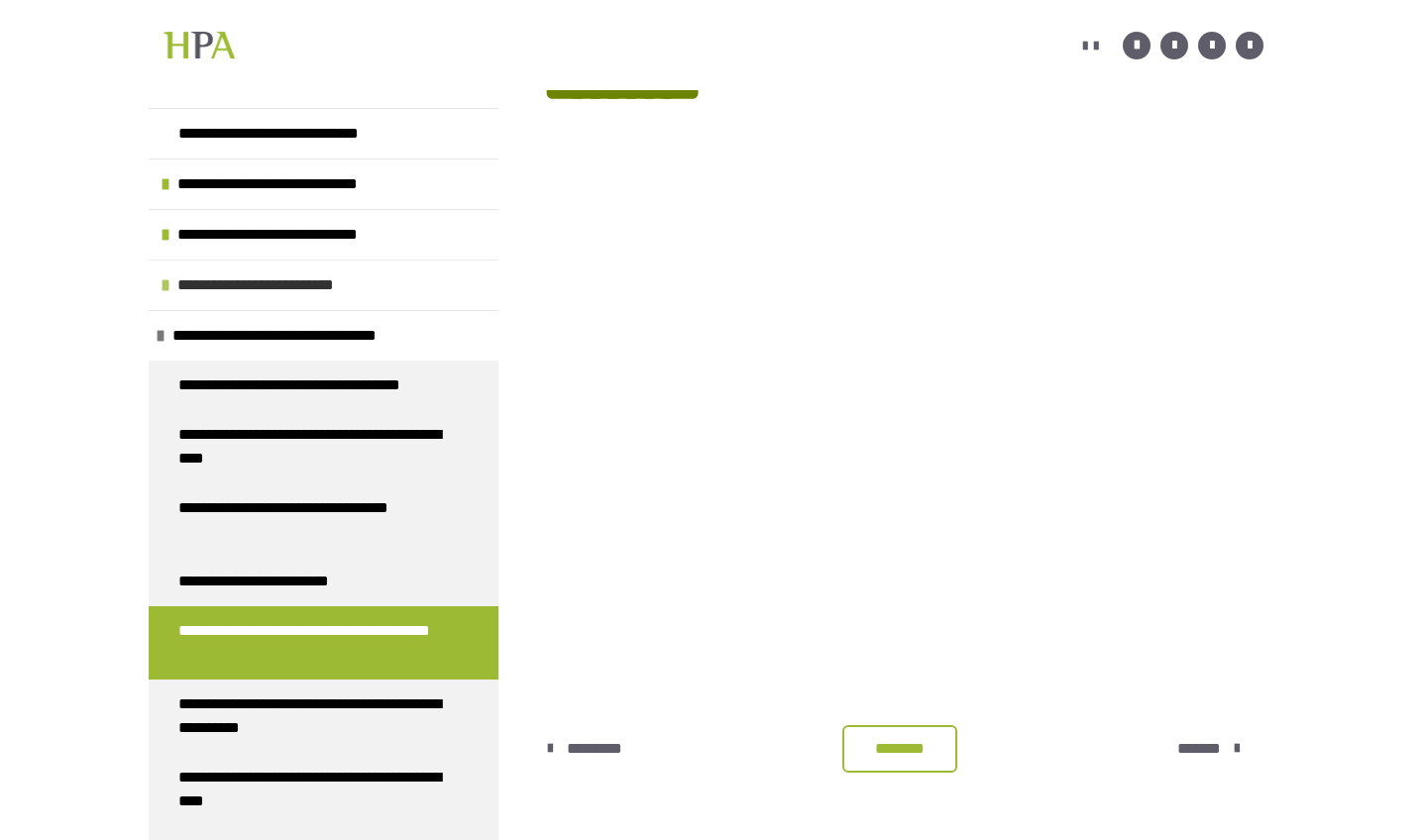 scroll, scrollTop: 0, scrollLeft: 0, axis: both 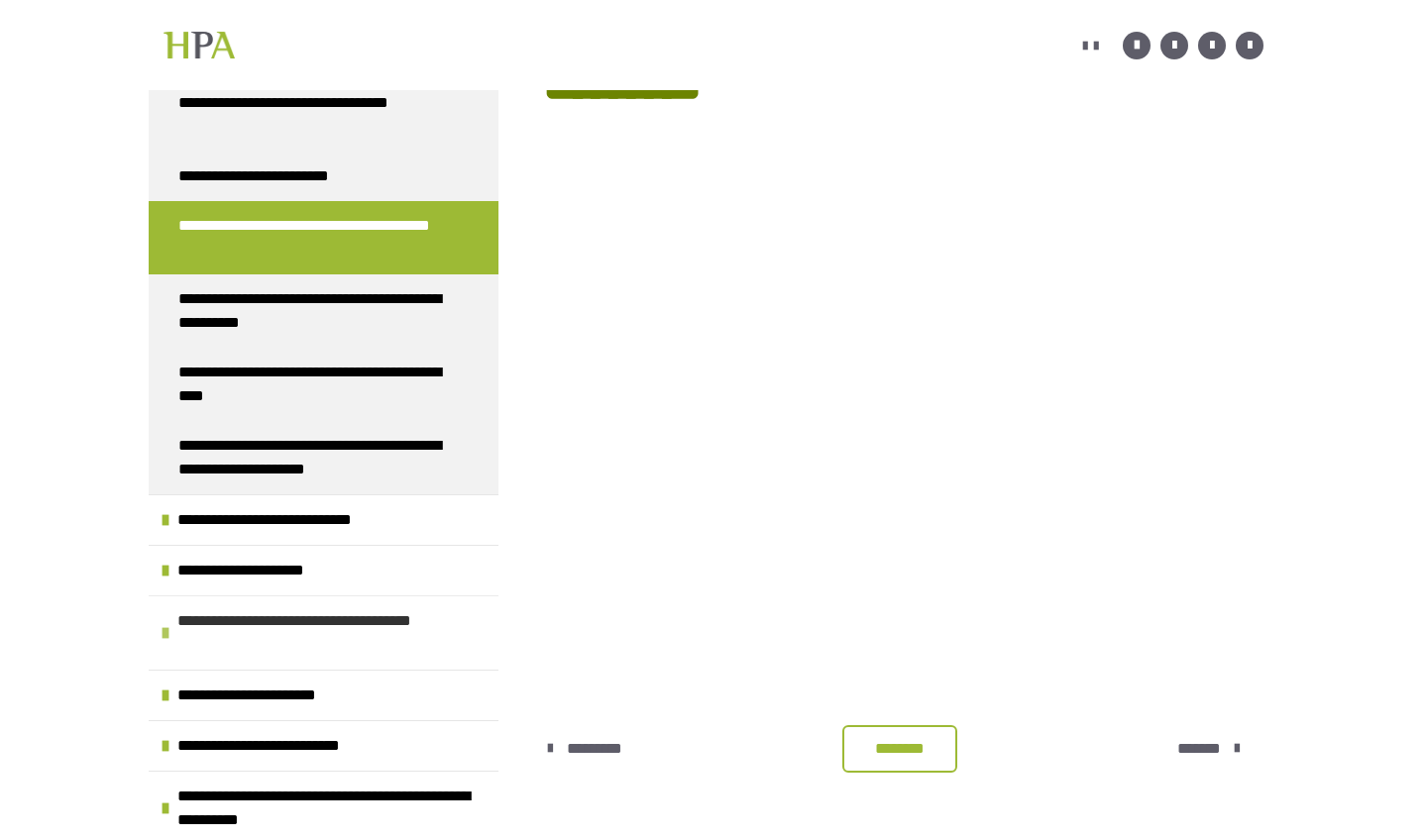 click on "**********" at bounding box center (333, 633) 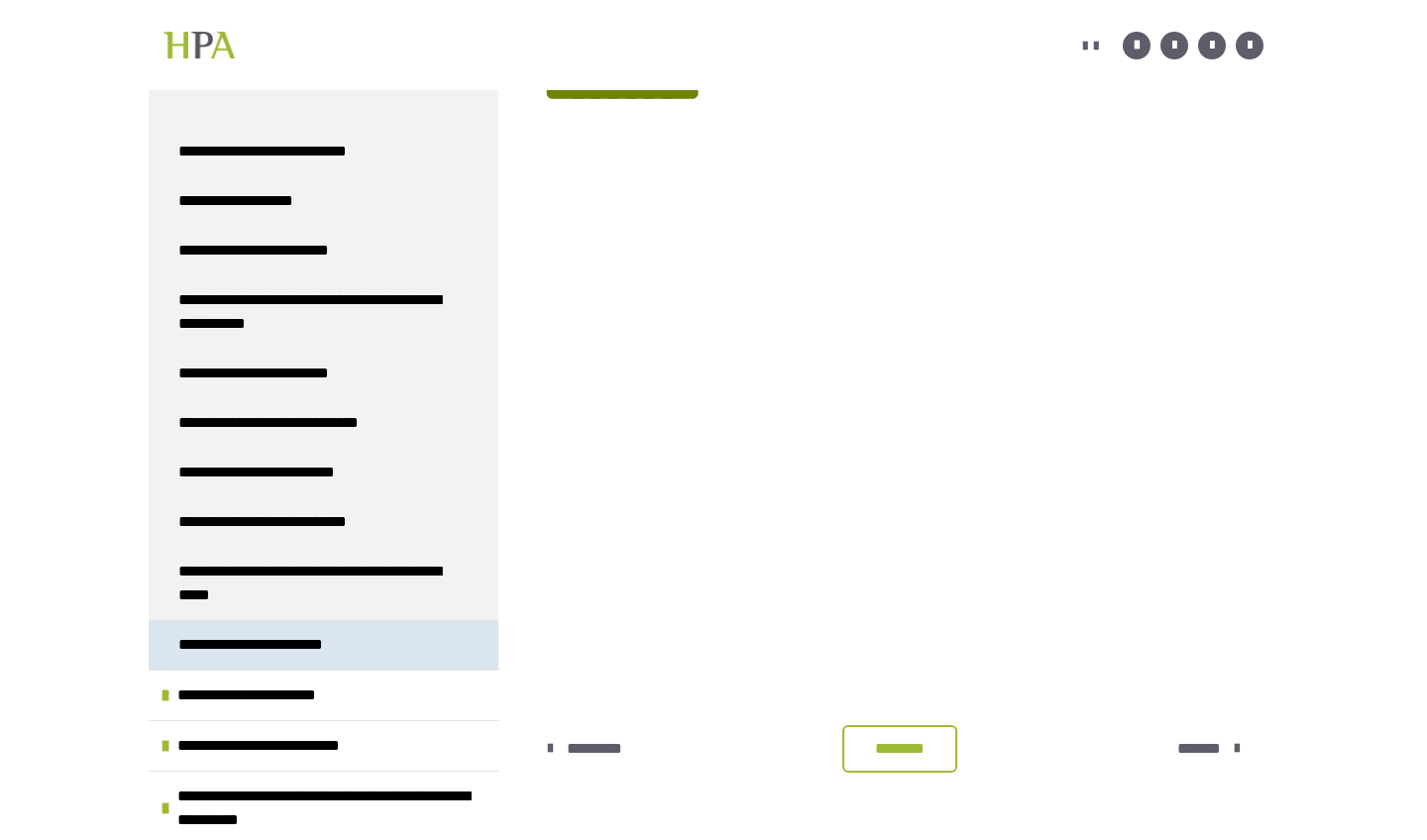 scroll, scrollTop: 1071, scrollLeft: 0, axis: vertical 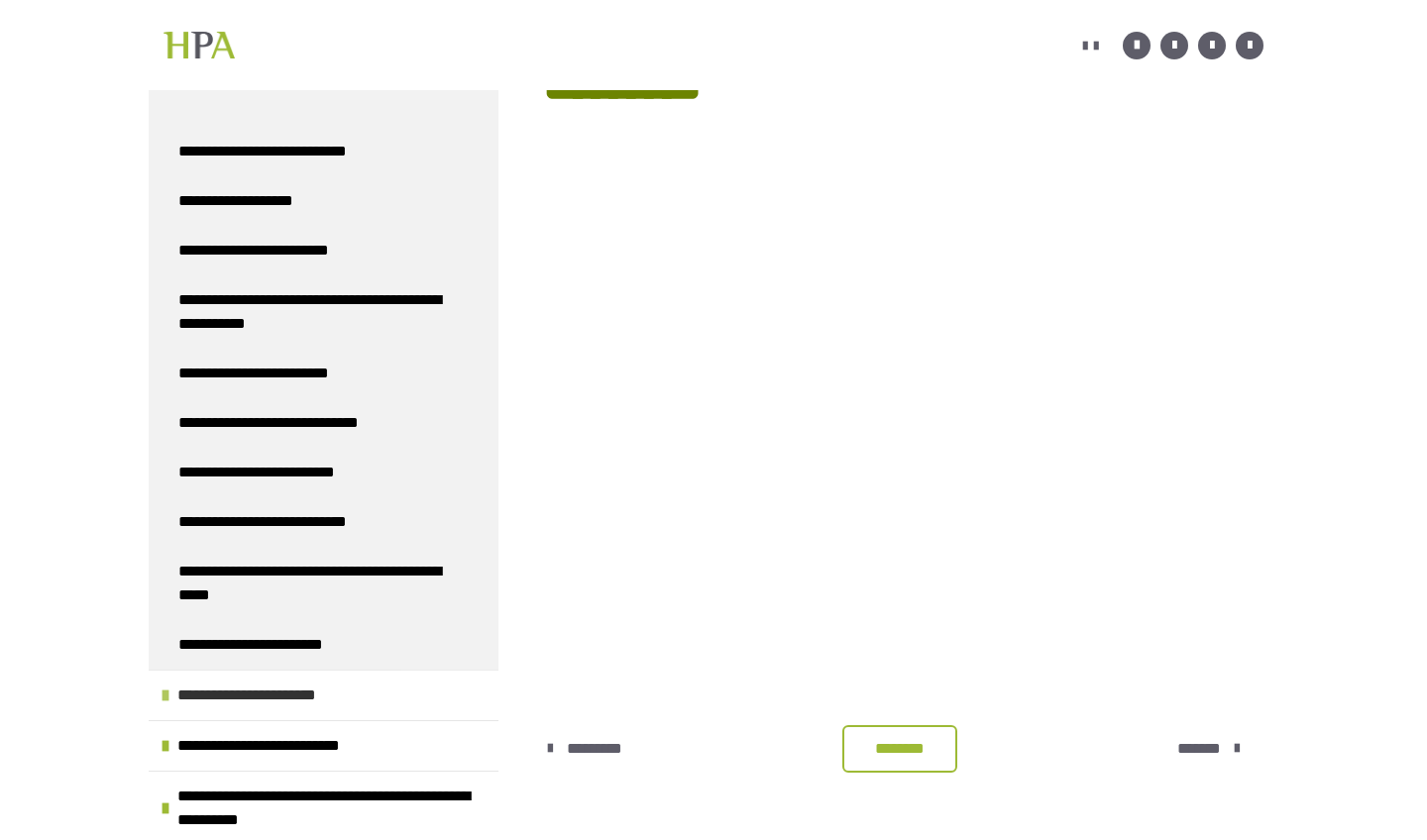 click on "**********" at bounding box center [274, 695] 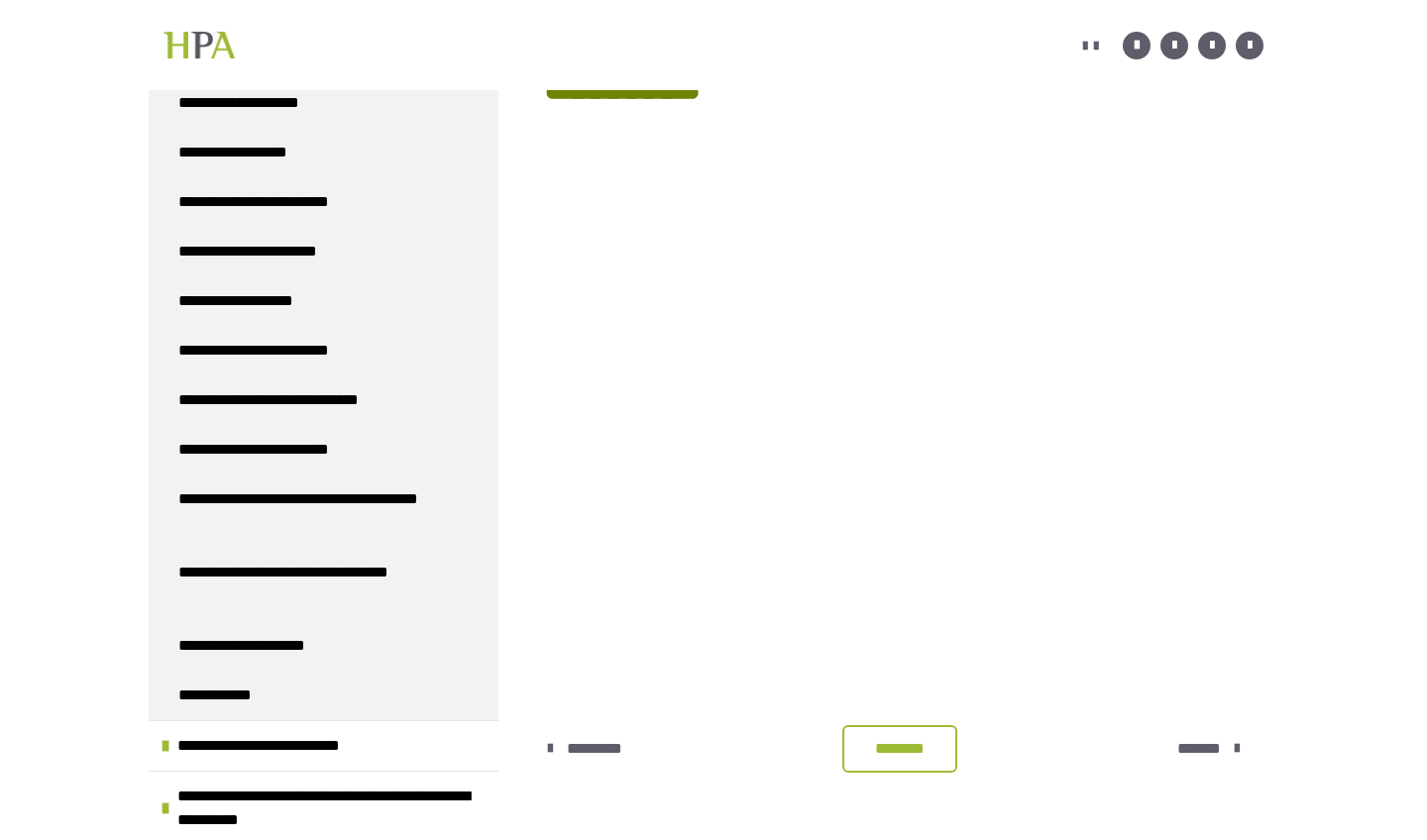 scroll, scrollTop: 2329, scrollLeft: 0, axis: vertical 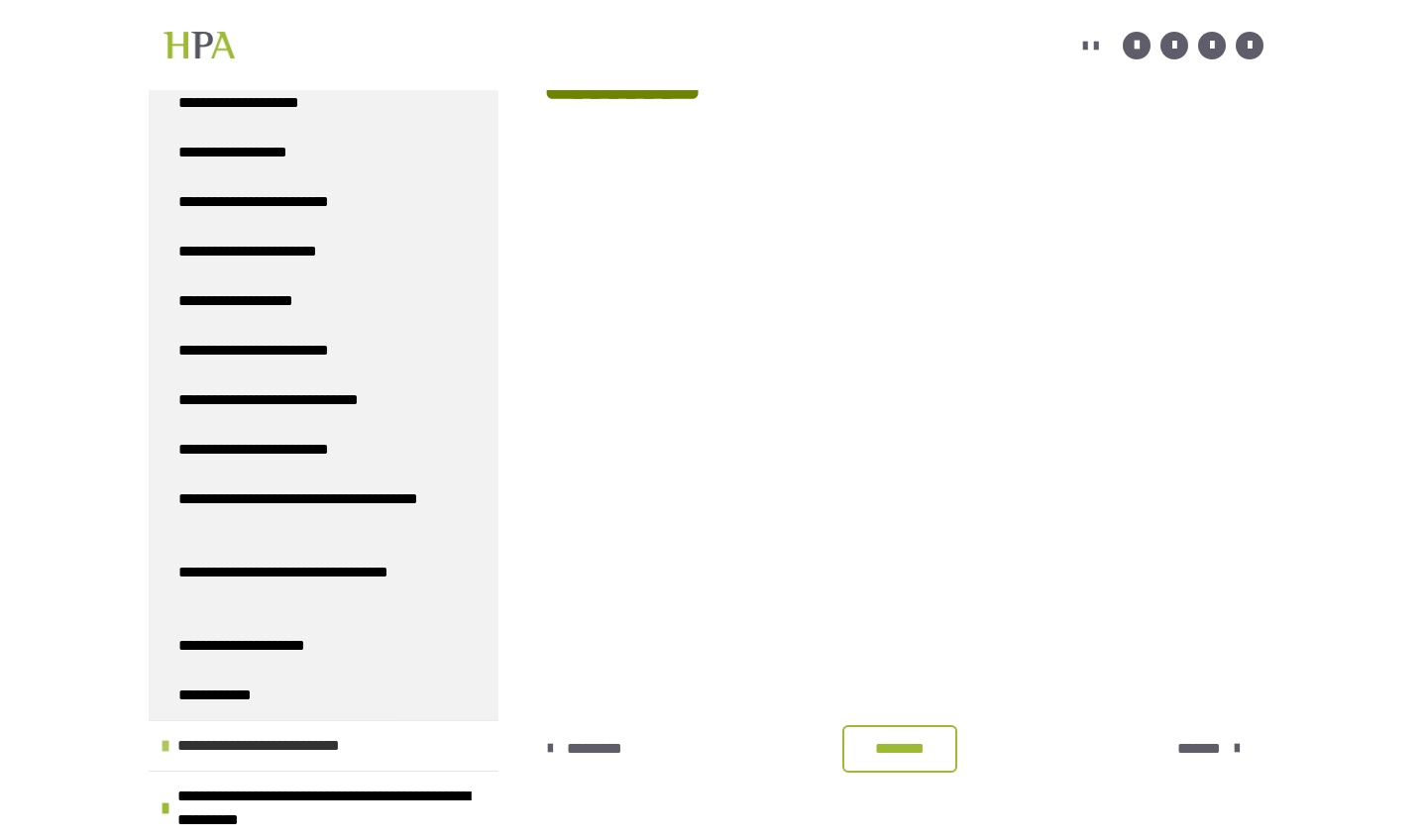 click on "**********" at bounding box center [289, 746] 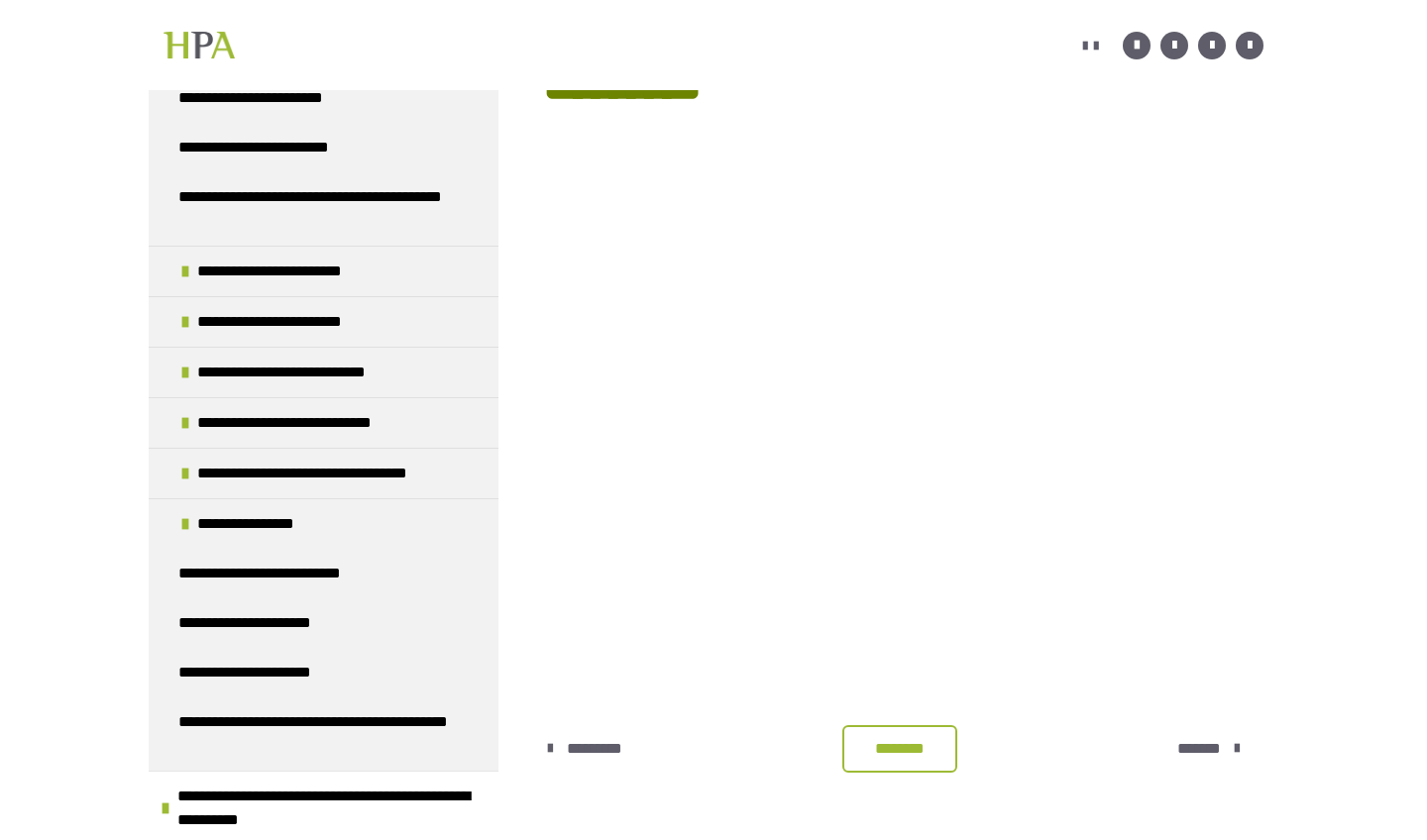scroll, scrollTop: 3028, scrollLeft: 0, axis: vertical 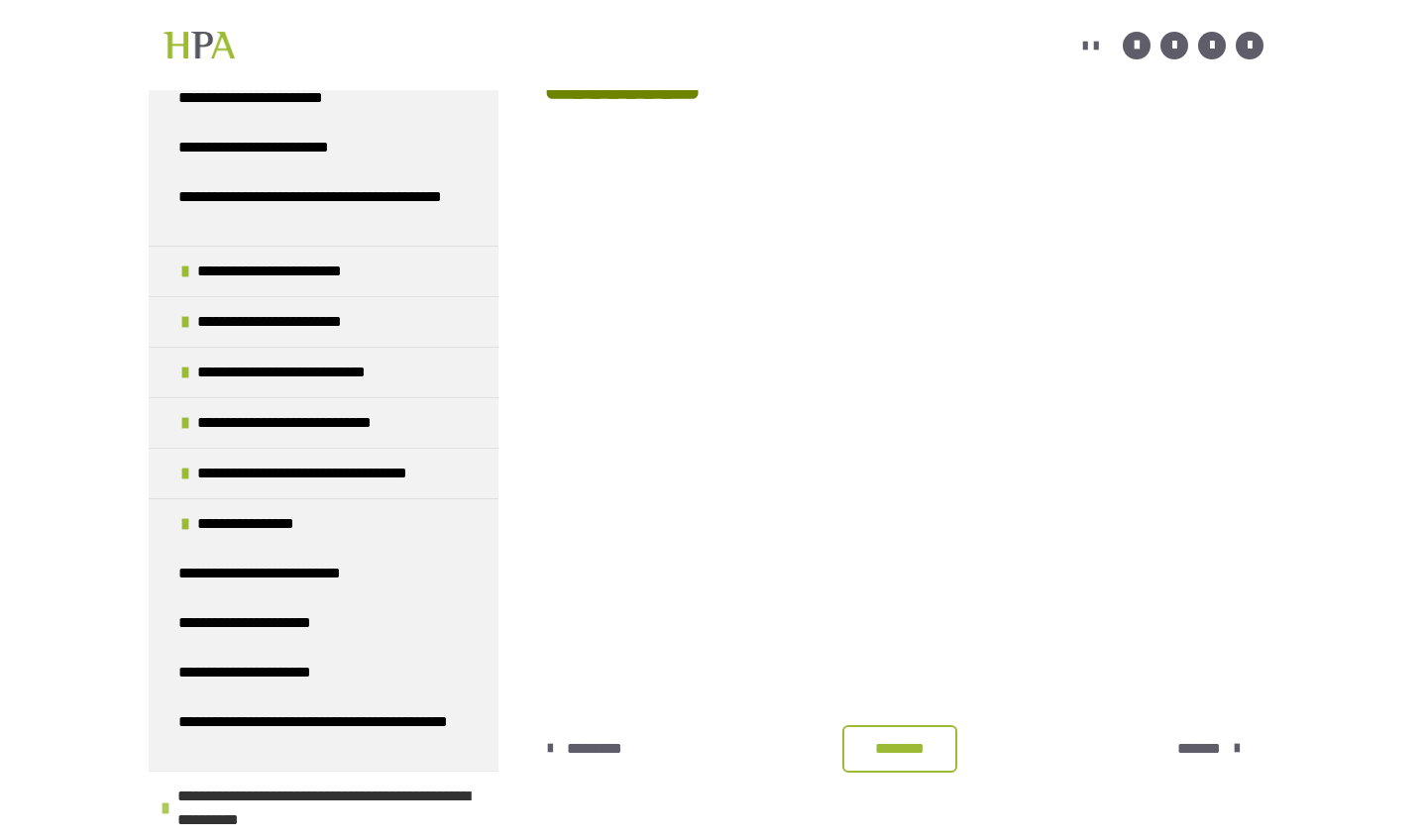 click on "**********" at bounding box center (333, 808) 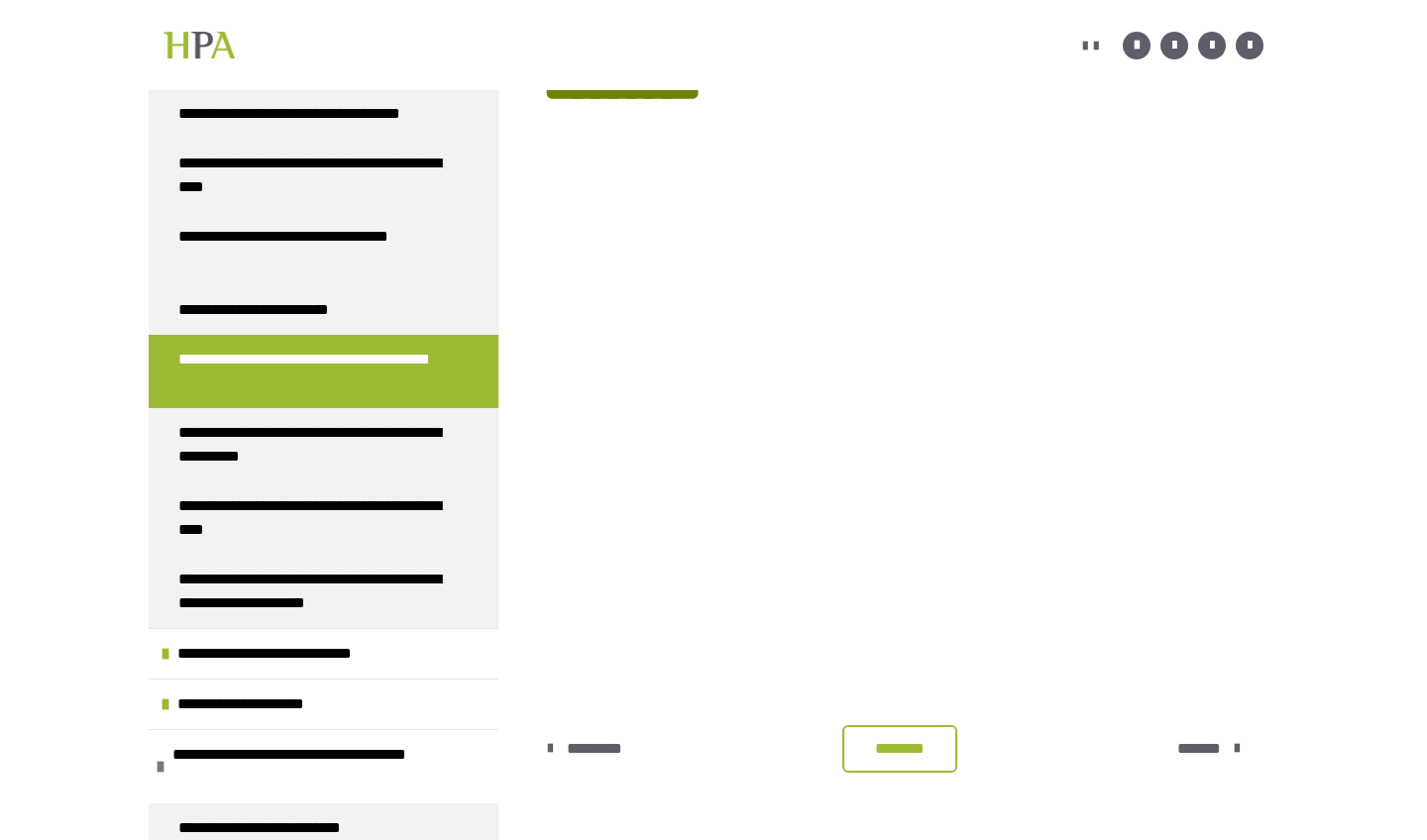 scroll, scrollTop: 208, scrollLeft: 0, axis: vertical 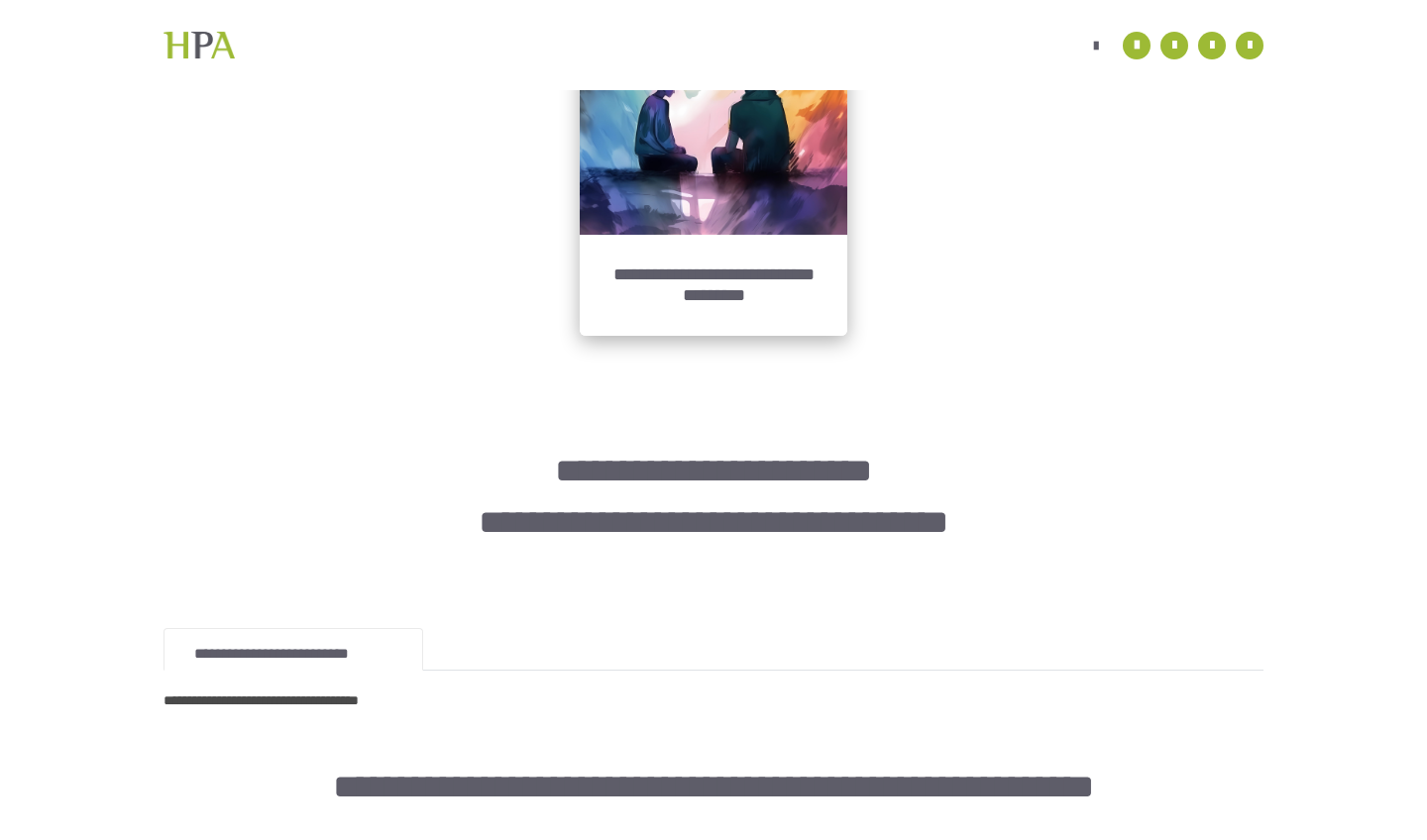 click at bounding box center (714, 101) 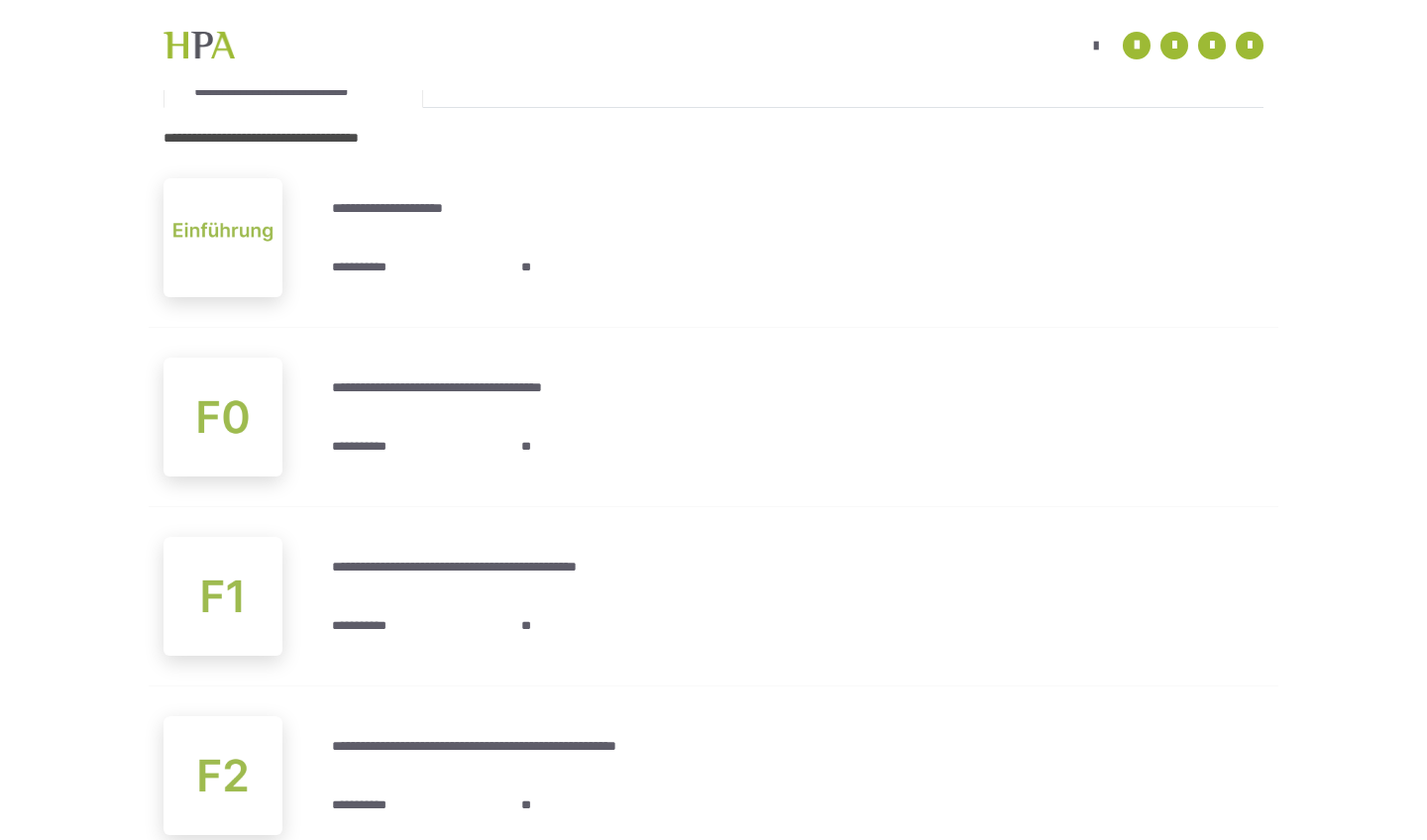 scroll, scrollTop: 1560, scrollLeft: 0, axis: vertical 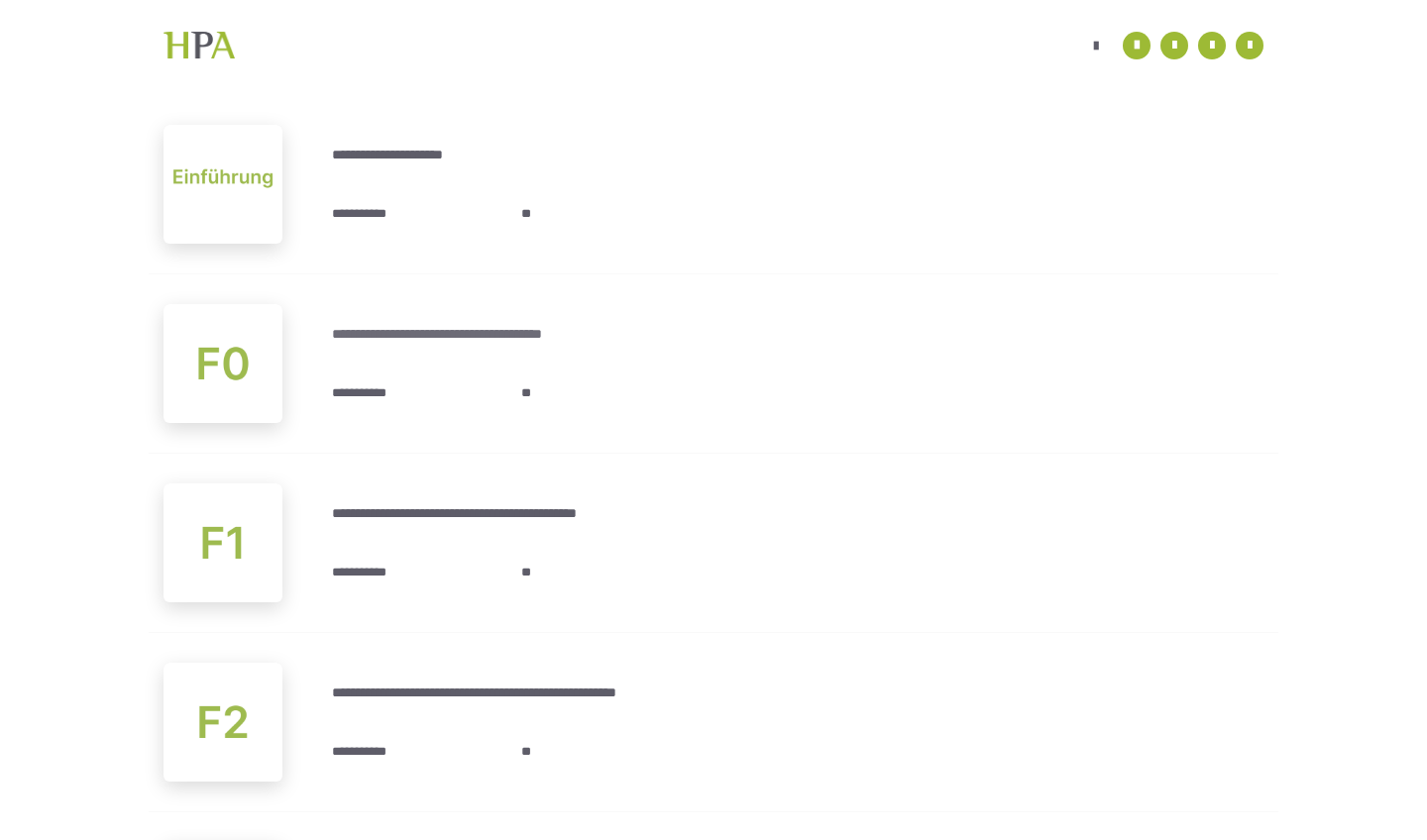 click on "**********" at bounding box center (482, 334) 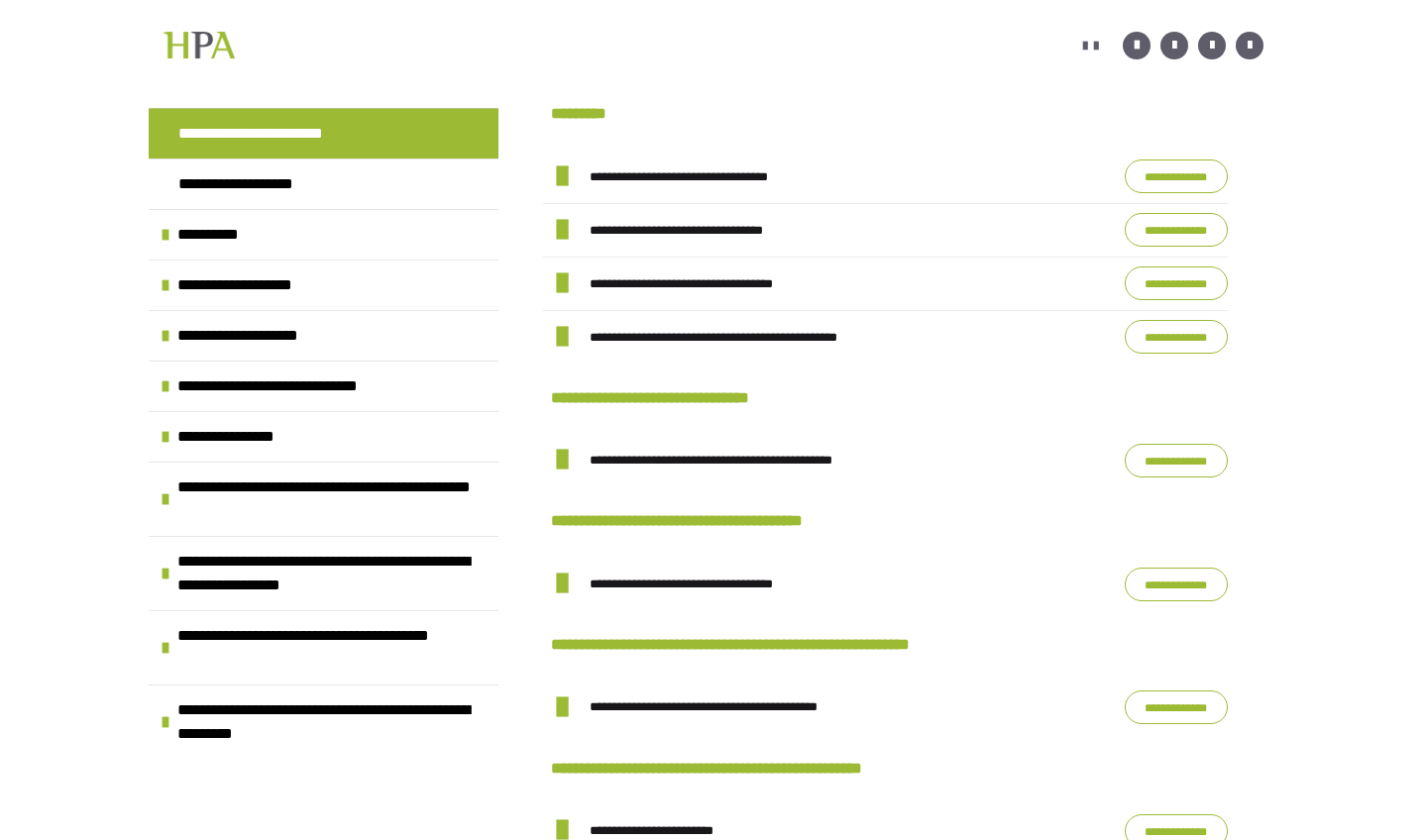 scroll, scrollTop: 1348, scrollLeft: 0, axis: vertical 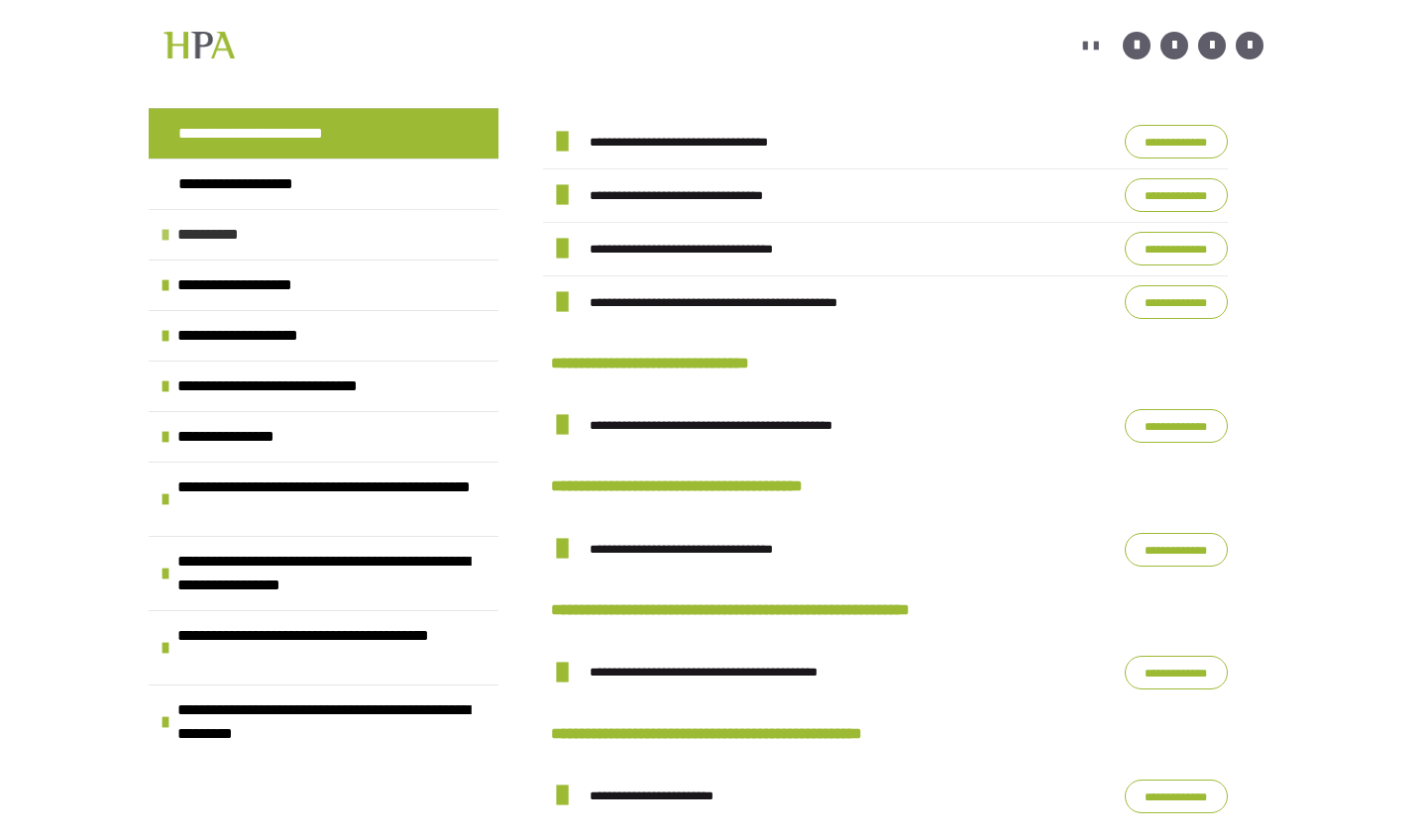 click on "**********" at bounding box center [218, 235] 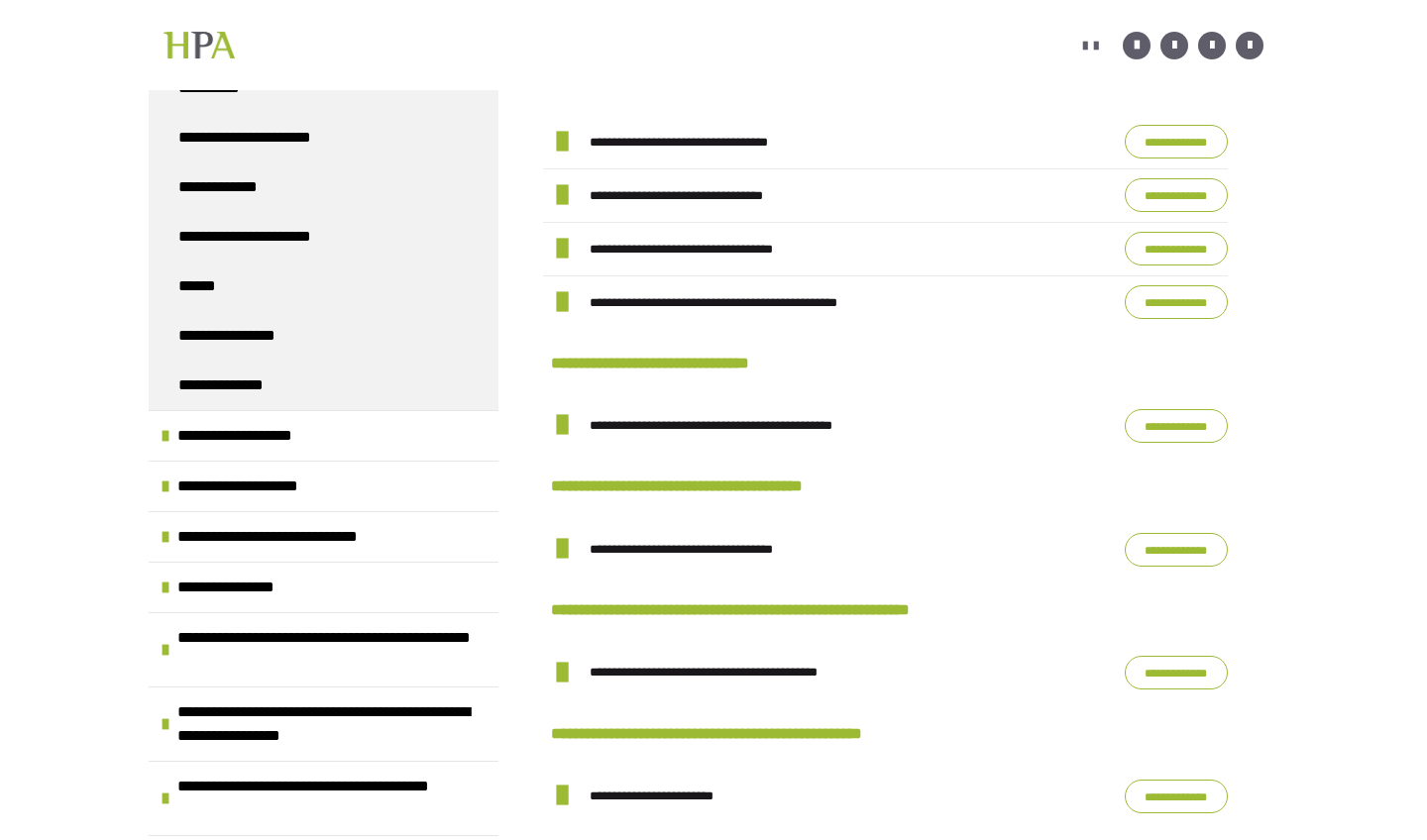 scroll, scrollTop: 277, scrollLeft: 0, axis: vertical 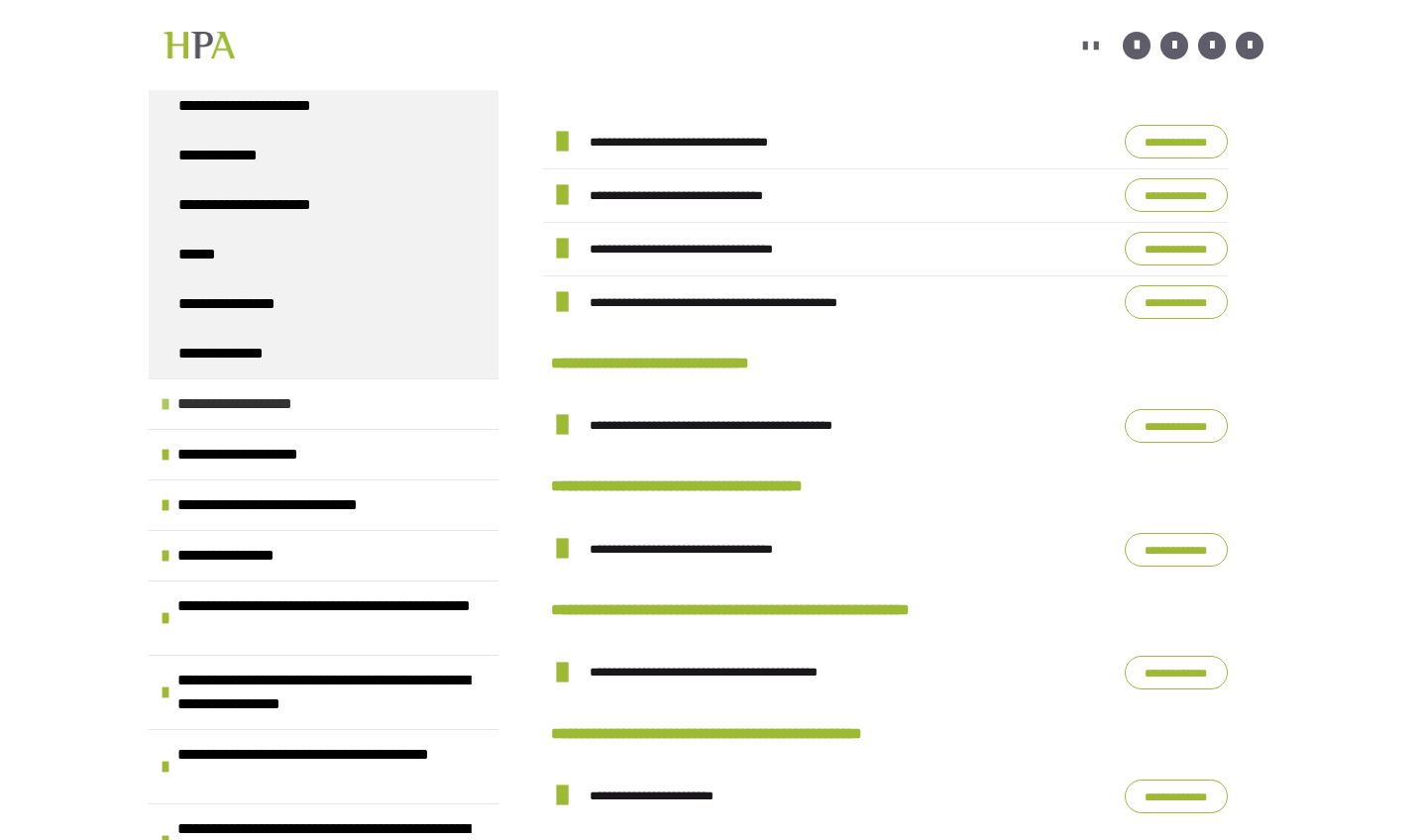 click on "**********" at bounding box center (260, 404) 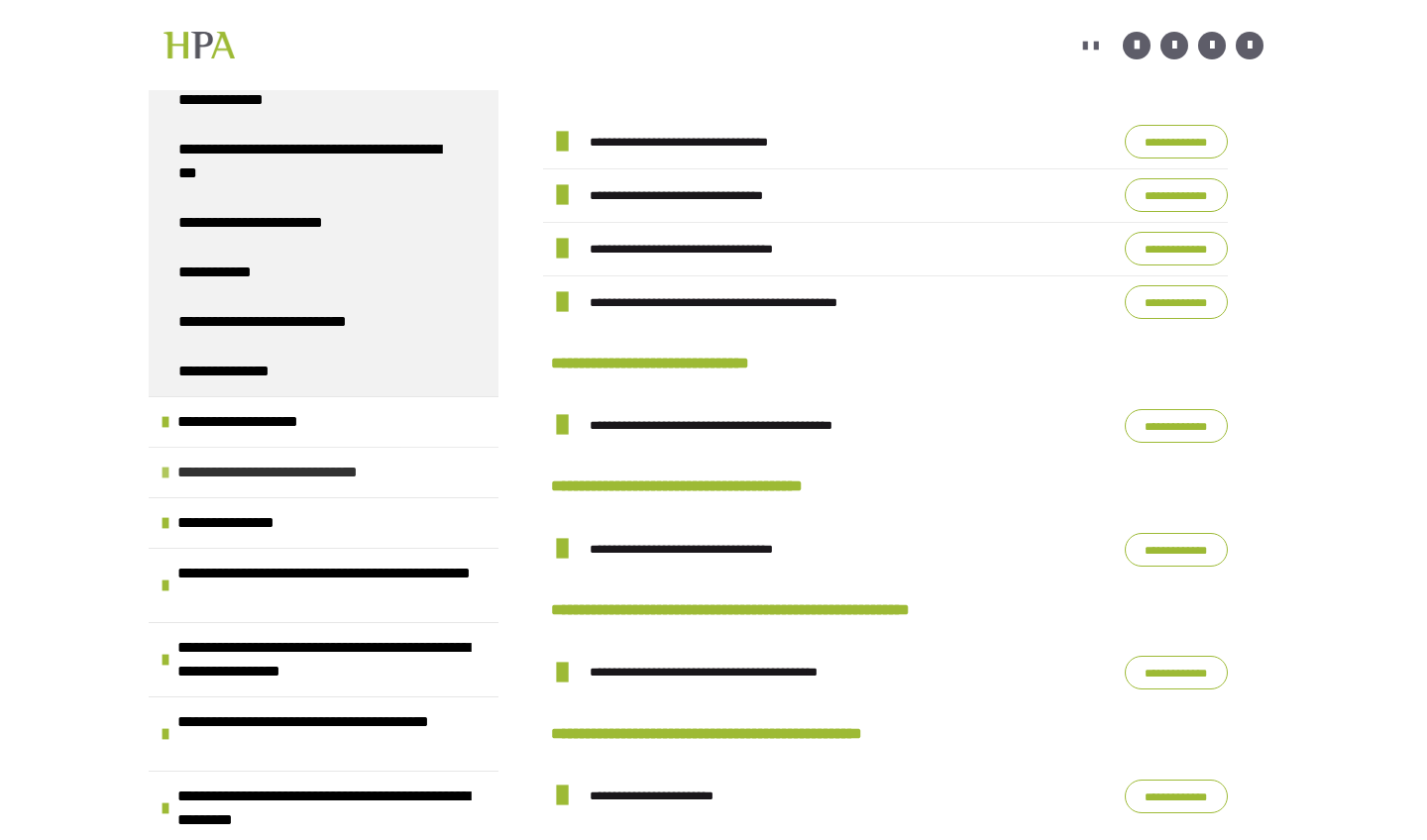 scroll, scrollTop: 780, scrollLeft: 0, axis: vertical 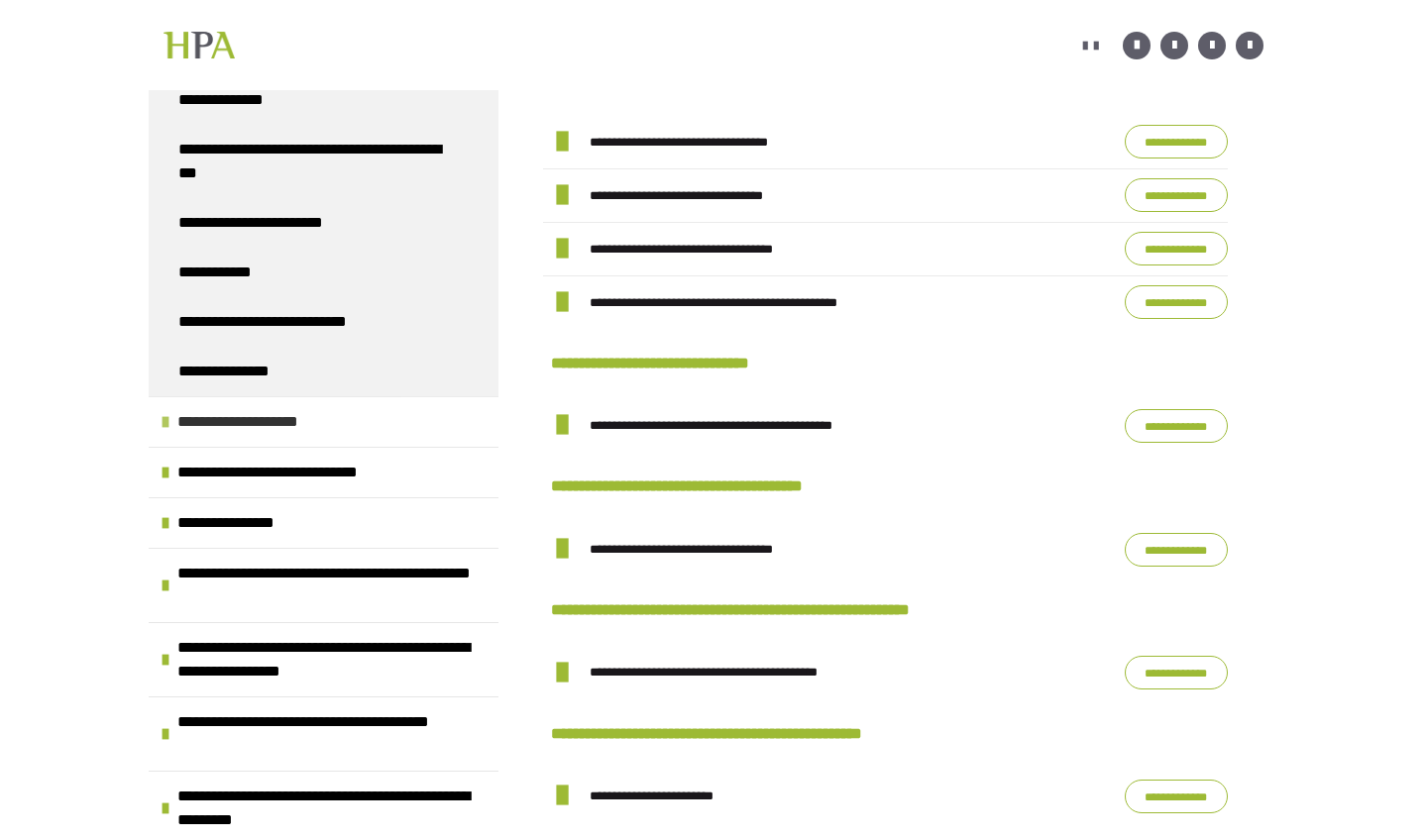 click on "**********" at bounding box center [262, 422] 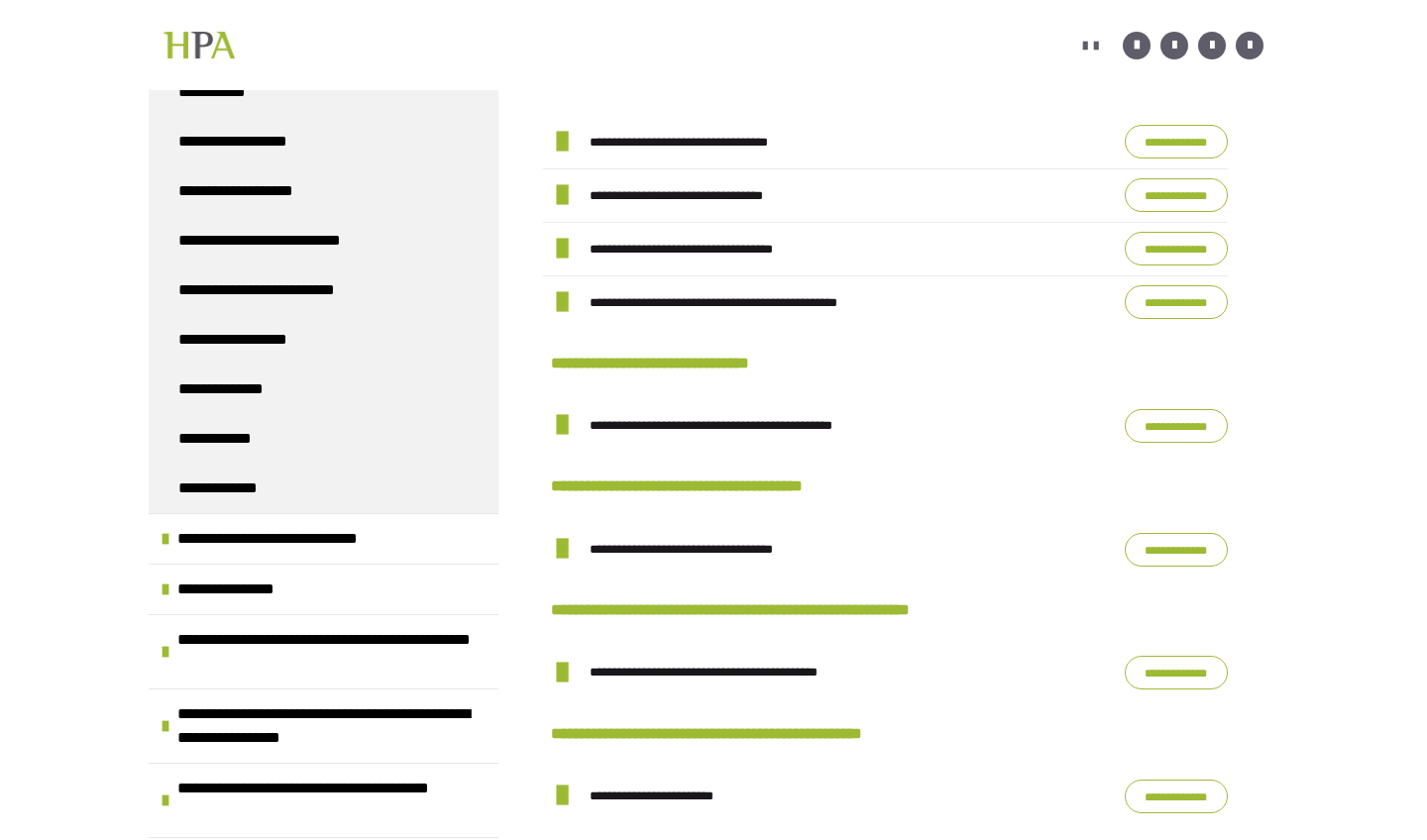 scroll, scrollTop: 1851, scrollLeft: 0, axis: vertical 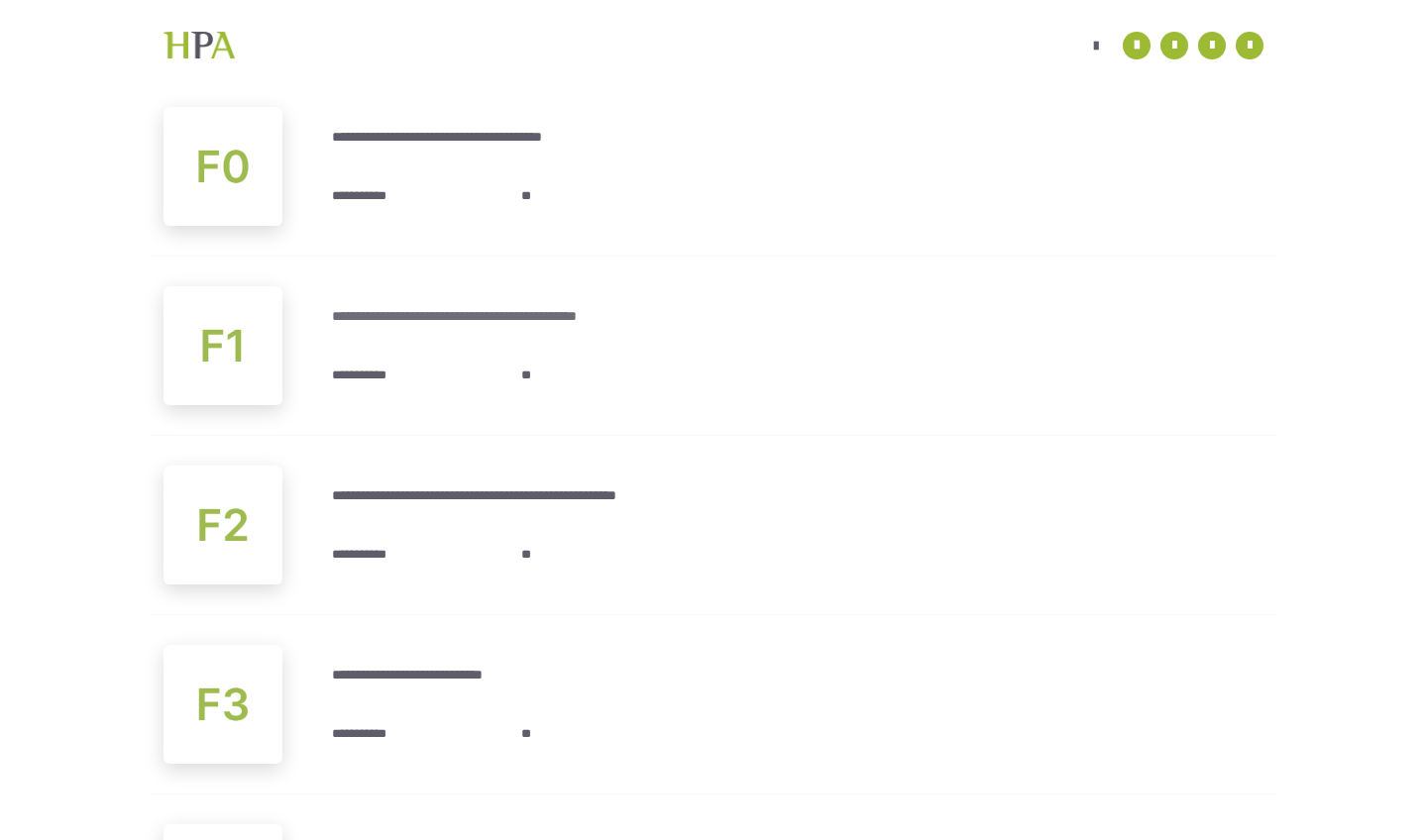 click on "**********" at bounding box center (506, 316) 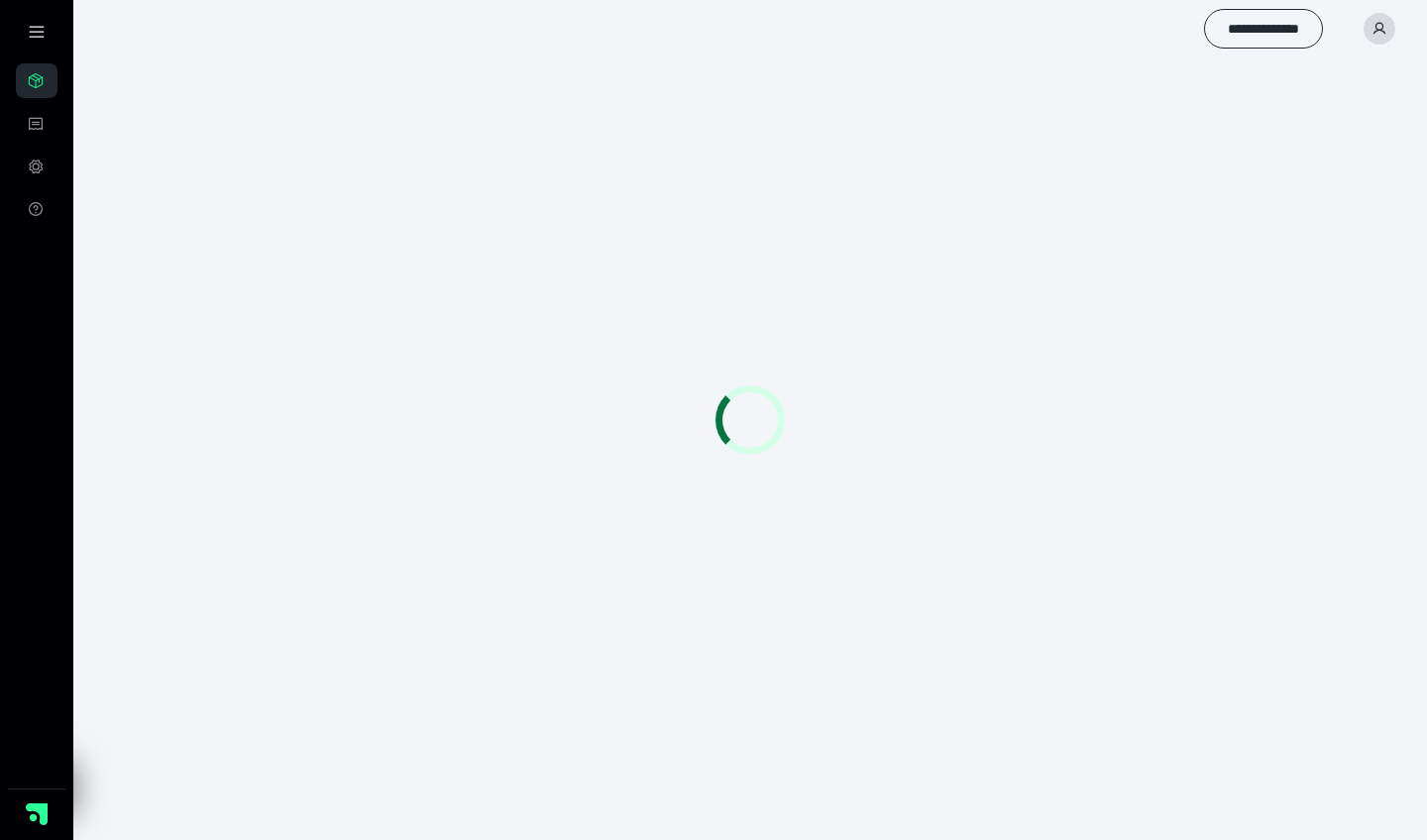 scroll, scrollTop: 55, scrollLeft: 0, axis: vertical 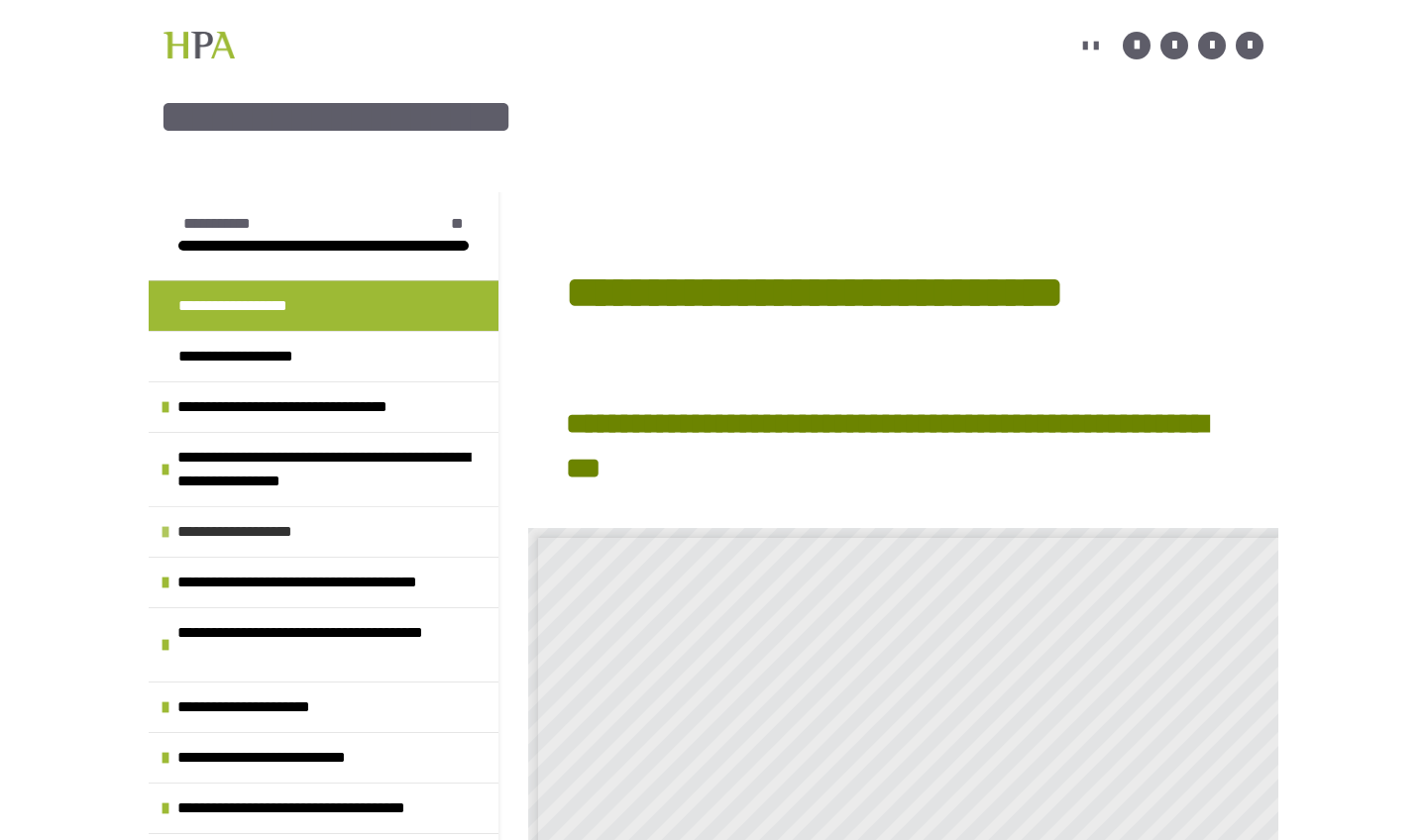 click on "**********" at bounding box center (253, 532) 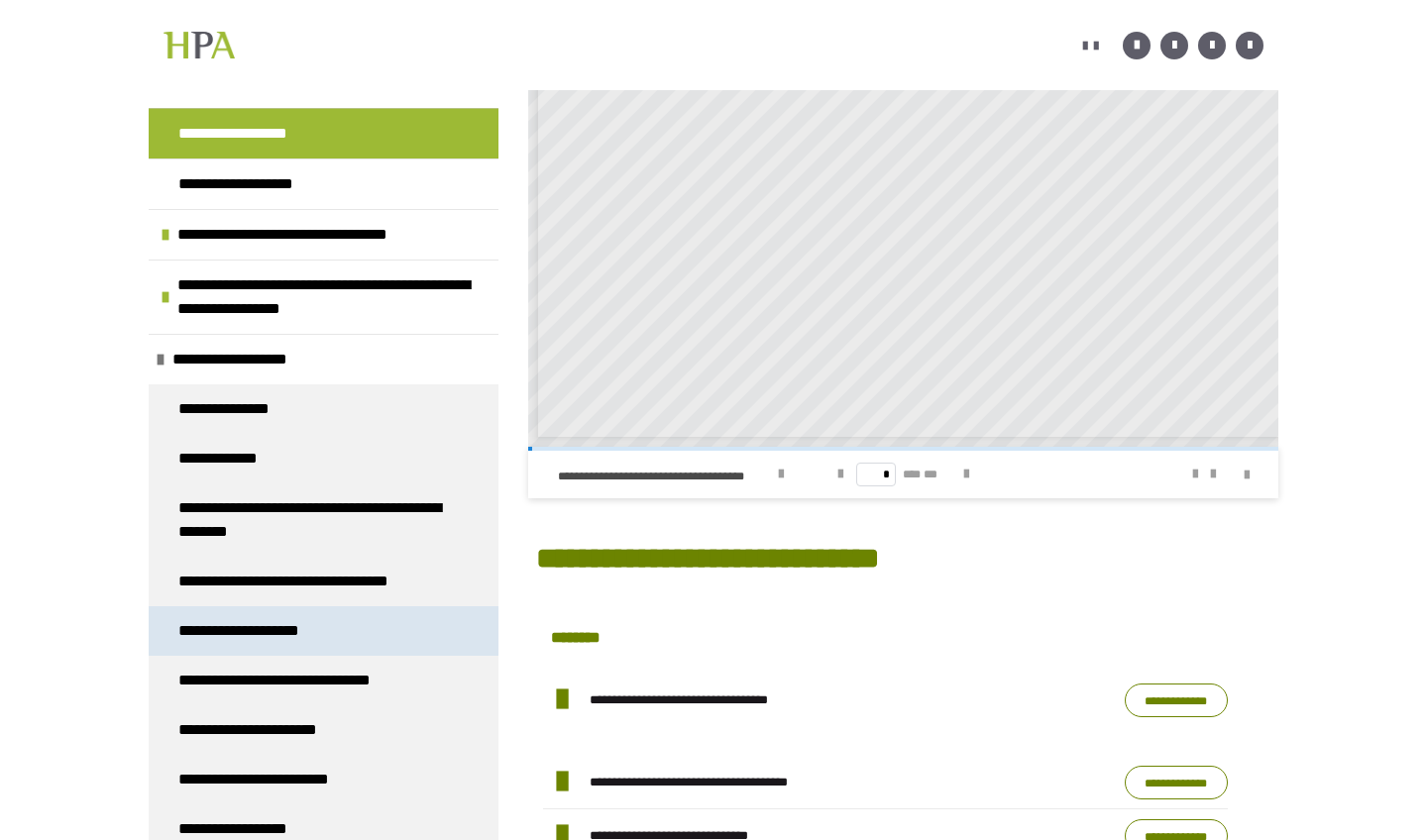 scroll, scrollTop: 701, scrollLeft: 0, axis: vertical 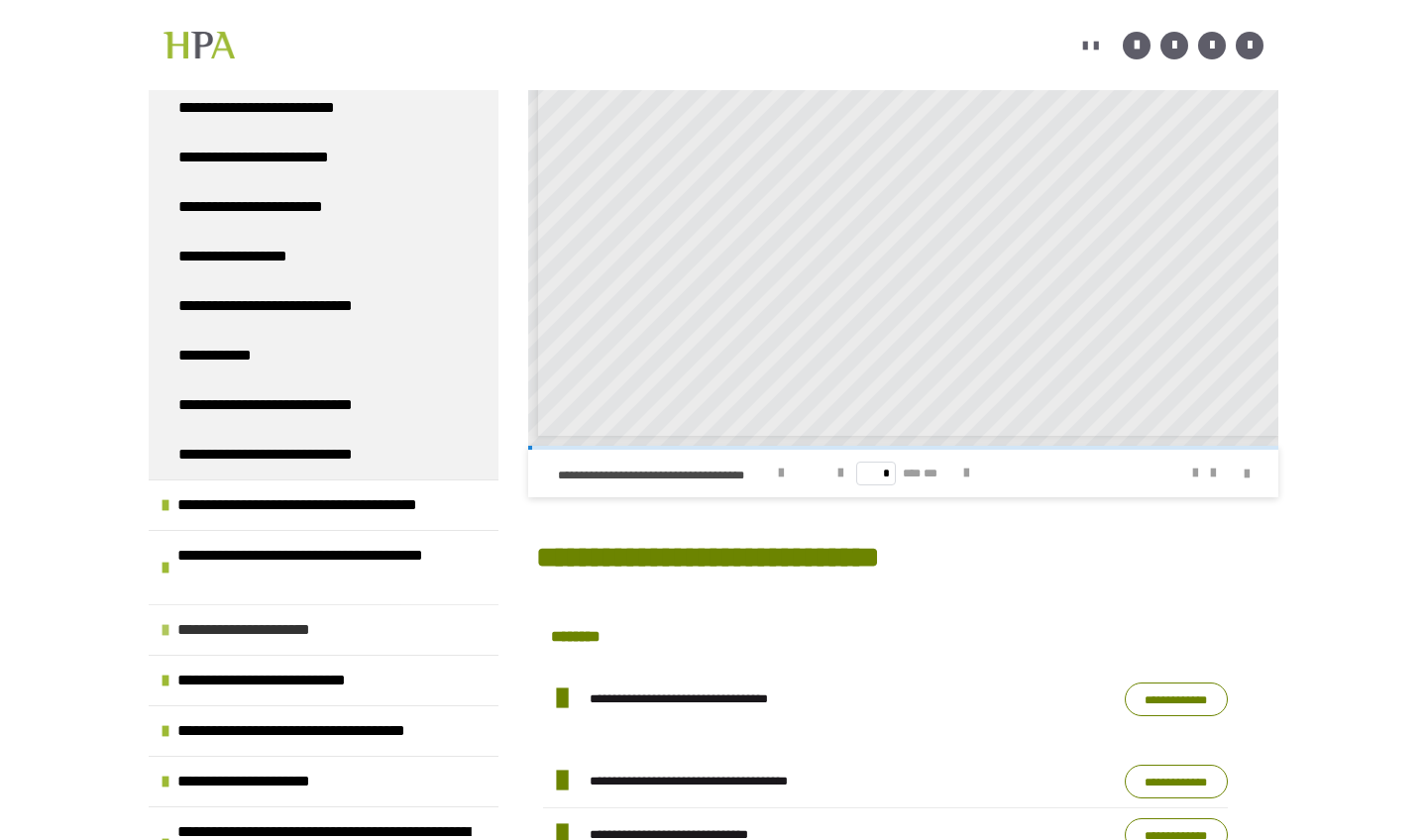 click on "**********" at bounding box center (269, 630) 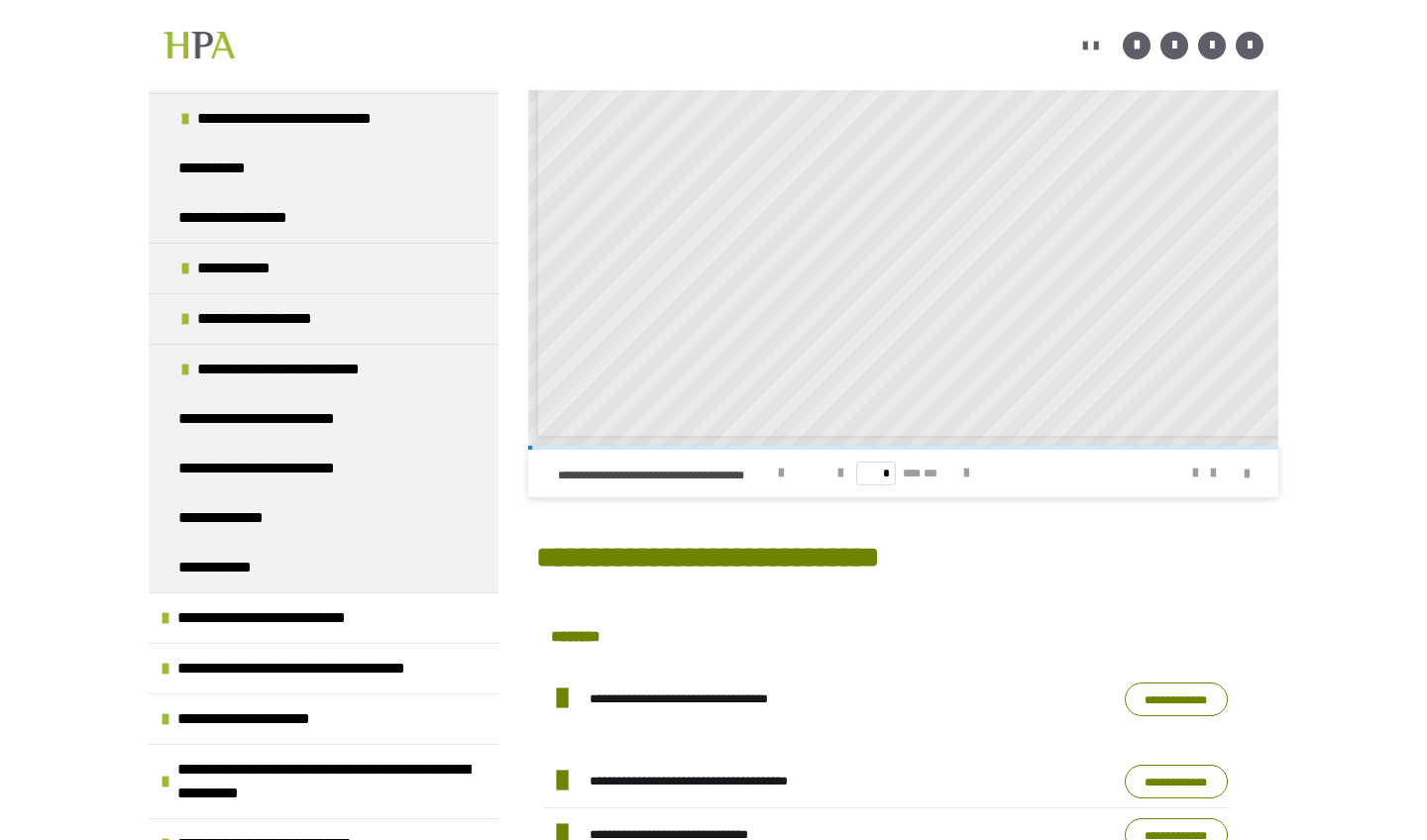 scroll, scrollTop: 2007, scrollLeft: 0, axis: vertical 